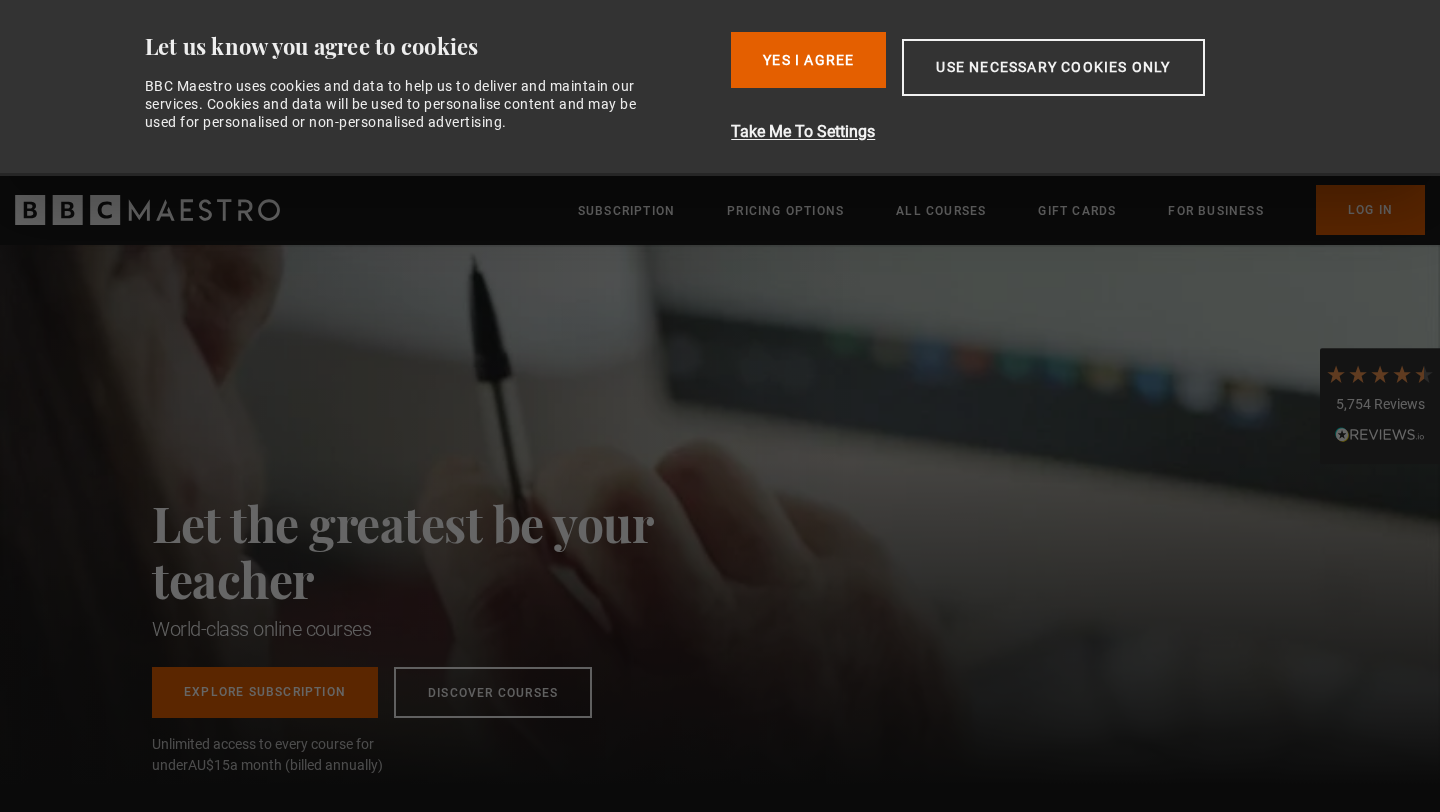 scroll, scrollTop: 0, scrollLeft: 0, axis: both 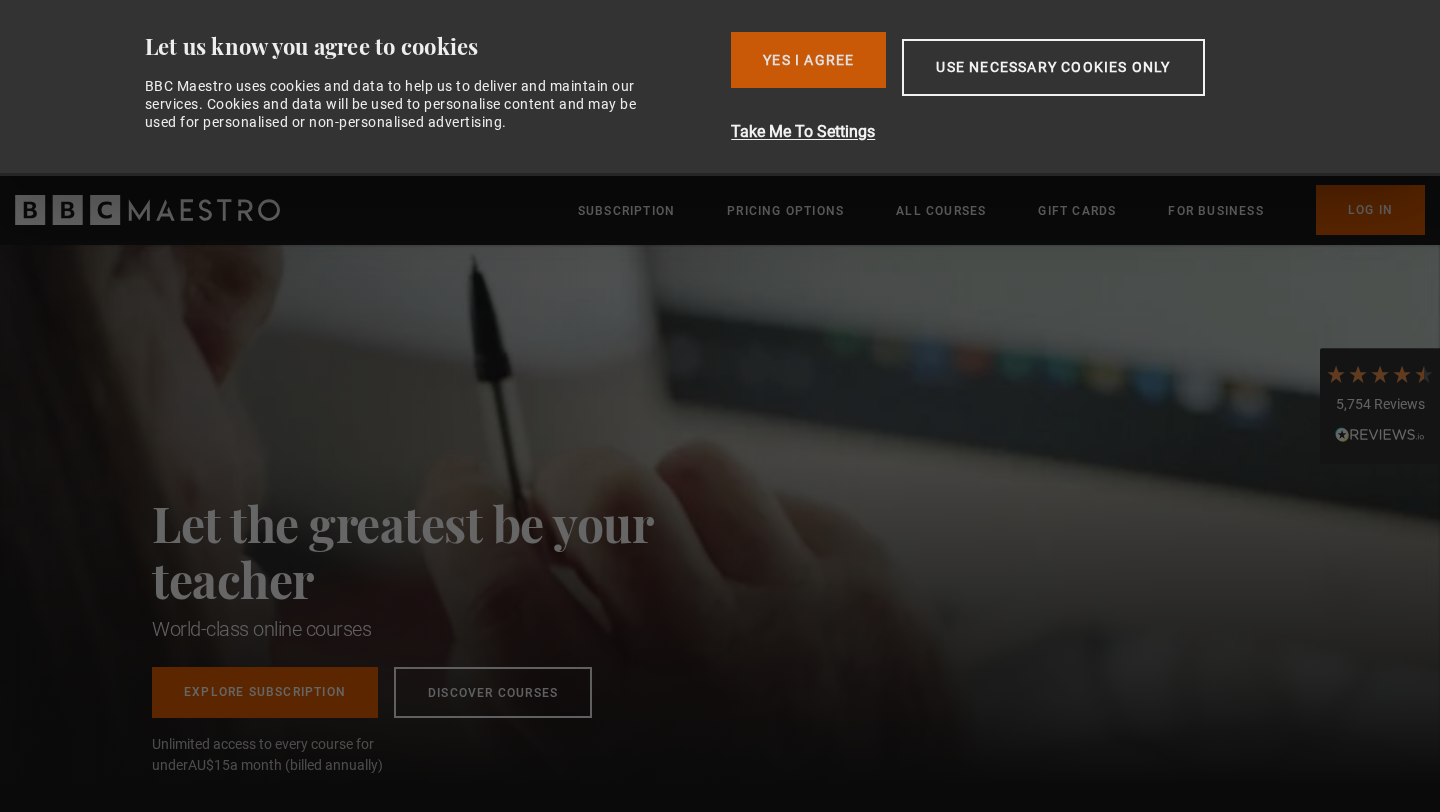 click on "Yes I Agree" at bounding box center [808, 60] 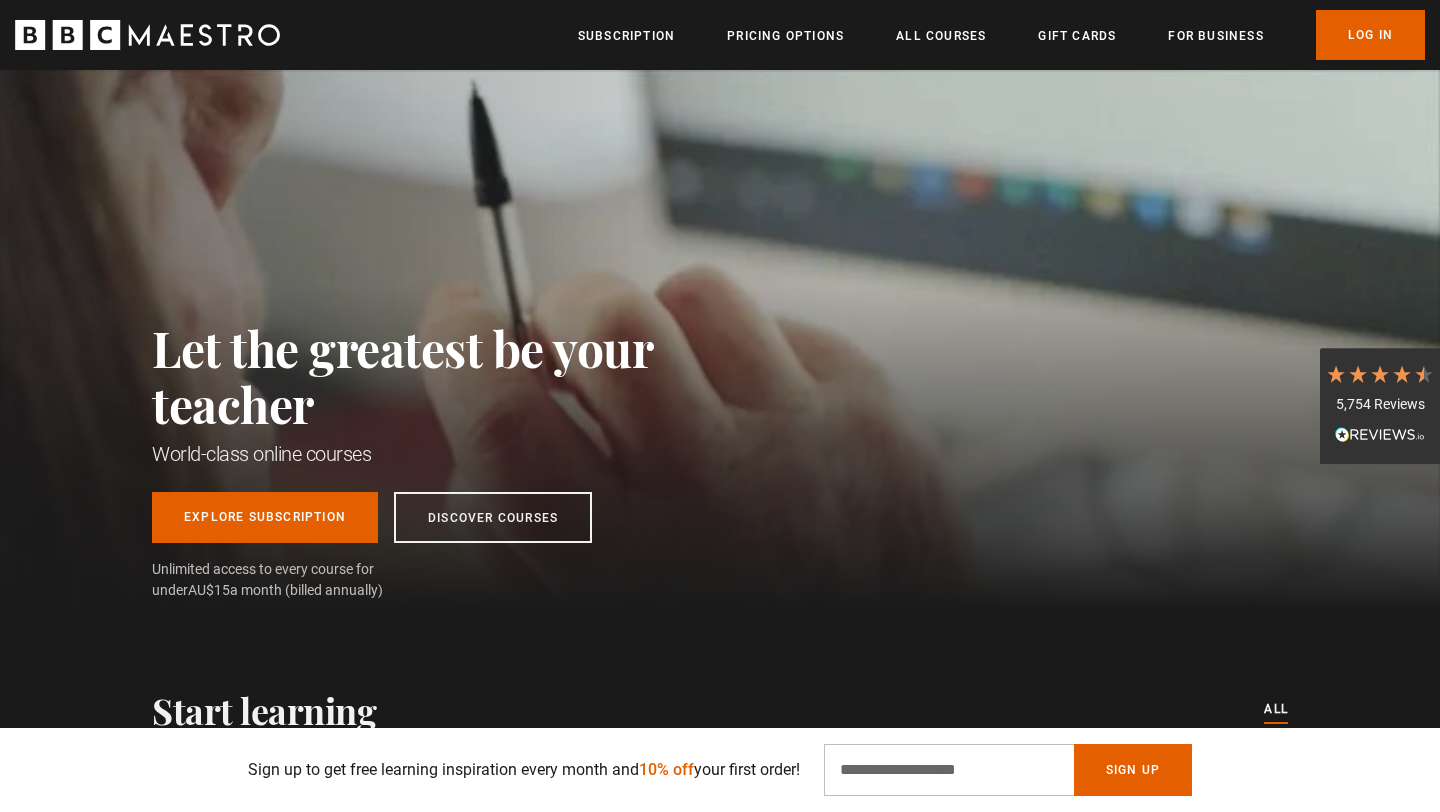 scroll, scrollTop: 82, scrollLeft: 0, axis: vertical 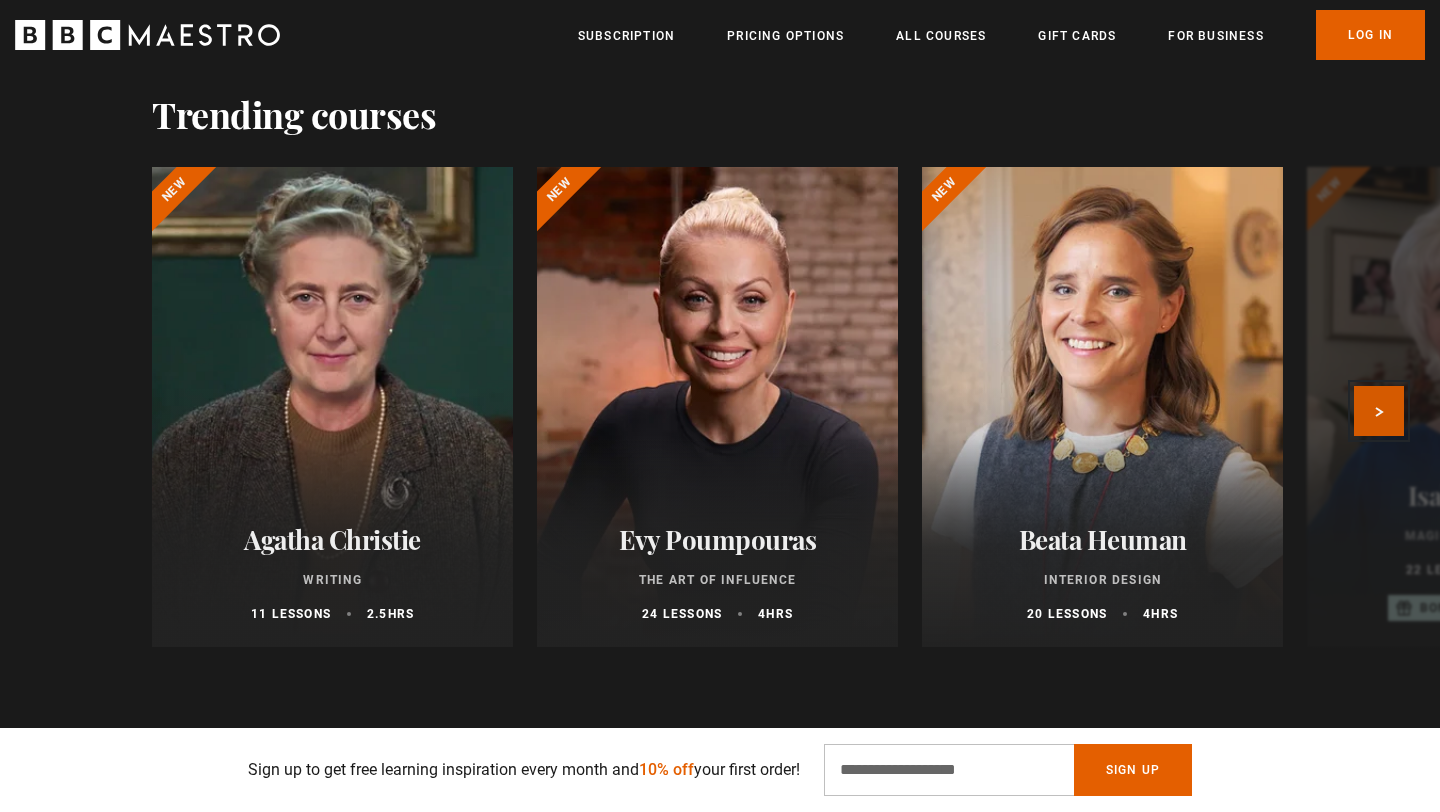 click on "Next" at bounding box center [1379, 411] 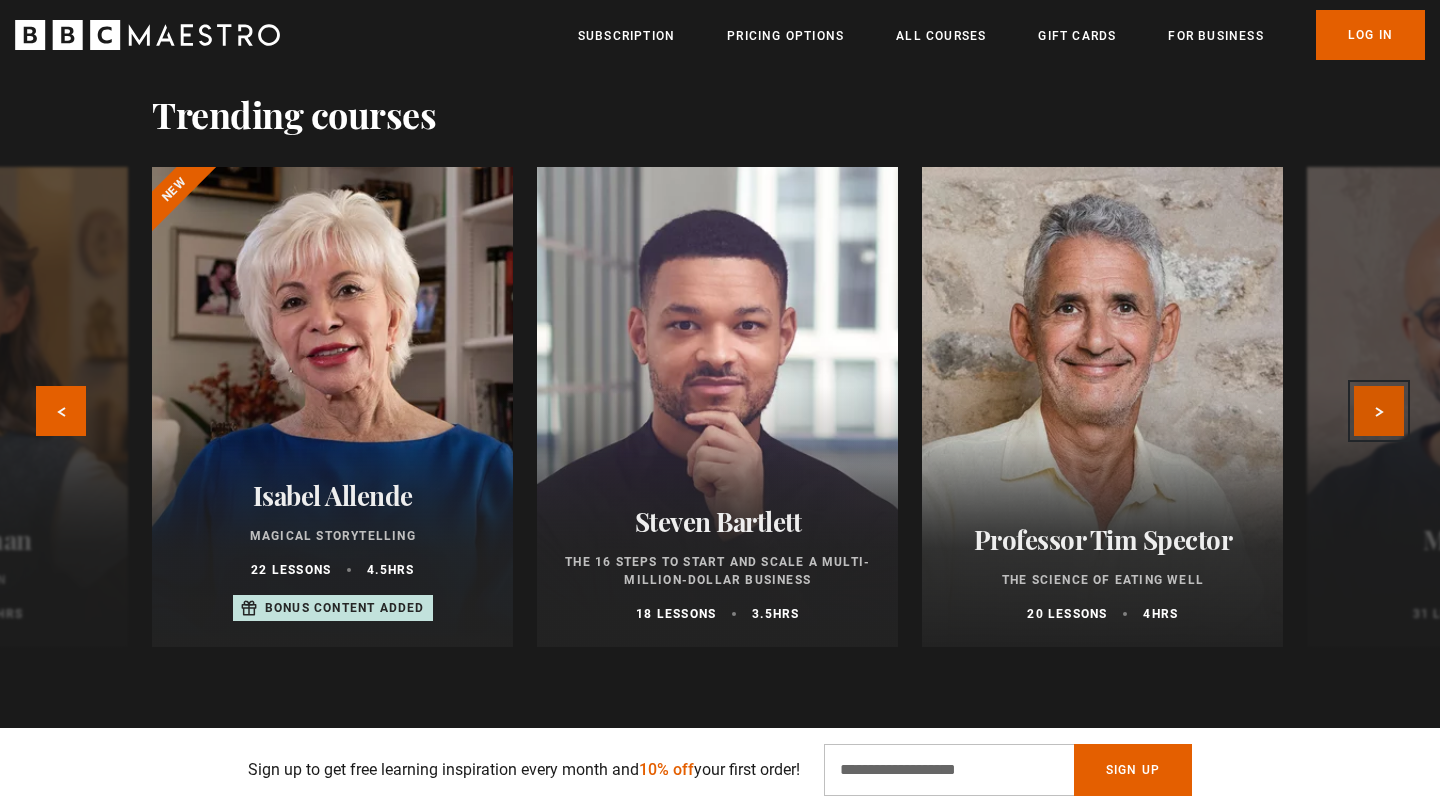 scroll, scrollTop: 0, scrollLeft: 786, axis: horizontal 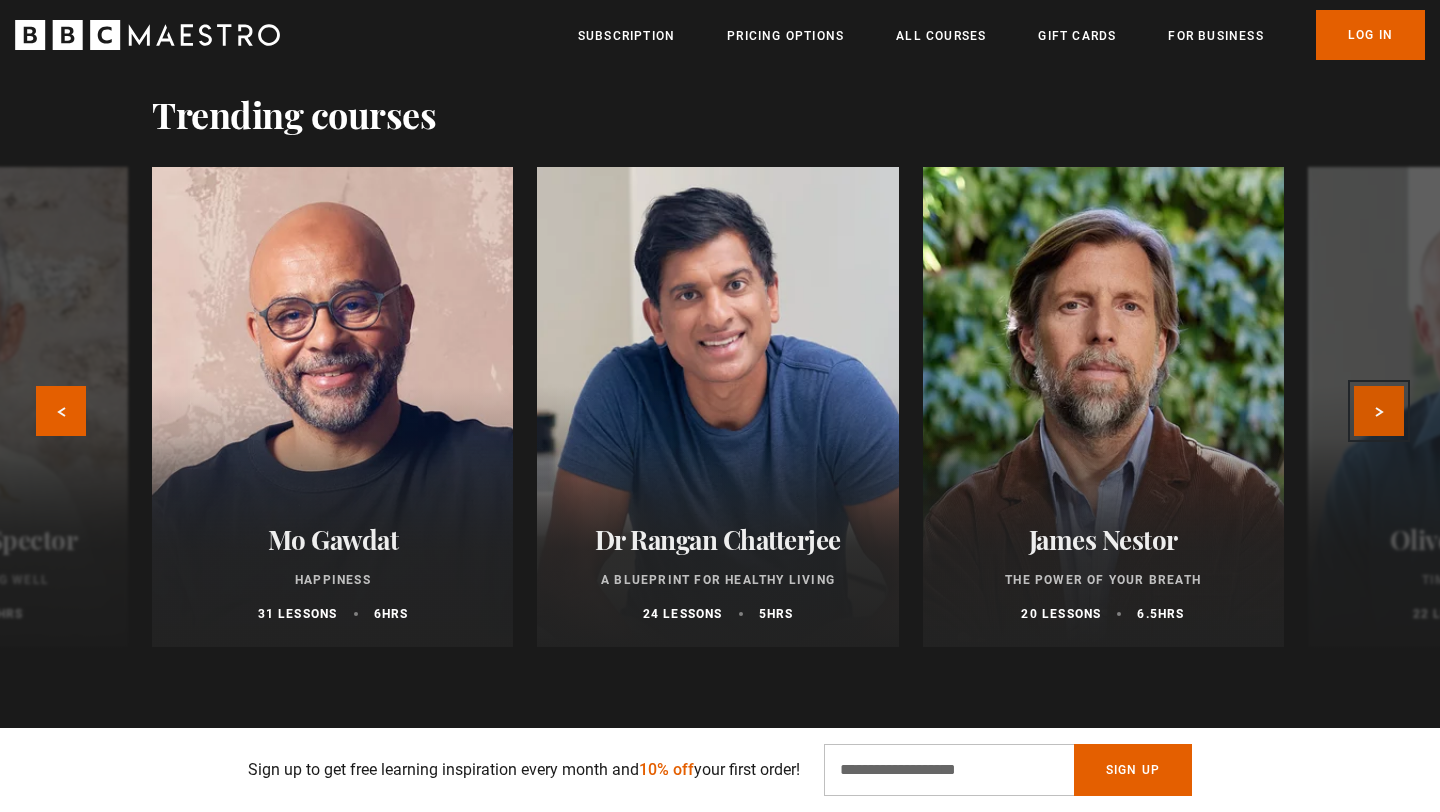 click on "Next" at bounding box center (1379, 411) 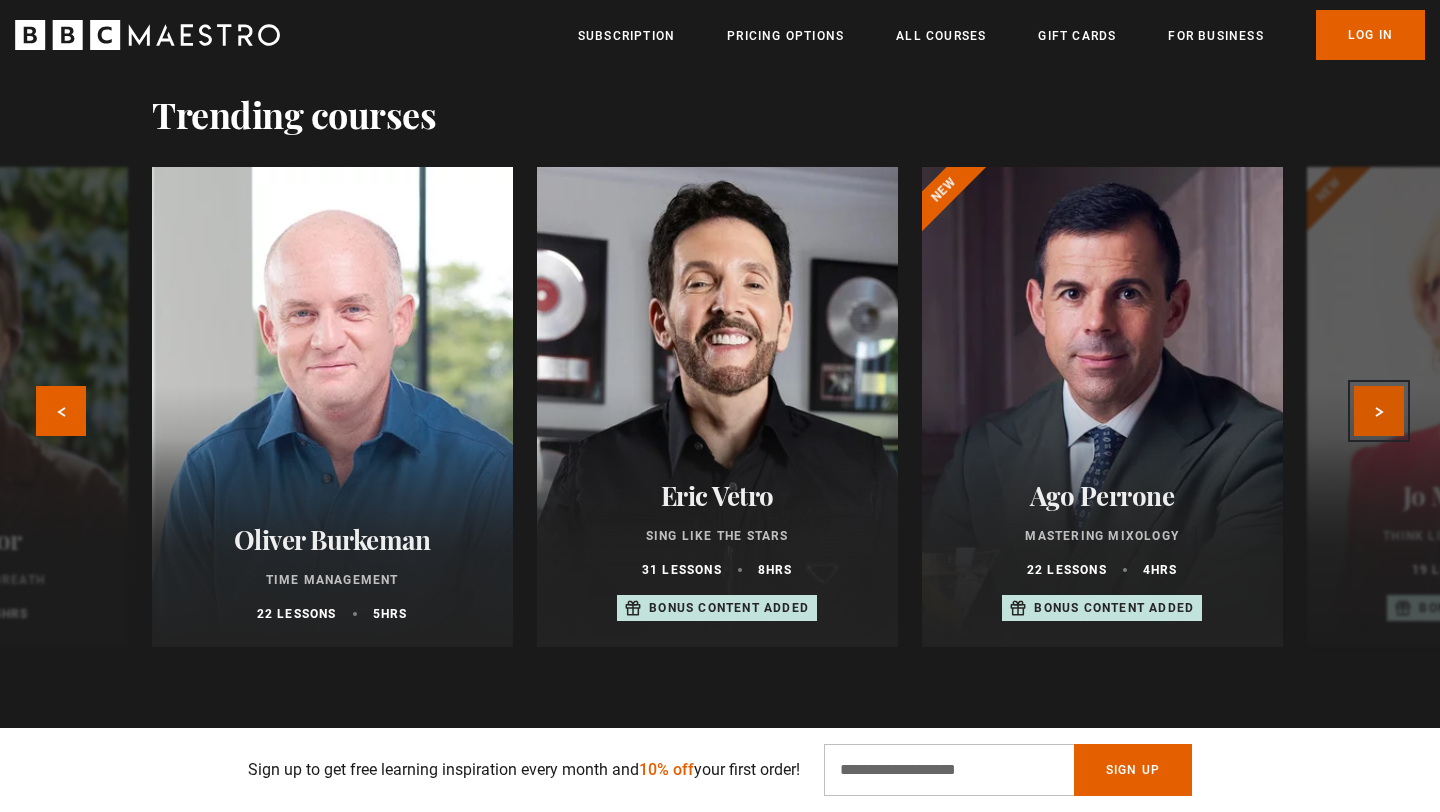click on "Next" at bounding box center (1379, 411) 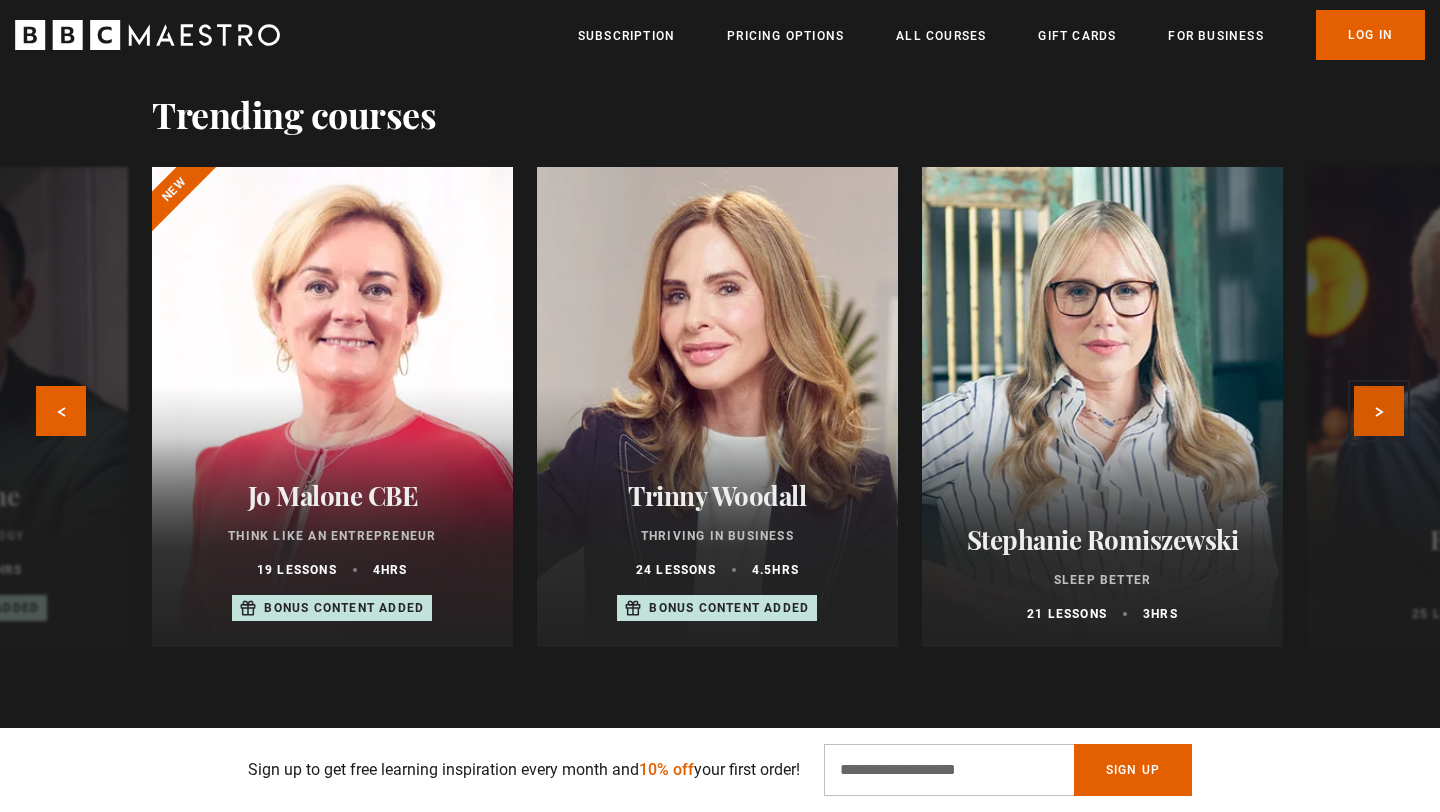 click on "Next" at bounding box center (1379, 411) 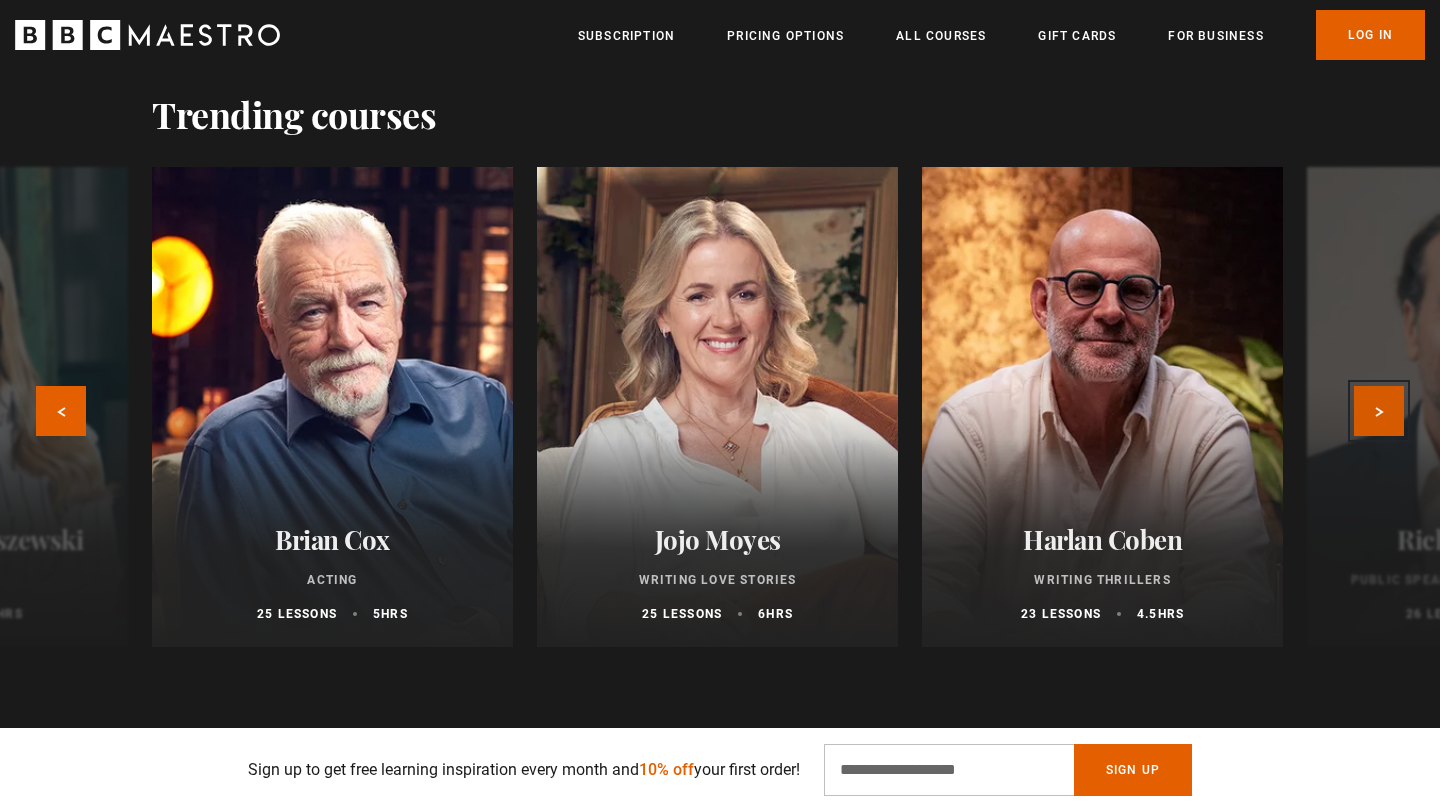 scroll, scrollTop: 0, scrollLeft: 1310, axis: horizontal 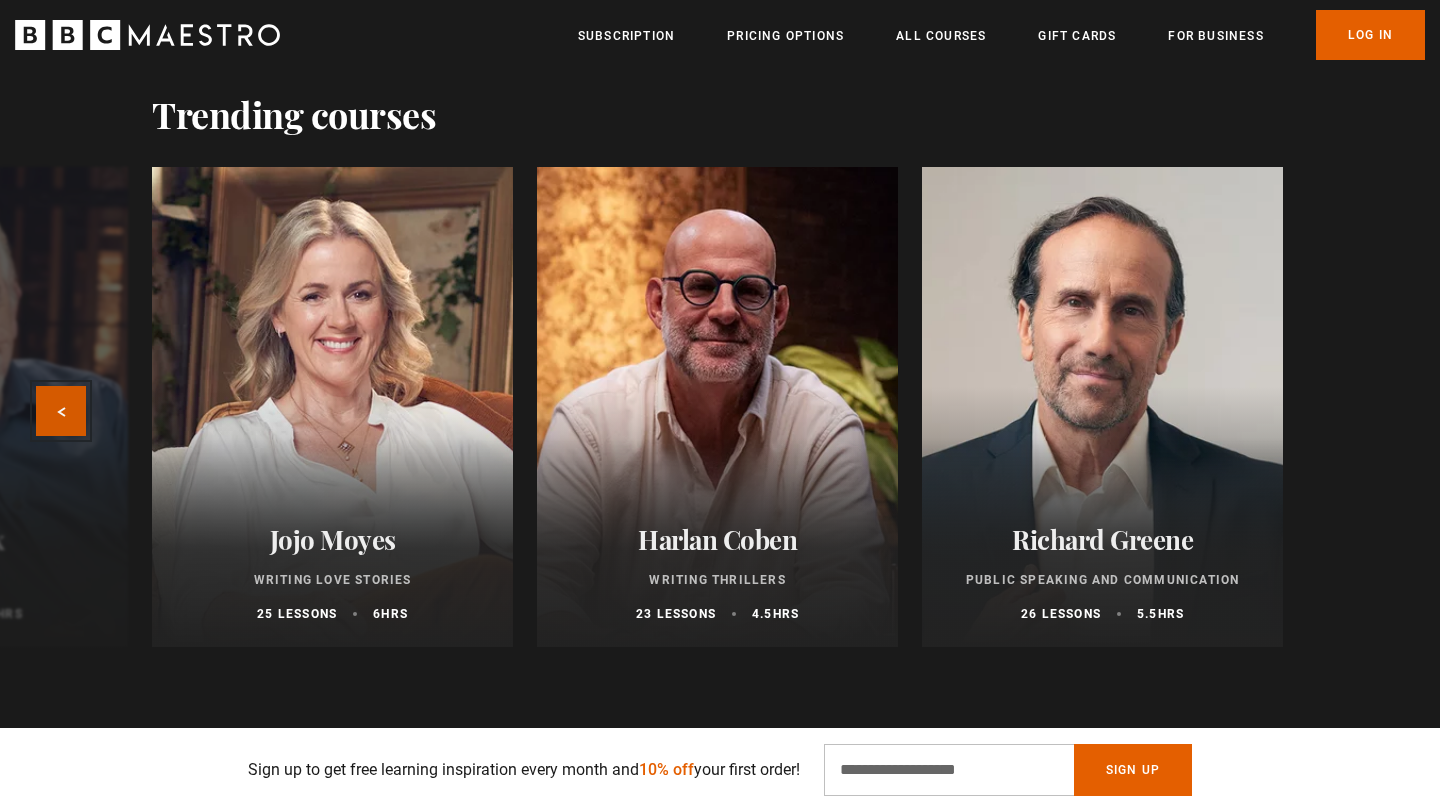 click on "Previous" at bounding box center [61, 411] 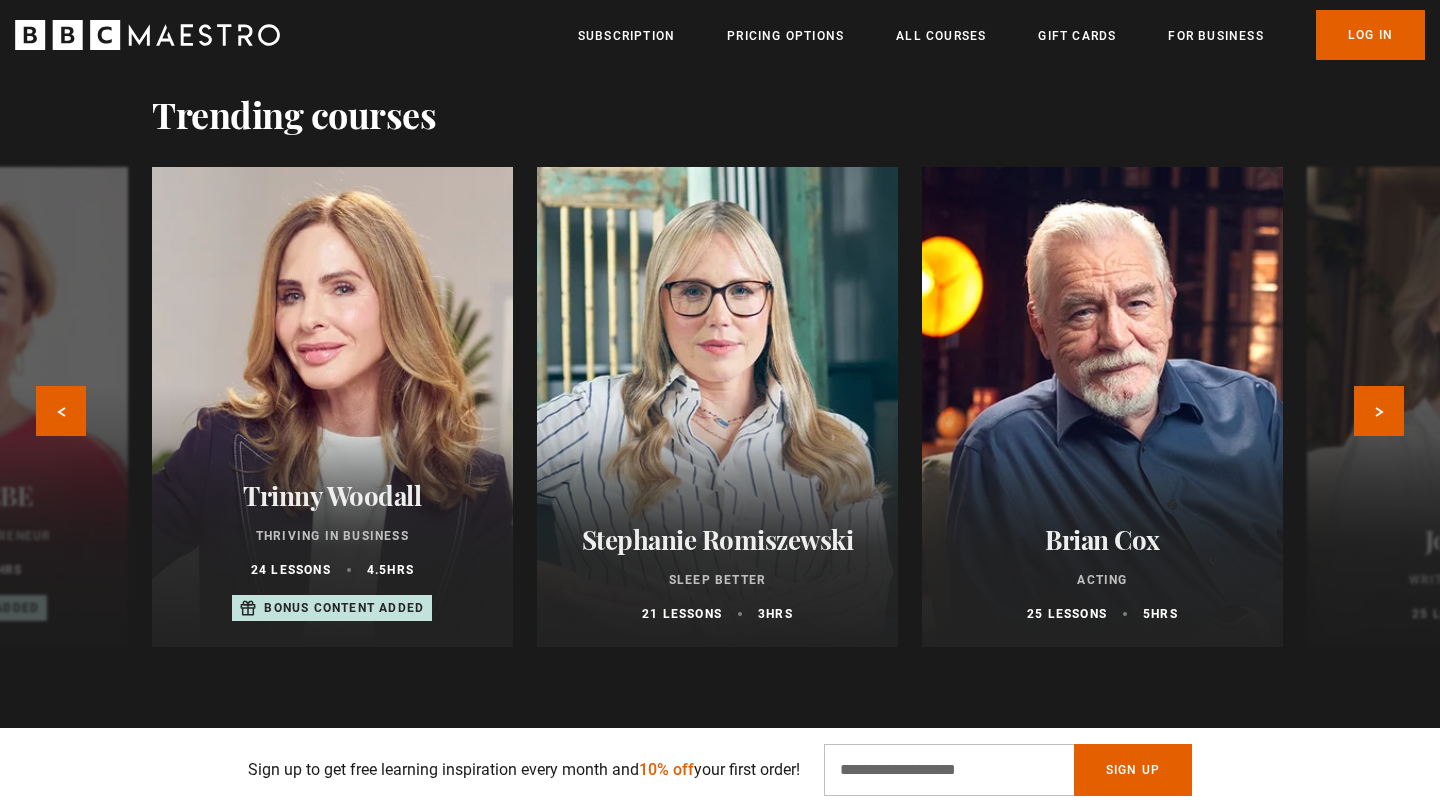 click on "Brian Cox
Acting
25 lessons
5  hrs" at bounding box center (1102, 573) 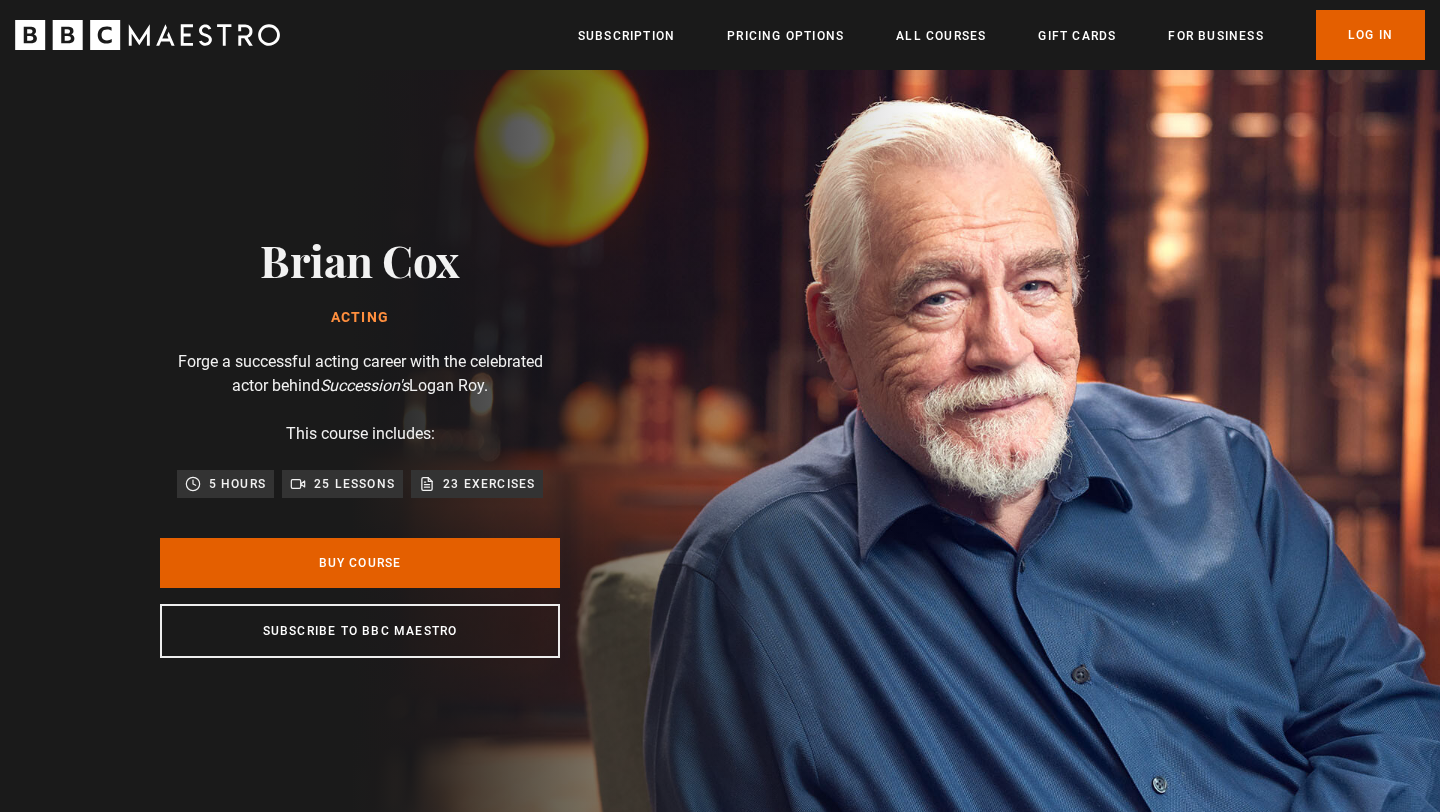 scroll, scrollTop: 0, scrollLeft: 0, axis: both 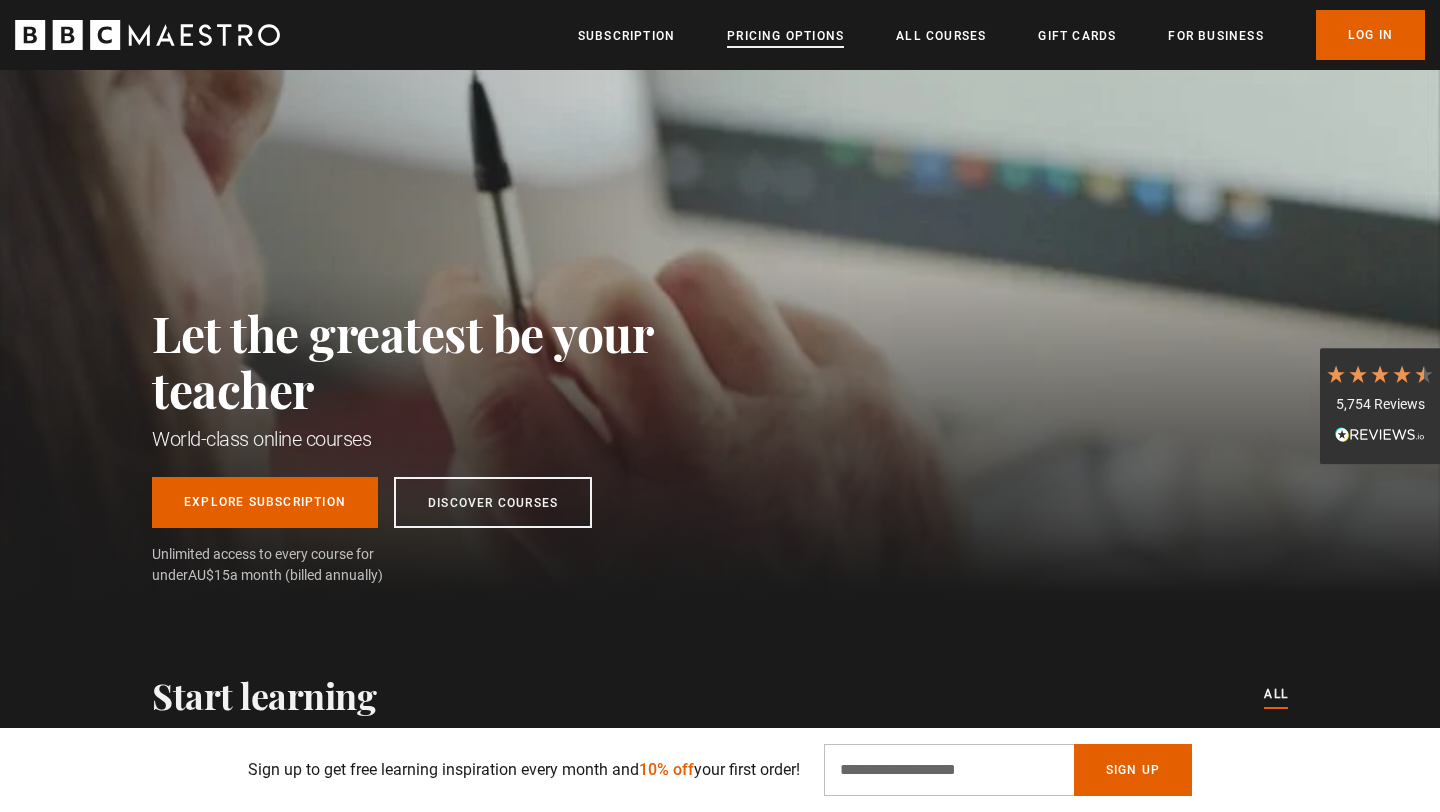 click on "Pricing Options" at bounding box center (785, 36) 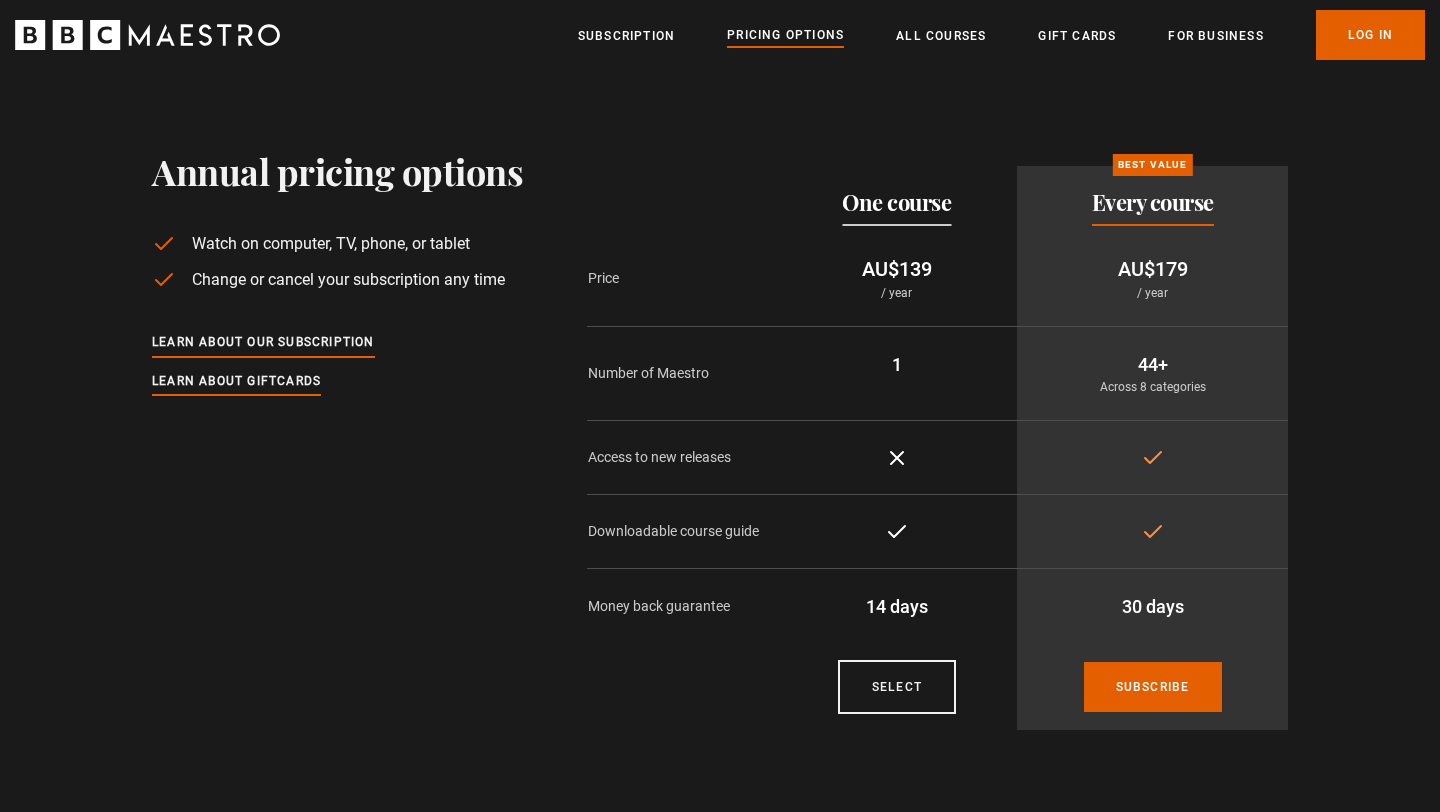 scroll, scrollTop: 0, scrollLeft: 0, axis: both 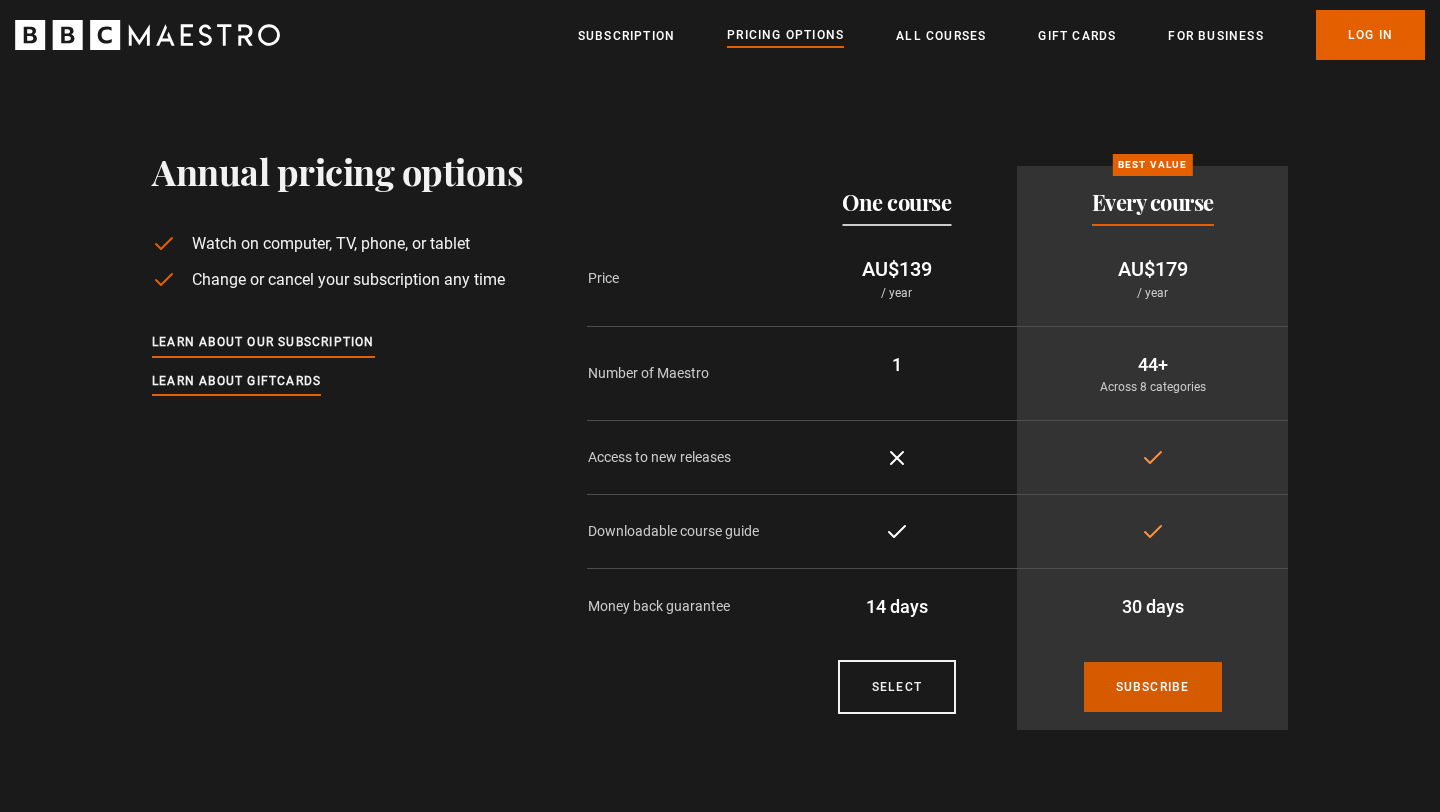 click on "Subscribe" at bounding box center [1153, 687] 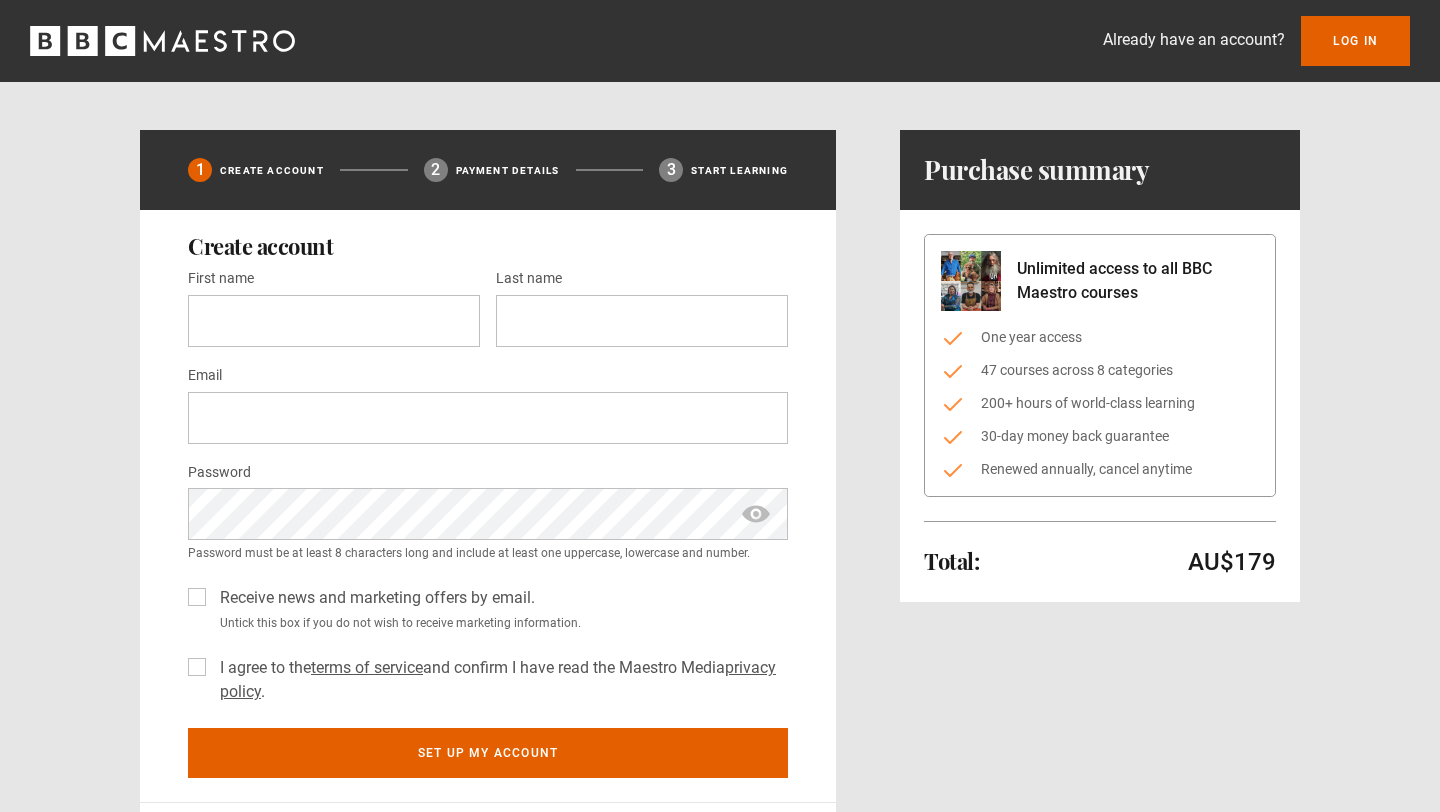 scroll, scrollTop: 0, scrollLeft: 0, axis: both 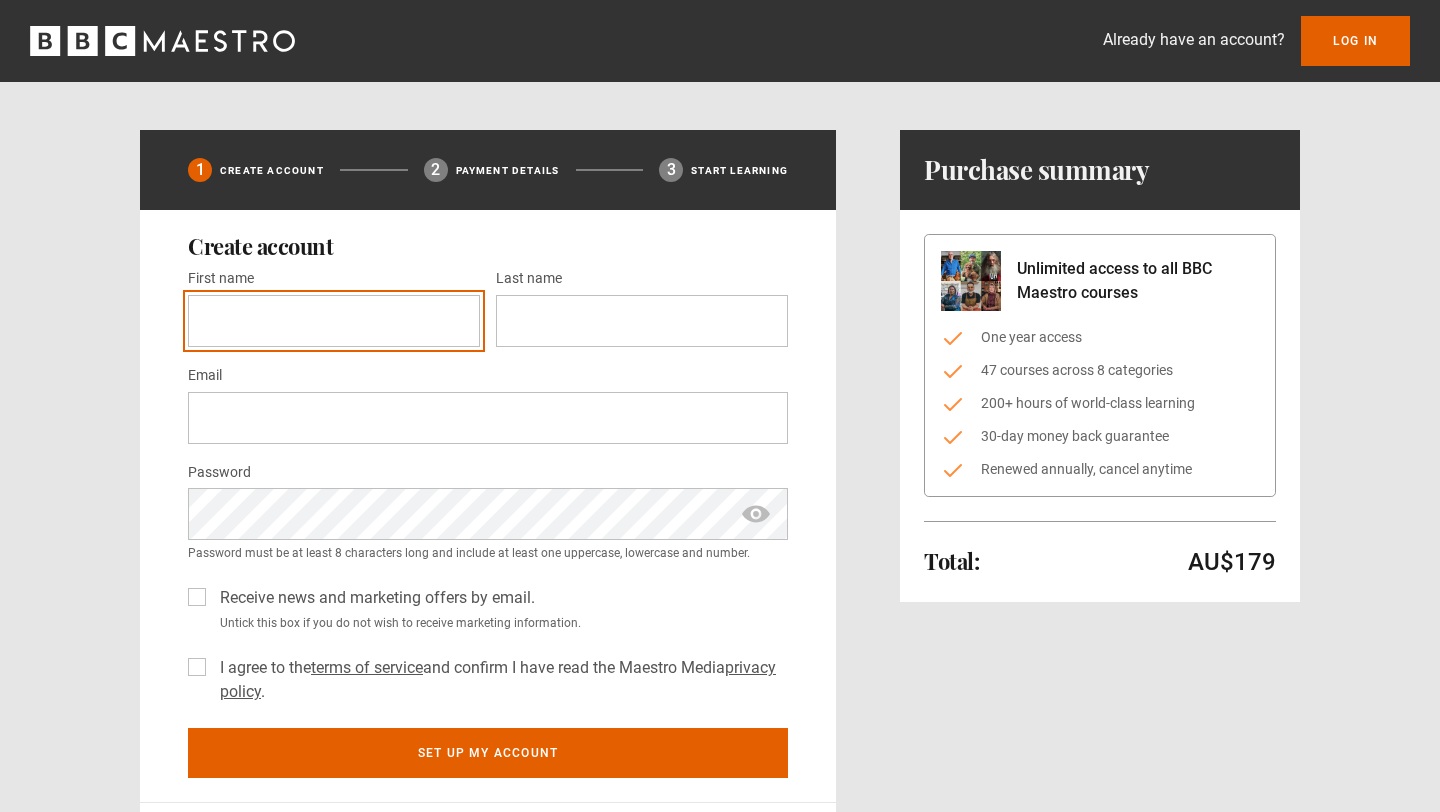 click on "First name  *" at bounding box center [334, 321] 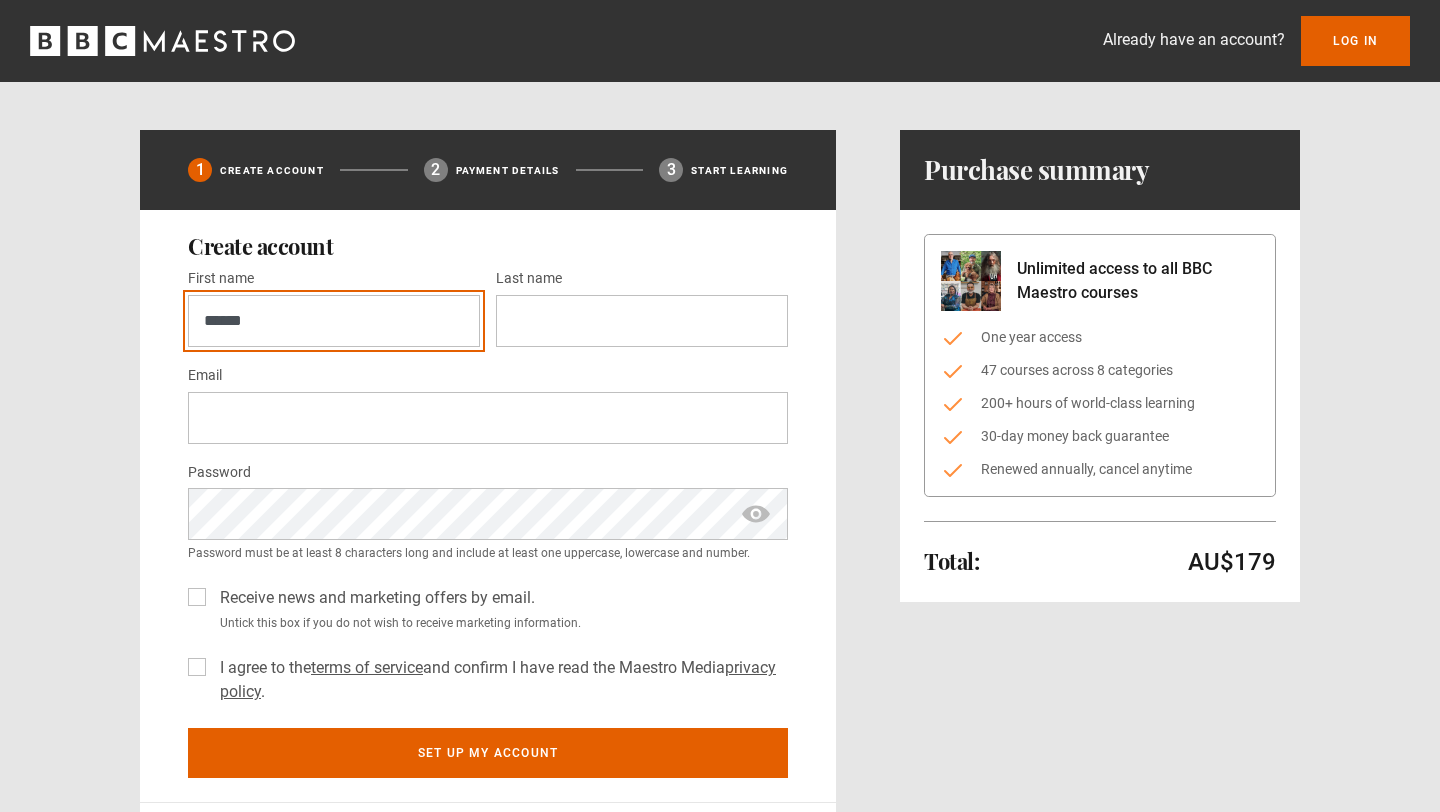 type on "******" 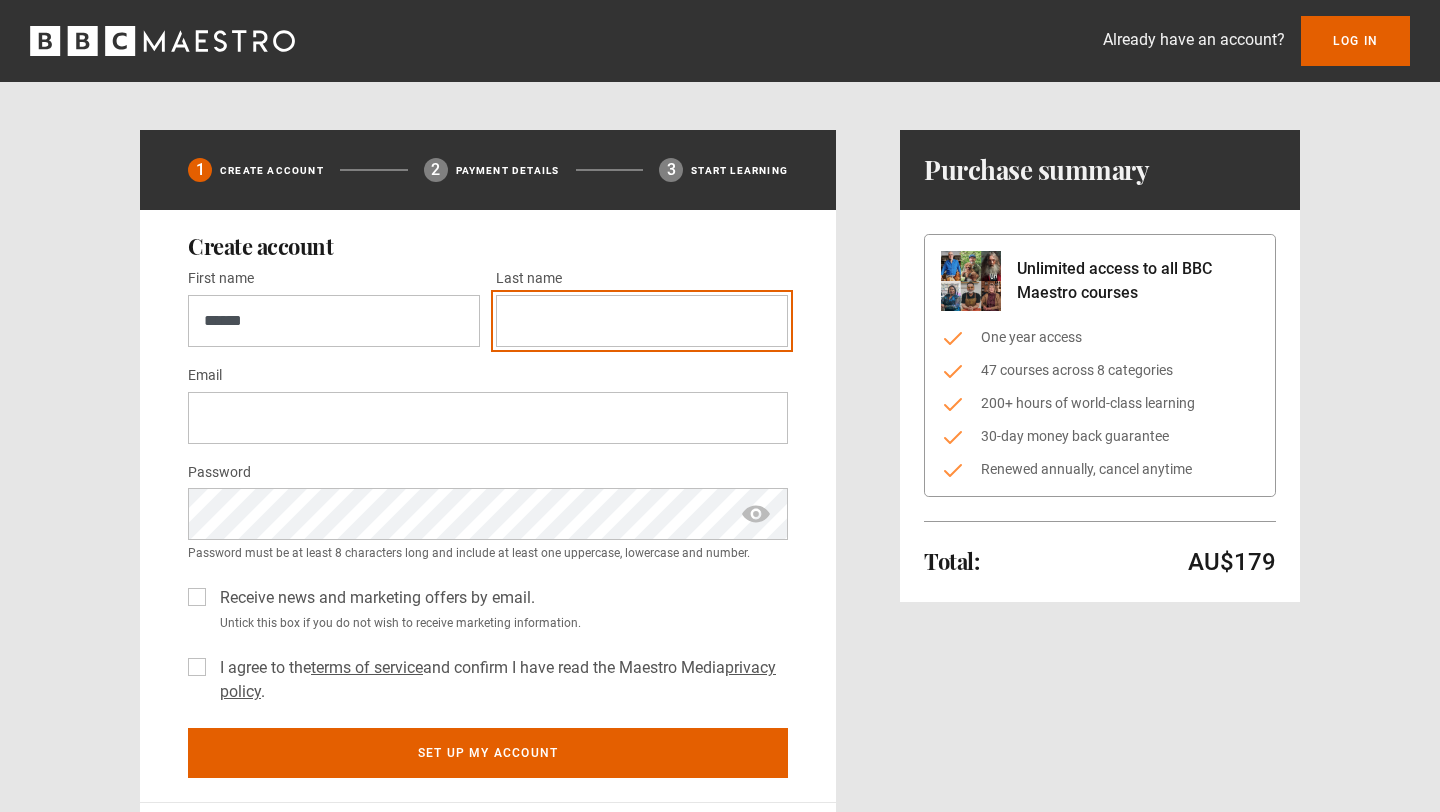 click on "Last name  *" at bounding box center (642, 321) 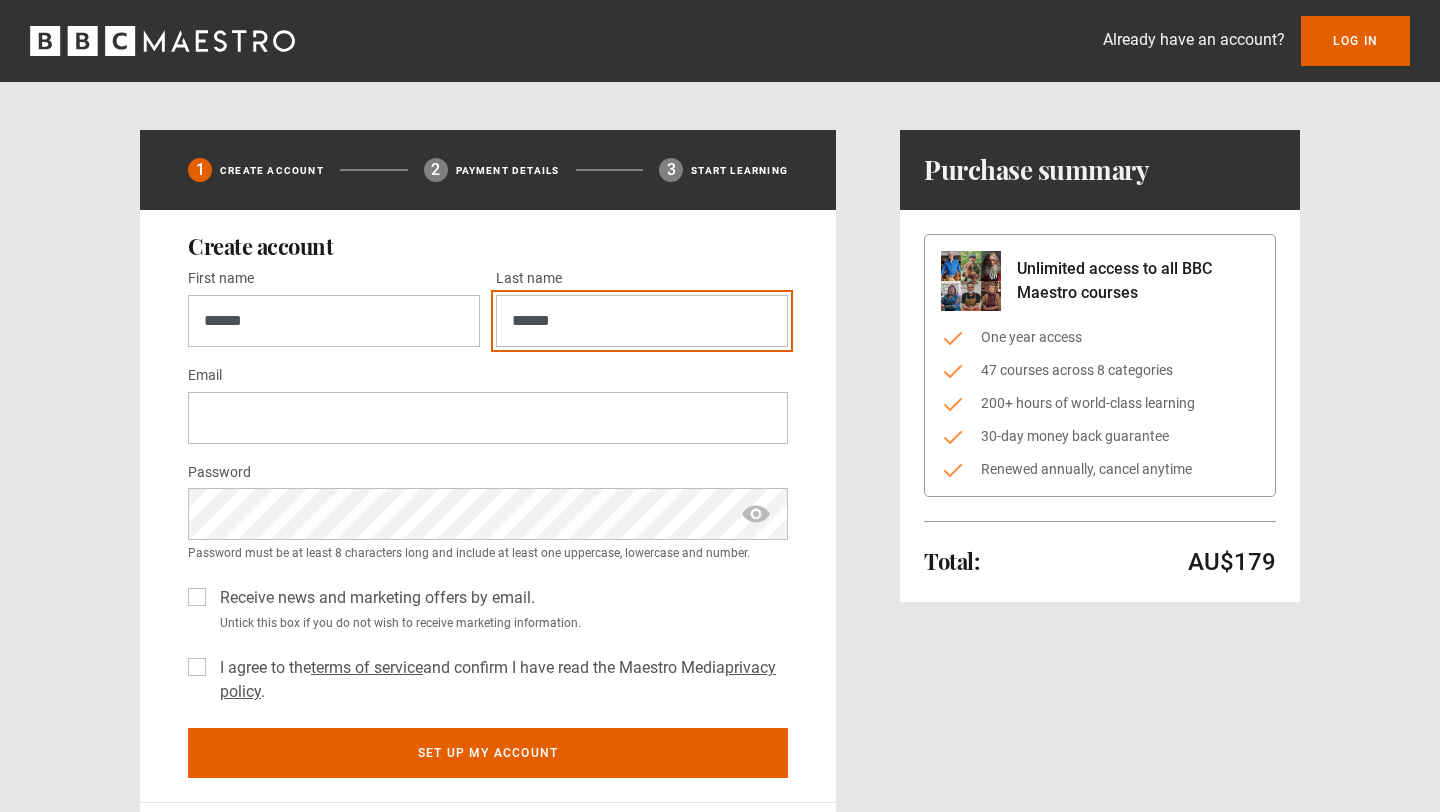 type on "******" 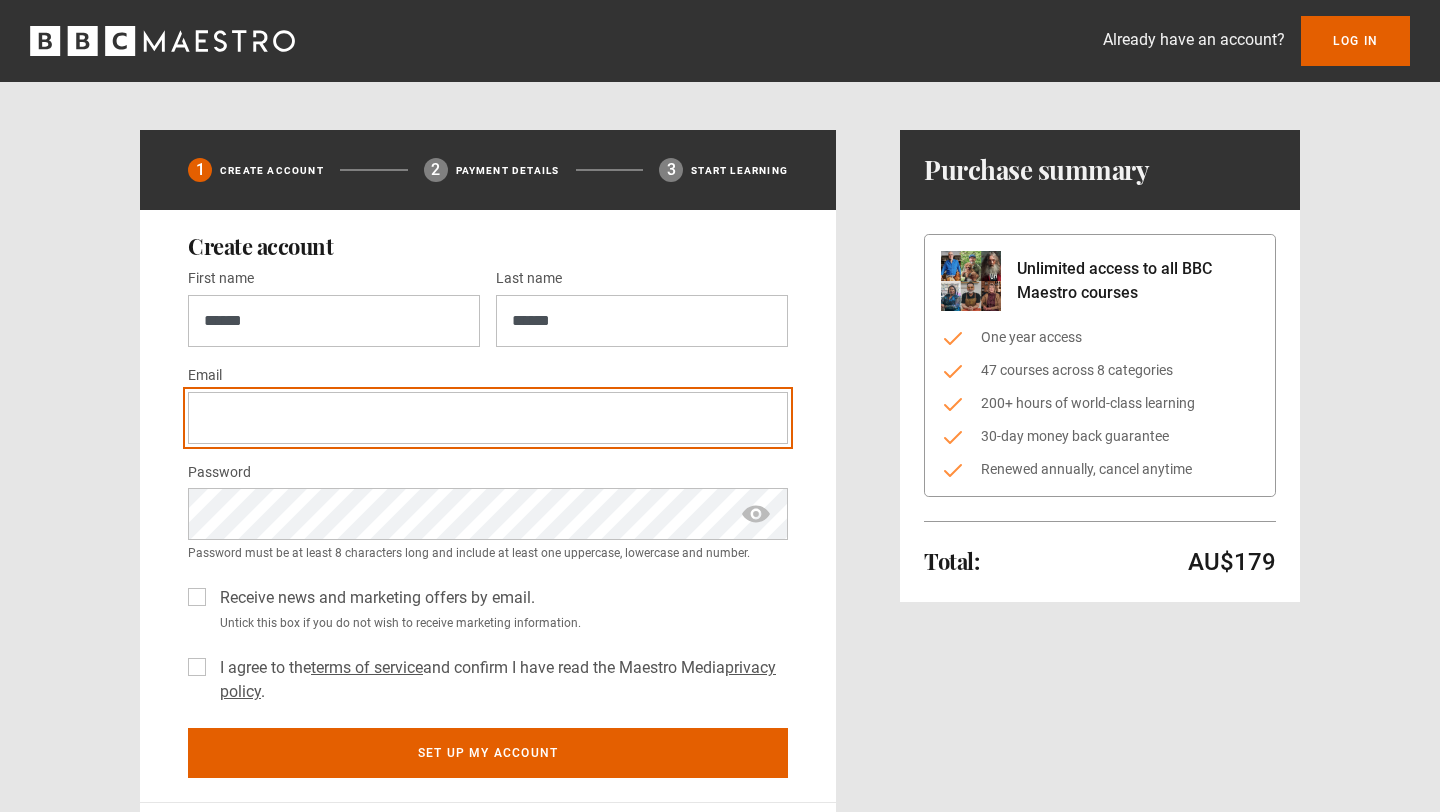 click on "Email  *" at bounding box center [488, 418] 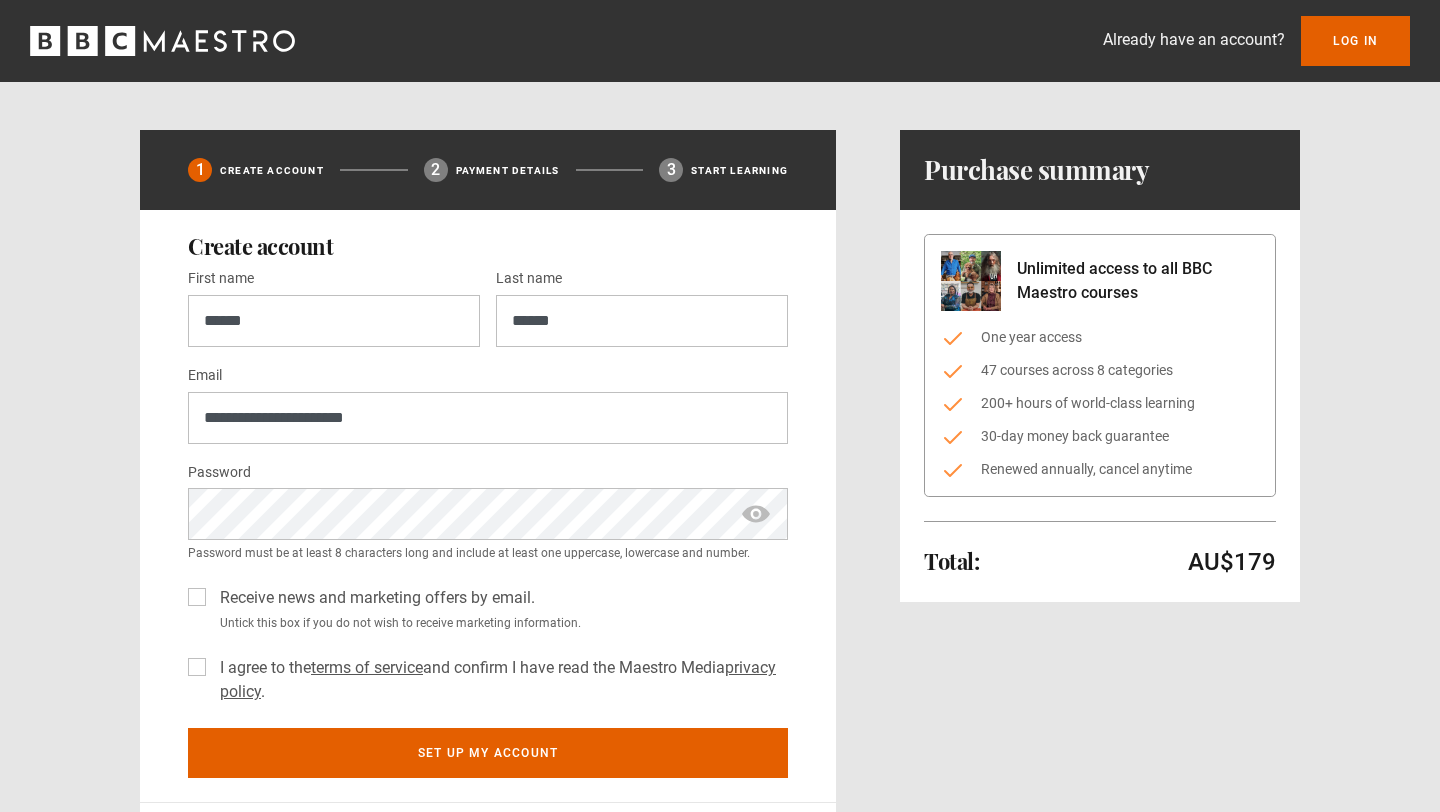 click at bounding box center [756, 514] 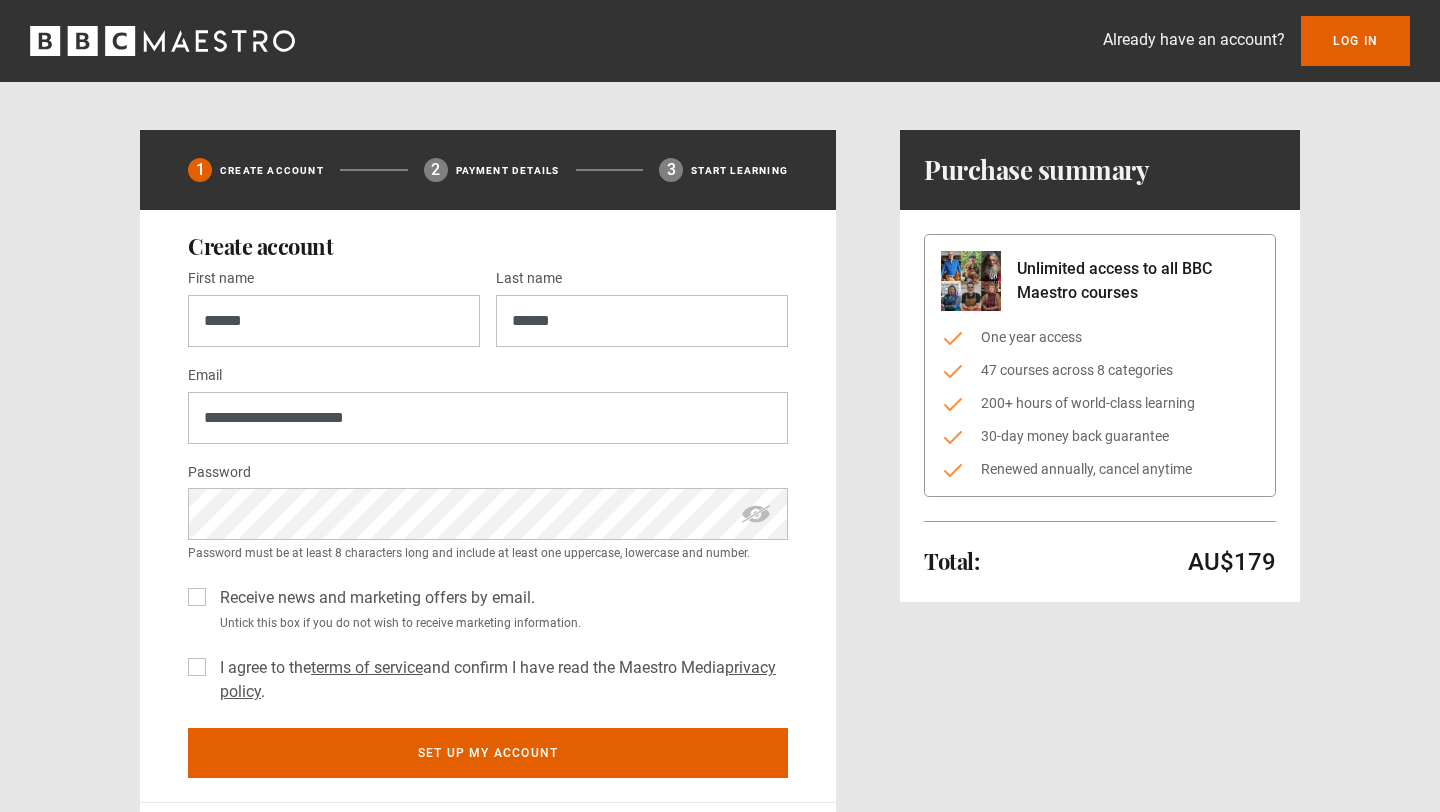 click on "Receive news and marketing offers by email." at bounding box center (373, 598) 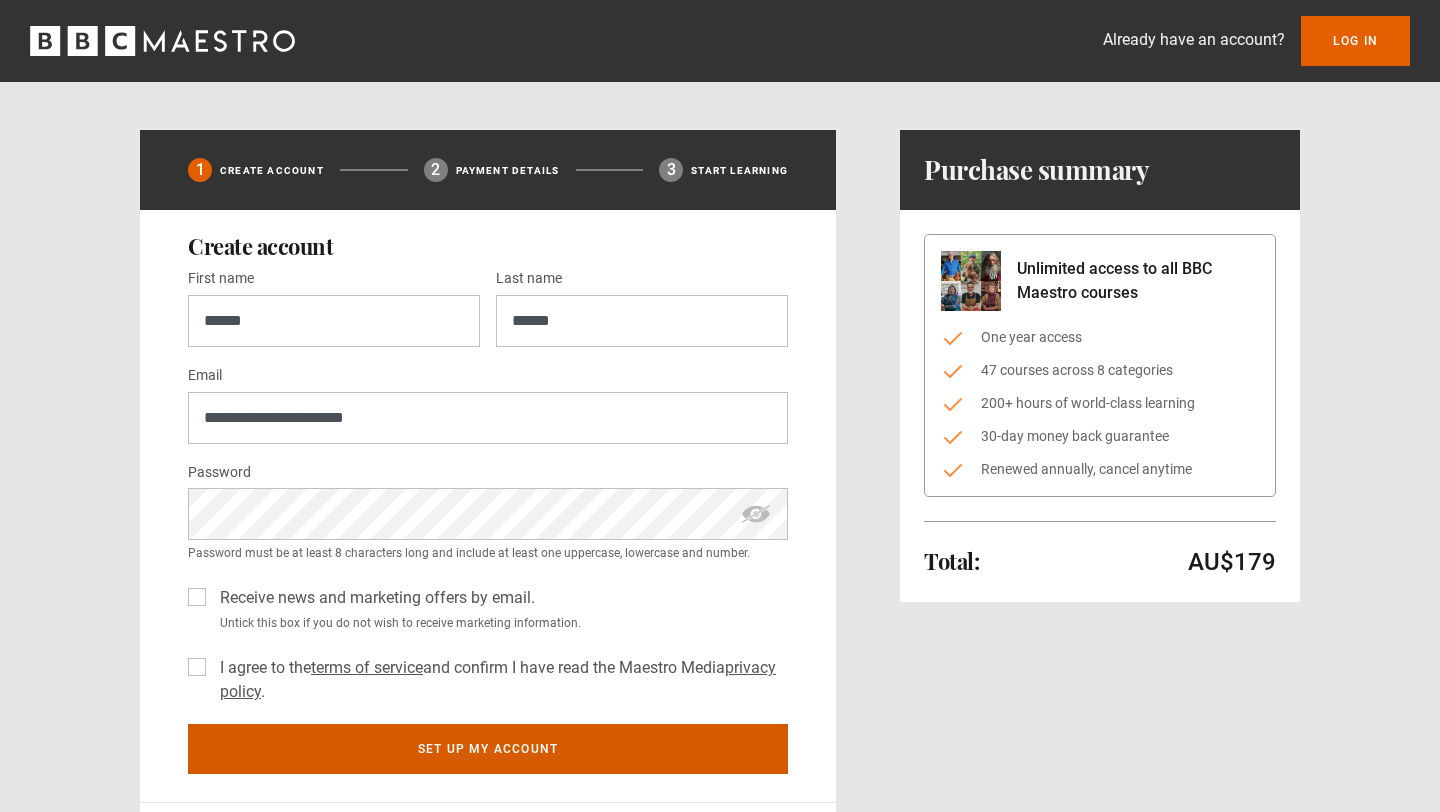 click on "Set up my account" at bounding box center (488, 749) 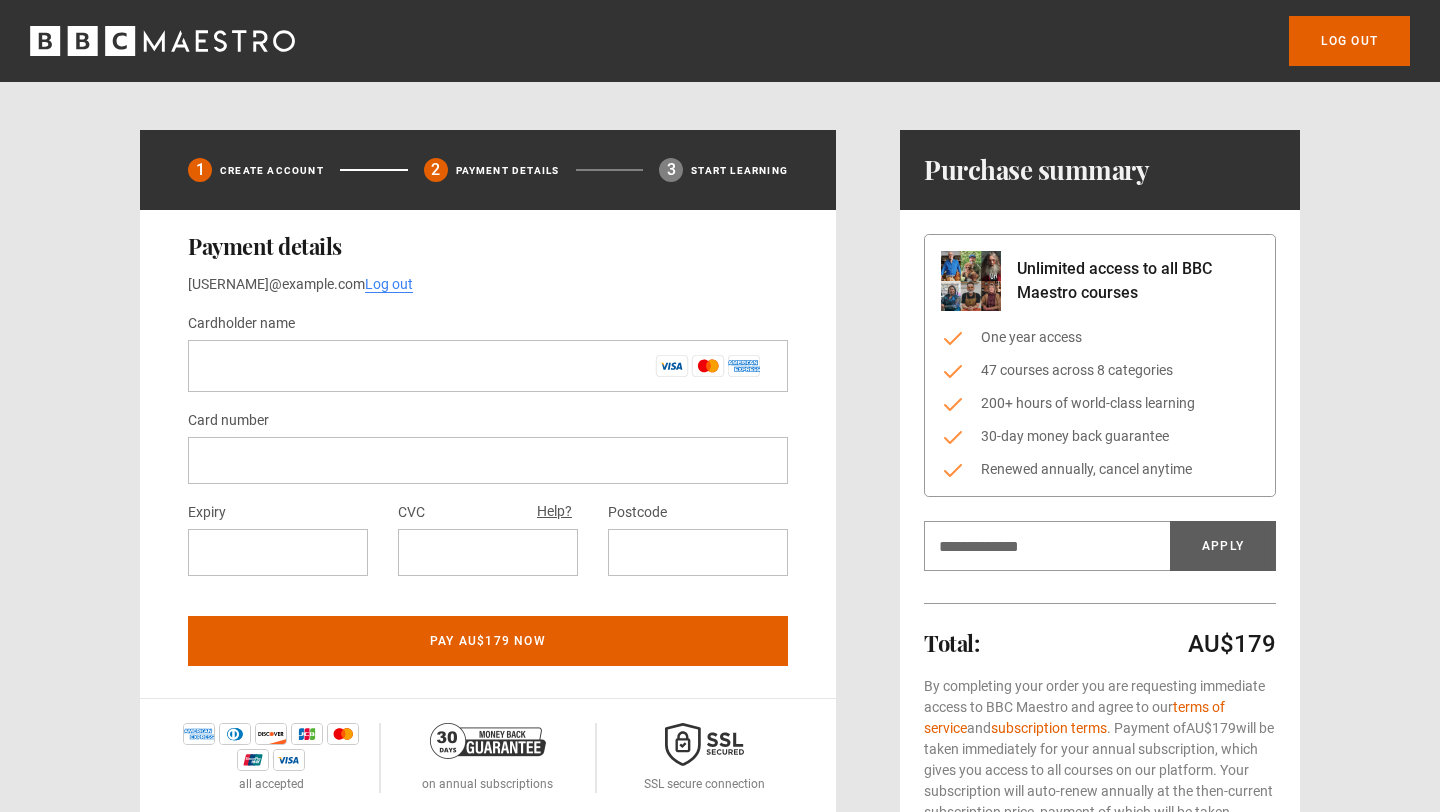 scroll, scrollTop: 0, scrollLeft: 0, axis: both 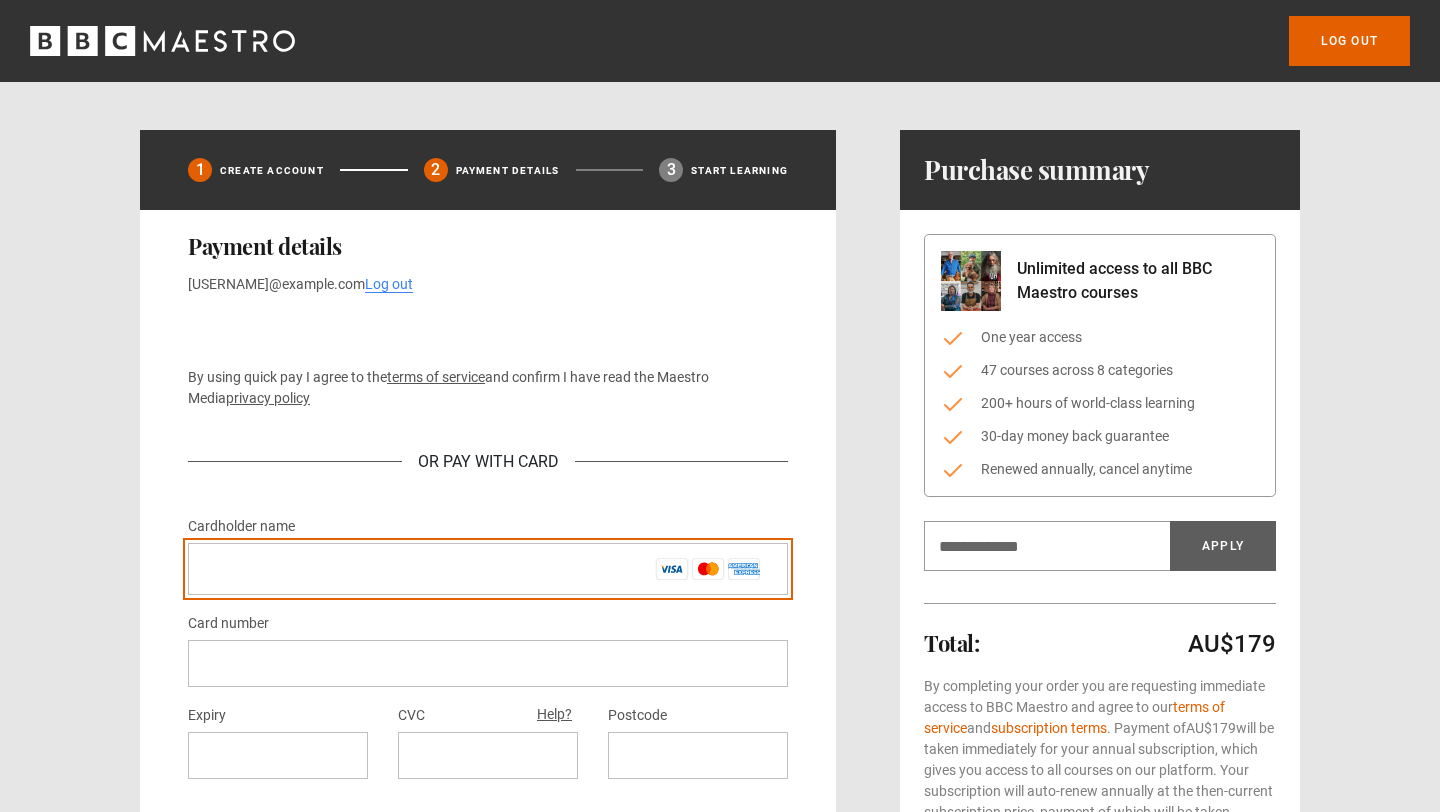 click on "Cardholder name  *" at bounding box center (488, 569) 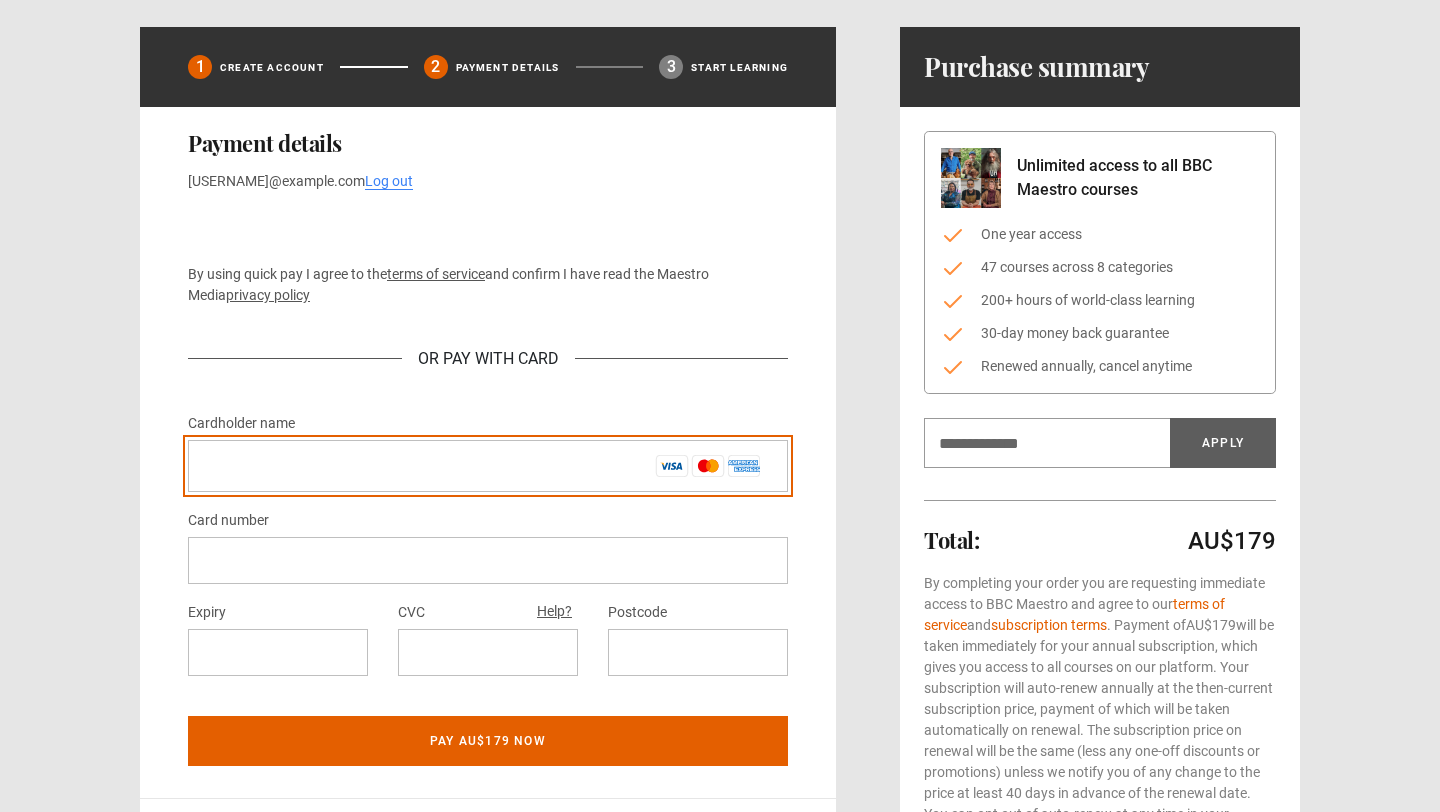 scroll, scrollTop: 102, scrollLeft: 0, axis: vertical 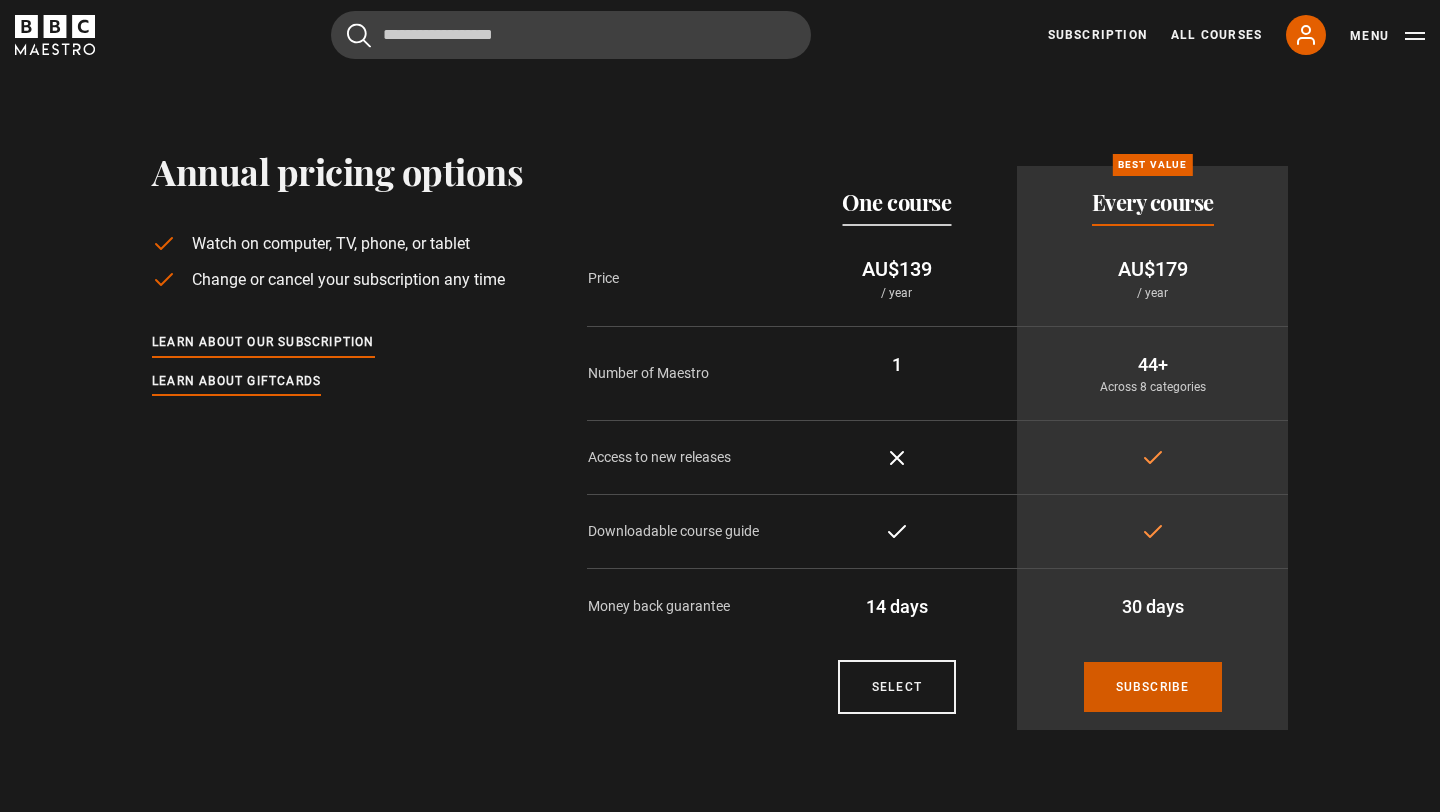 click on "Subscribe" at bounding box center [1153, 687] 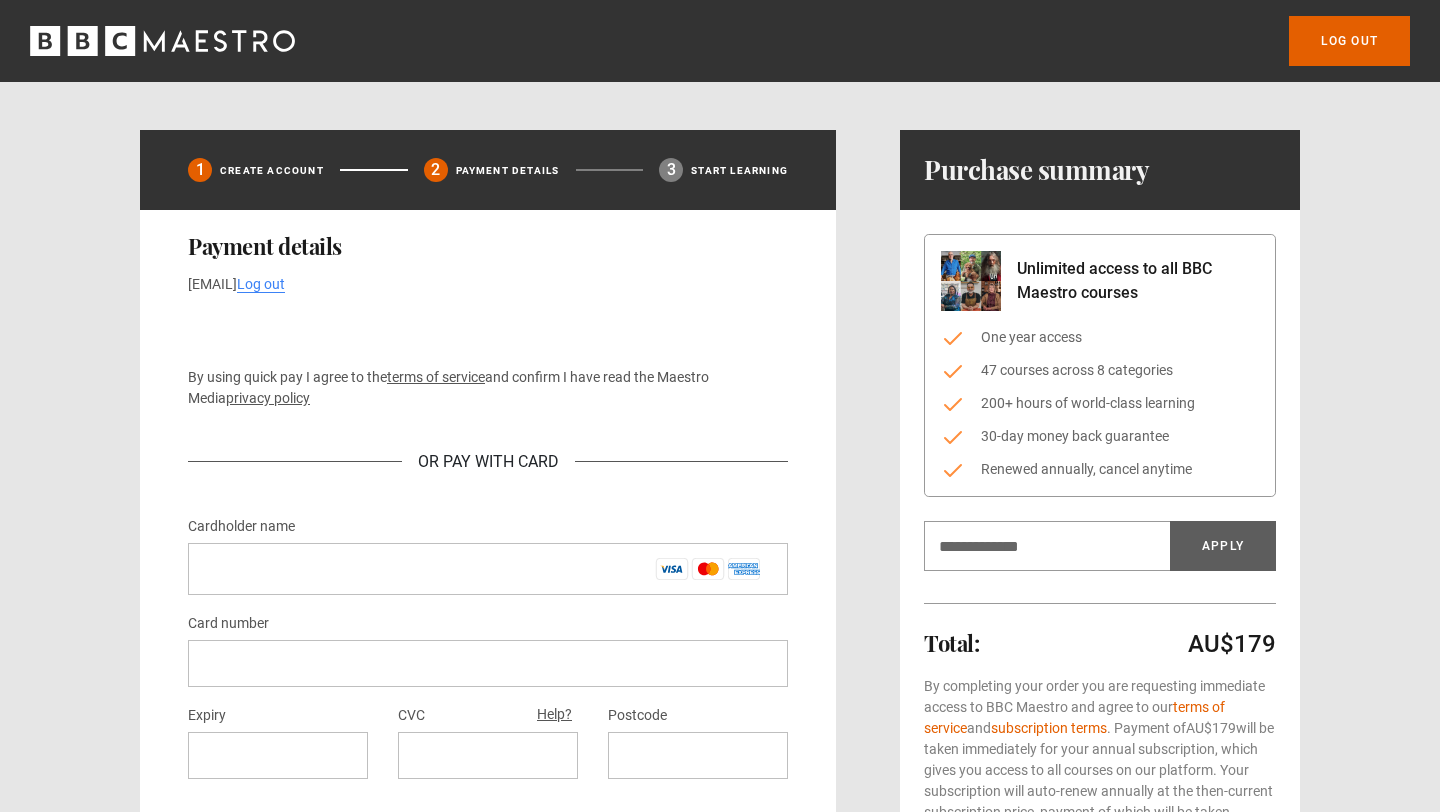 scroll, scrollTop: 0, scrollLeft: 0, axis: both 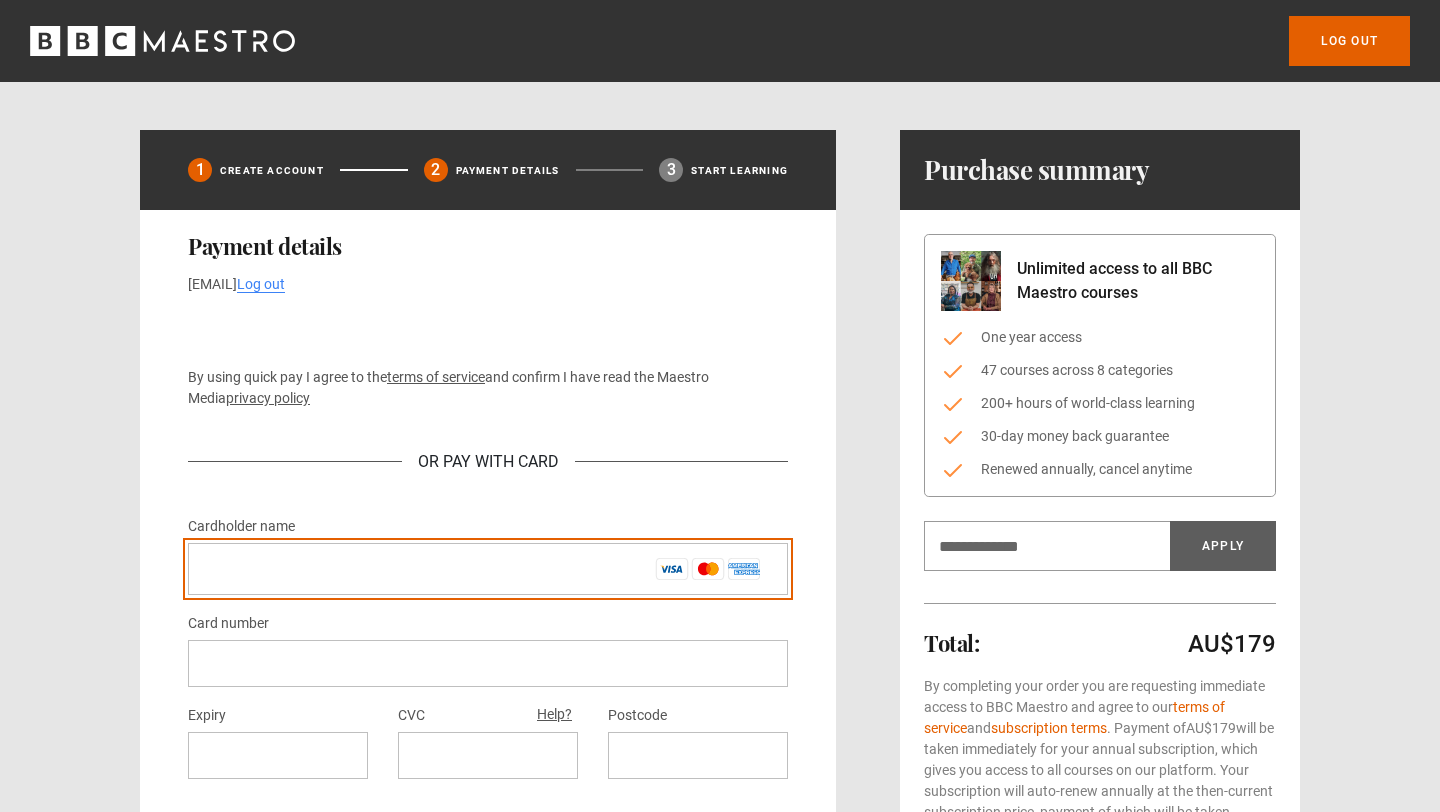click on "Cardholder name  *" at bounding box center [488, 569] 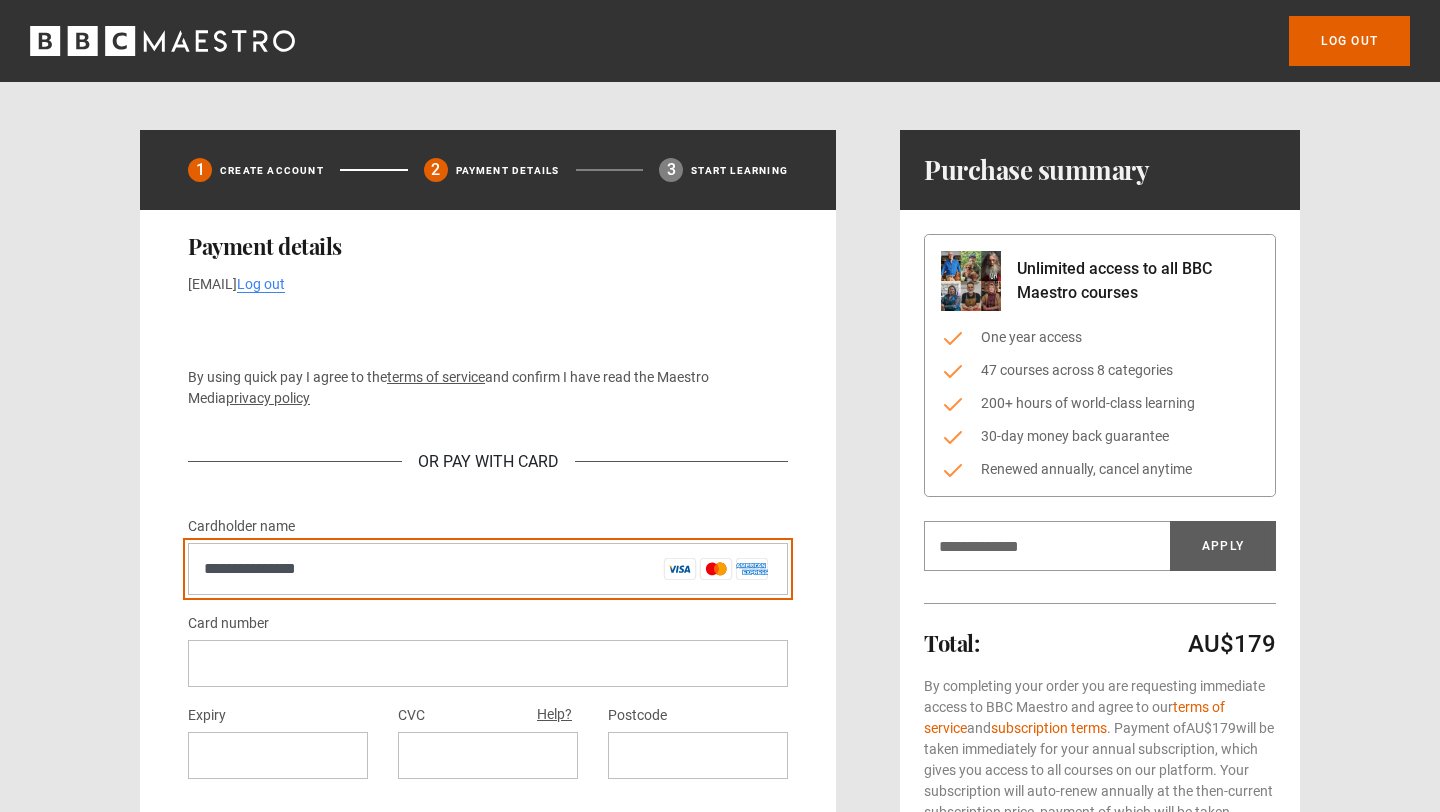 type on "**********" 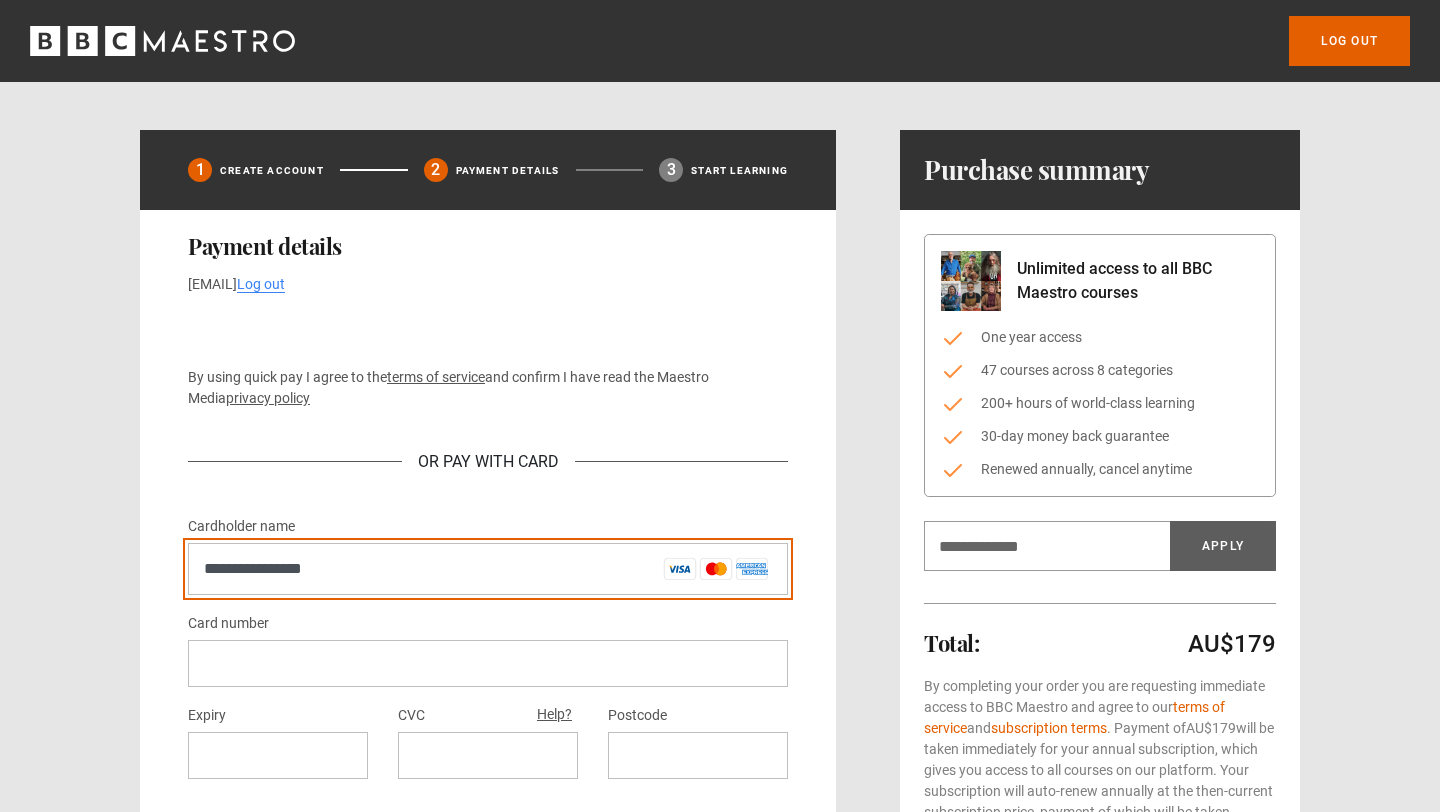 click on "**********" at bounding box center (488, 569) 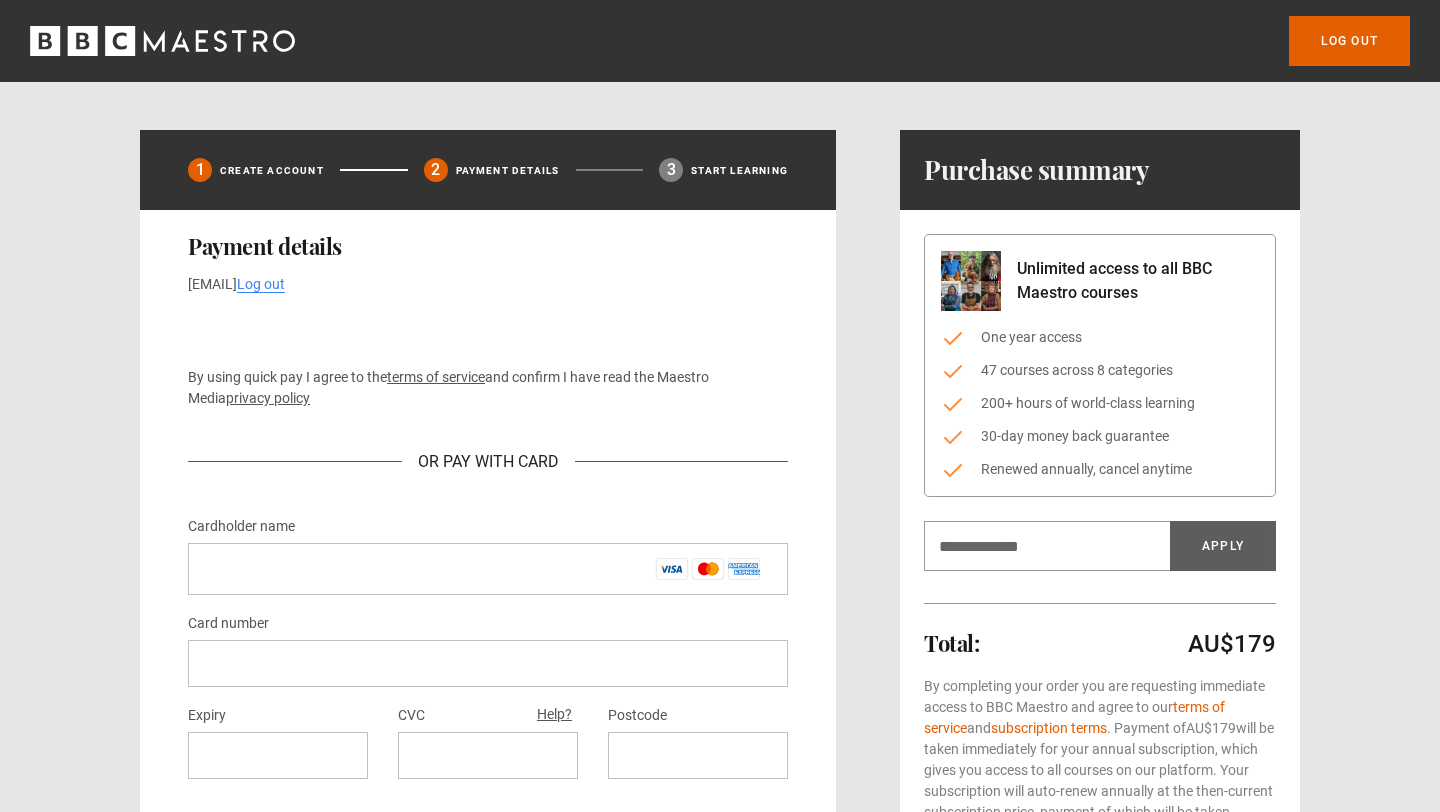 click at bounding box center [488, 663] 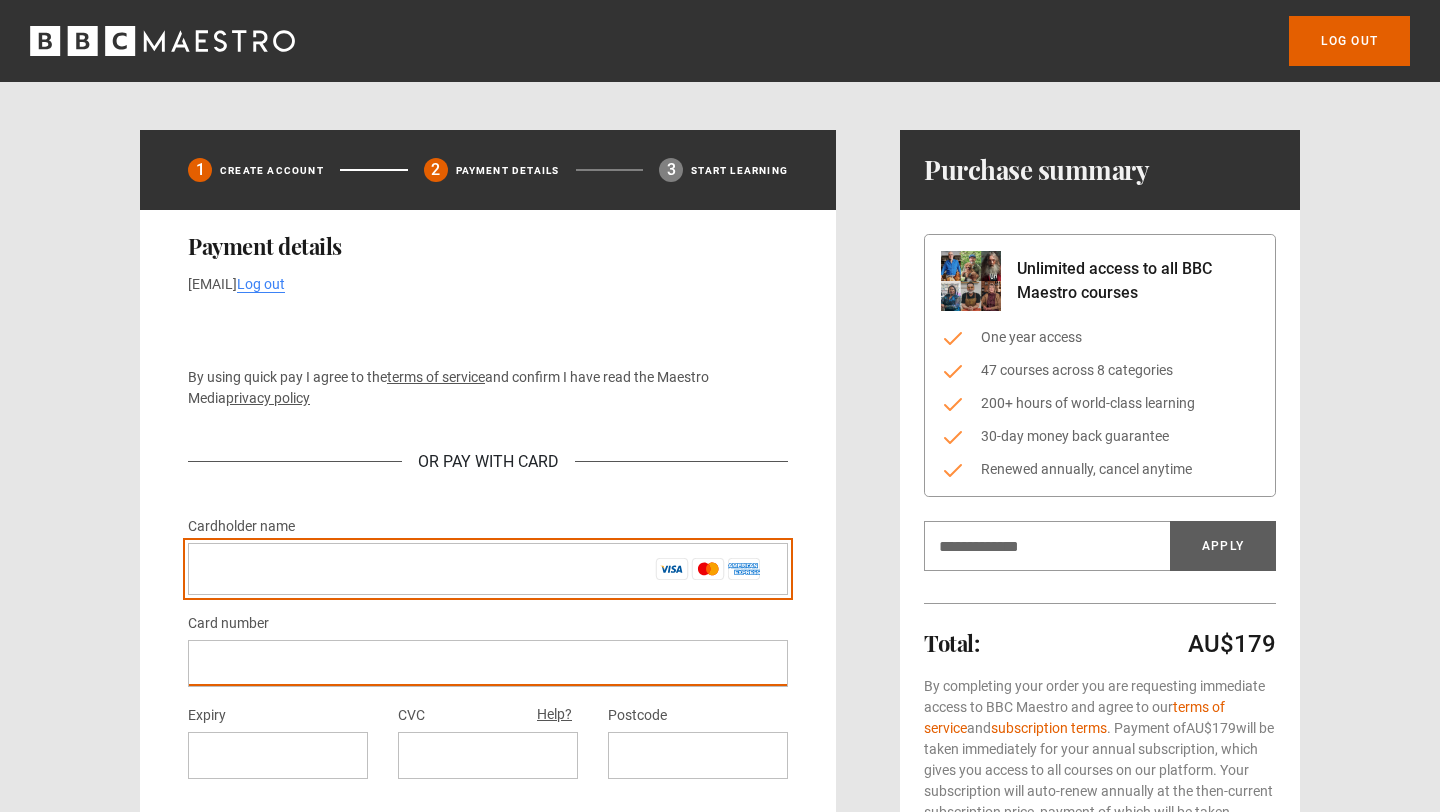 click on "Cardholder name  *" at bounding box center (488, 569) 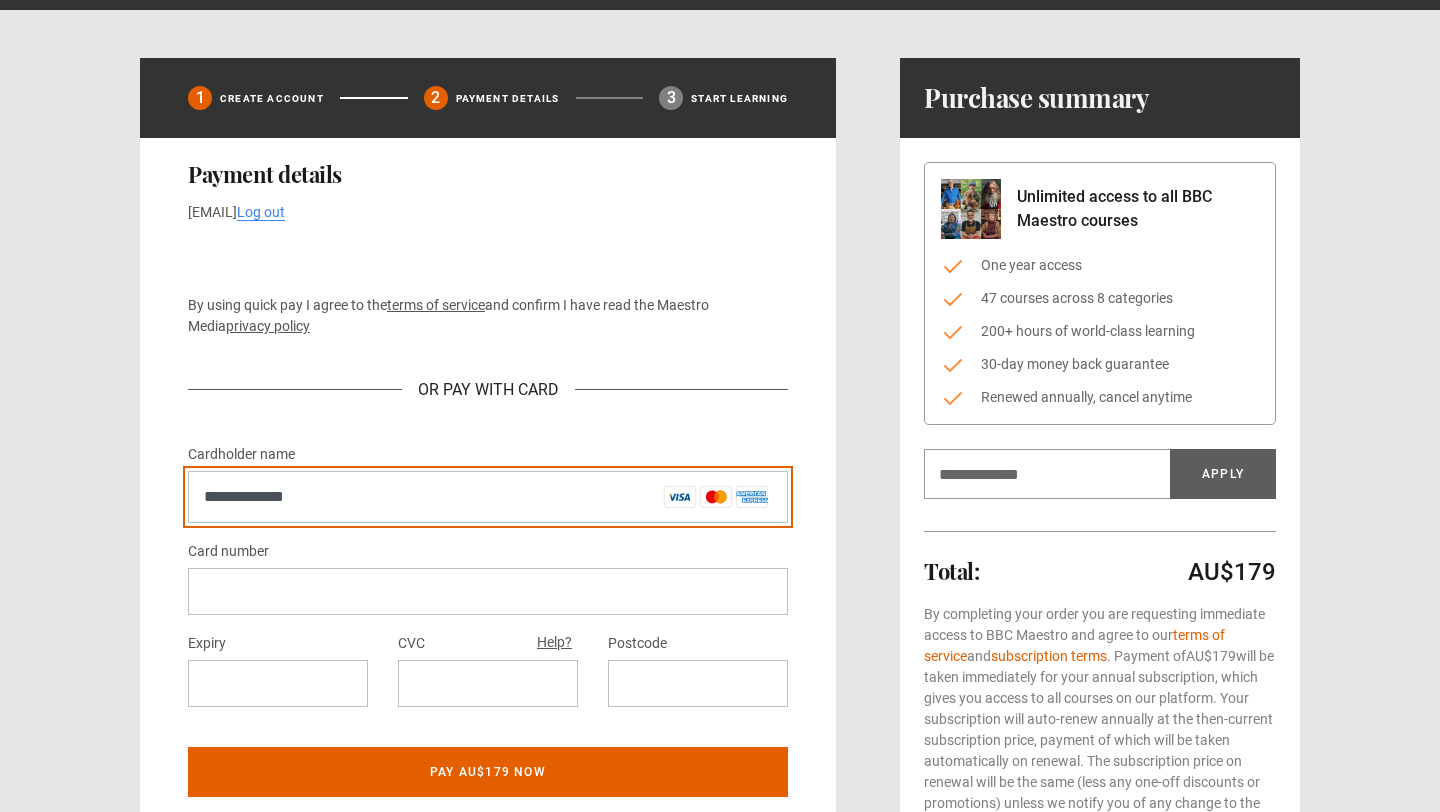 scroll, scrollTop: 90, scrollLeft: 0, axis: vertical 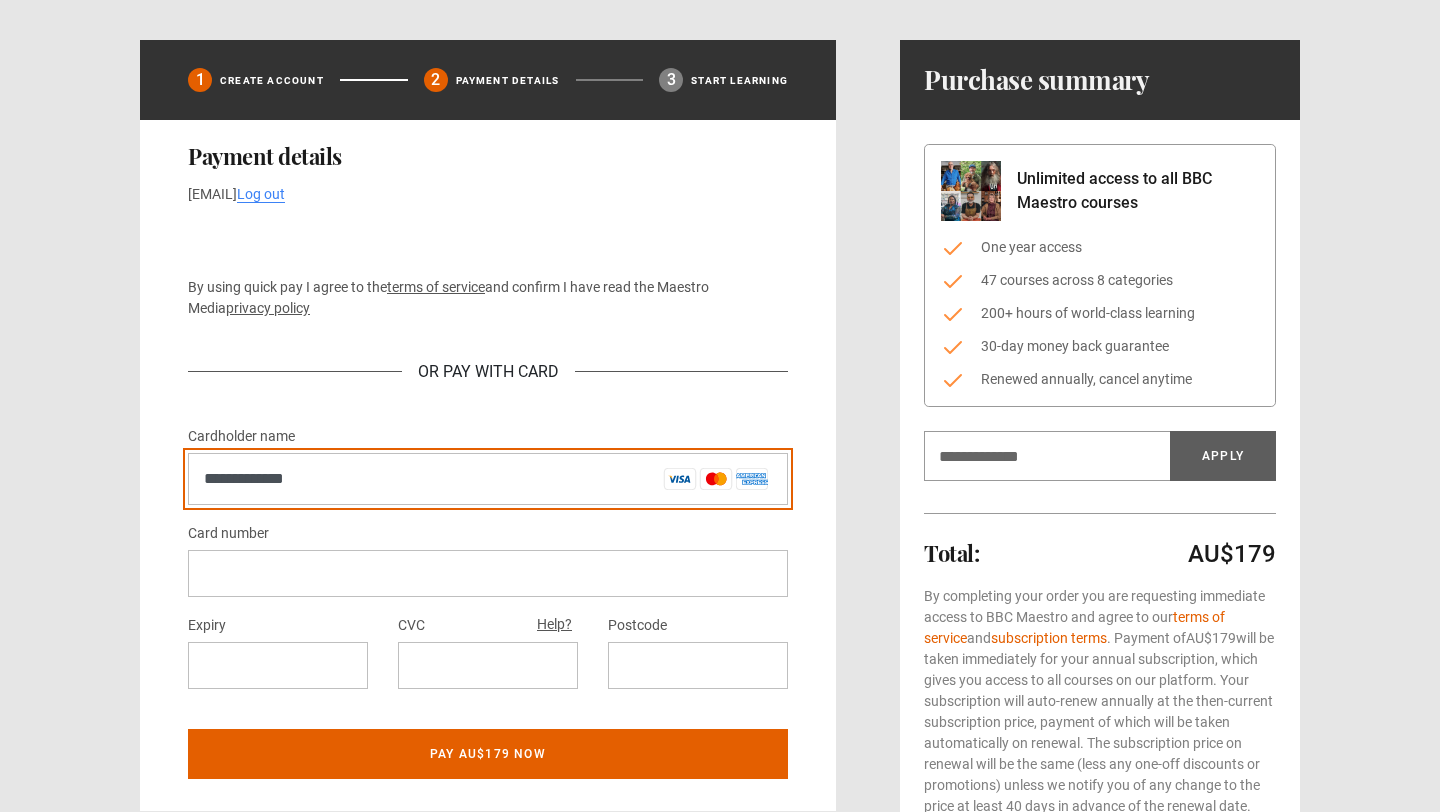 type on "**********" 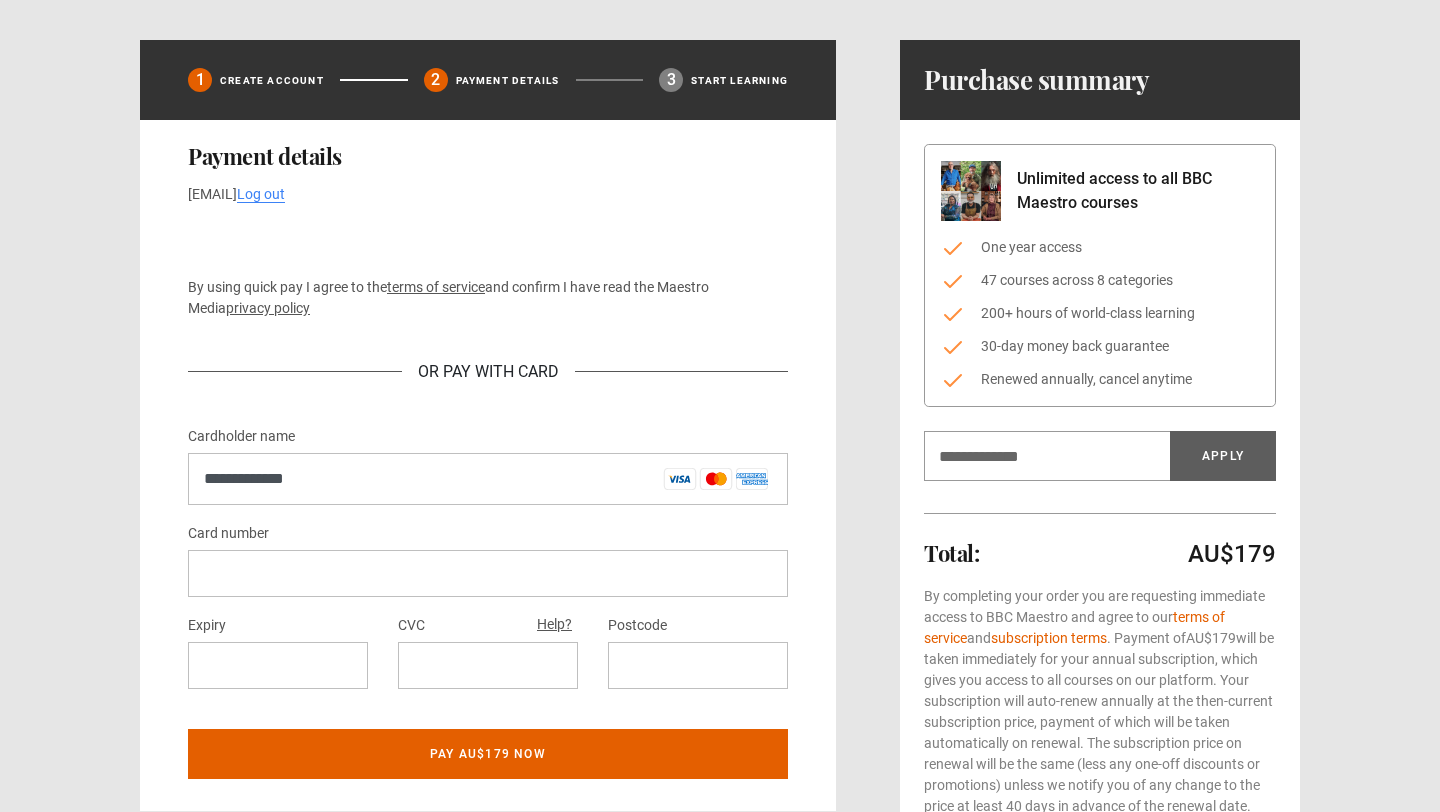 click at bounding box center (278, 665) 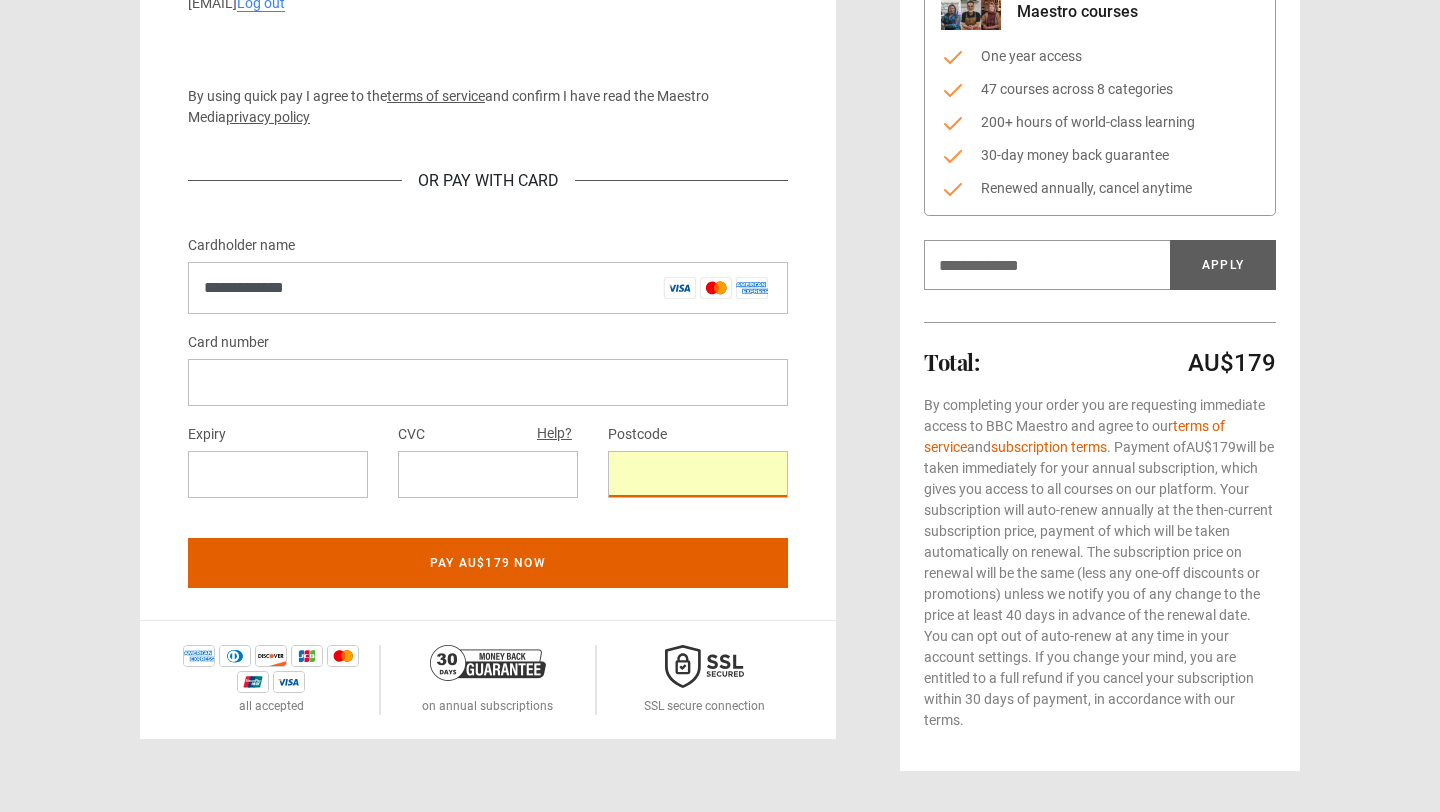 scroll, scrollTop: 282, scrollLeft: 0, axis: vertical 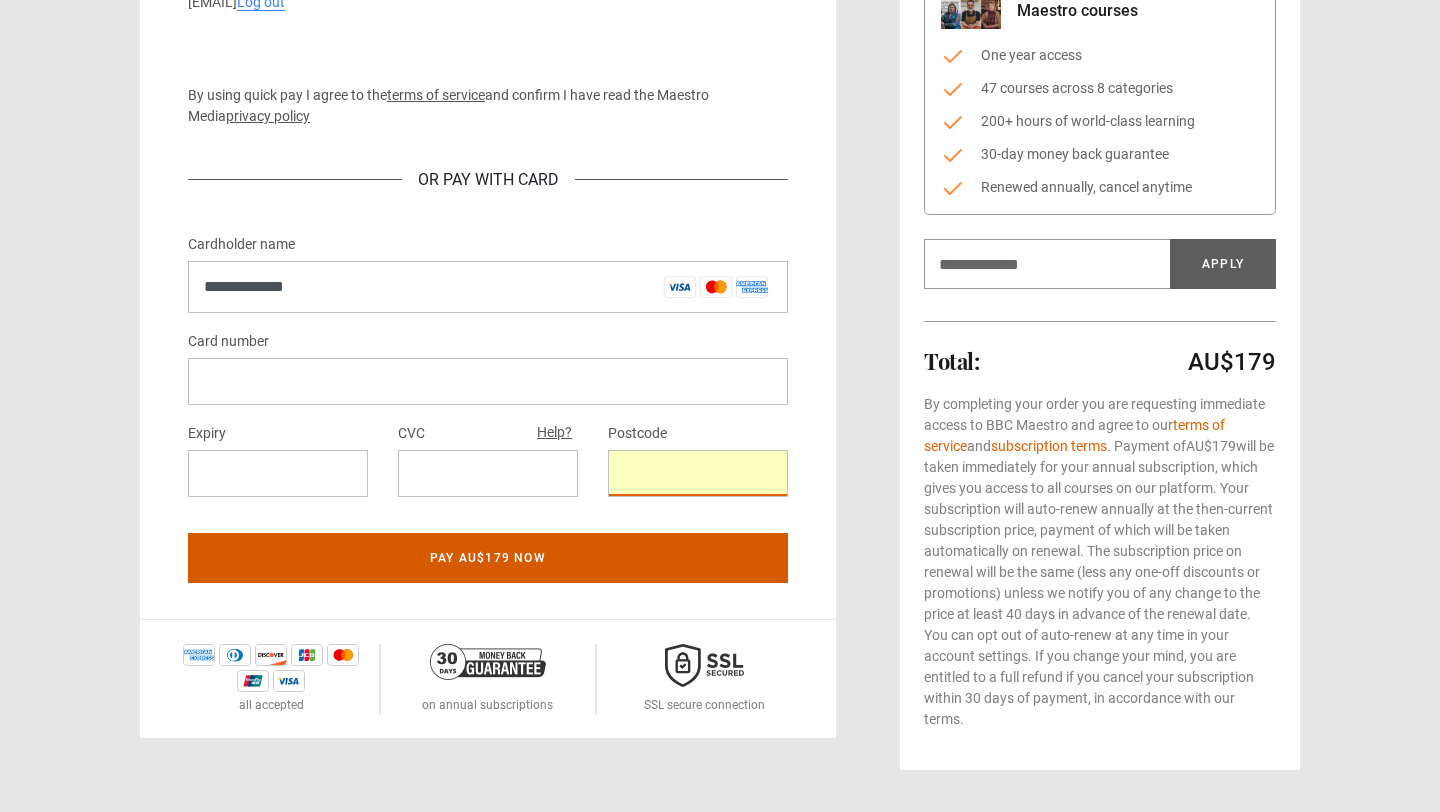 click on "Pay AU$179 now" at bounding box center [488, 558] 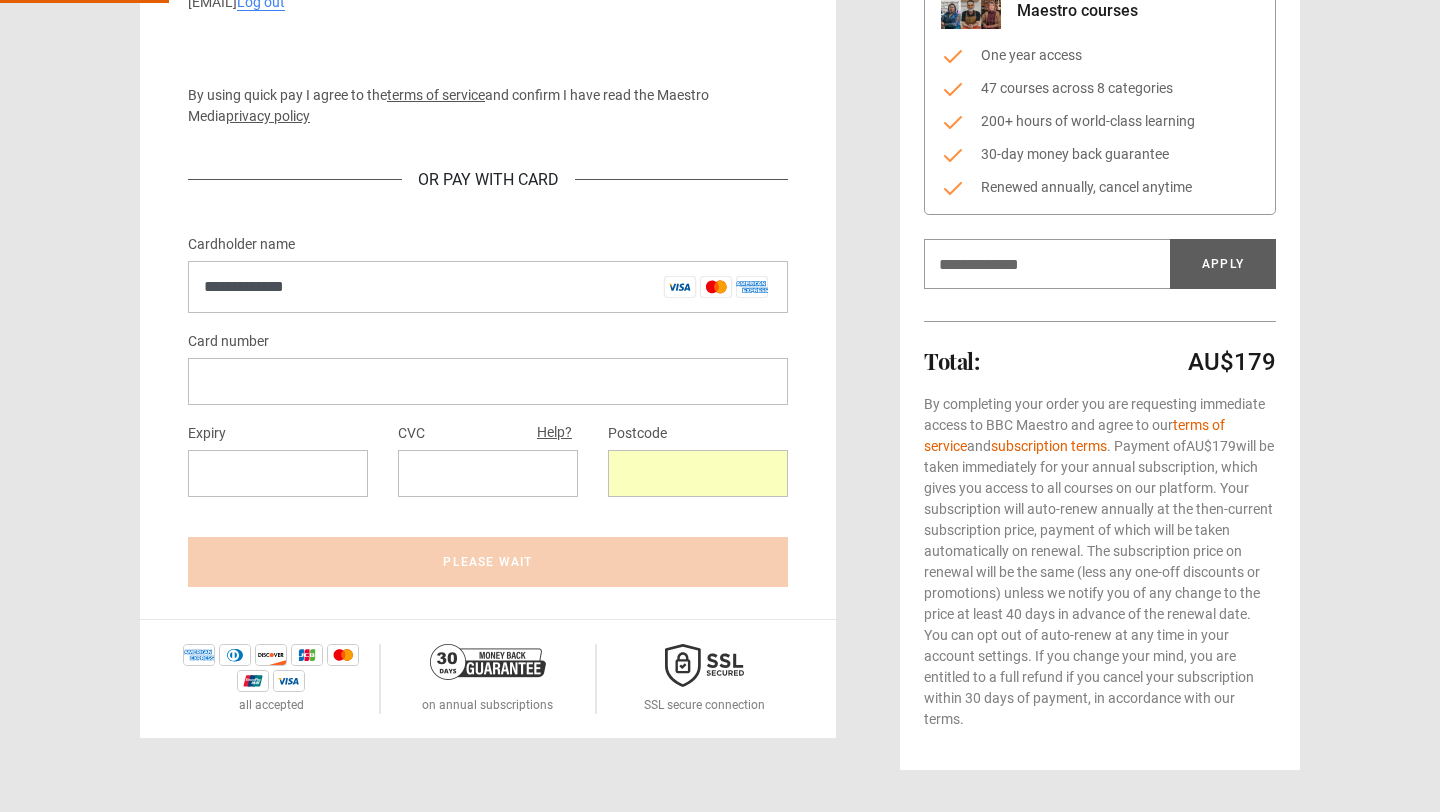 scroll, scrollTop: 0, scrollLeft: 0, axis: both 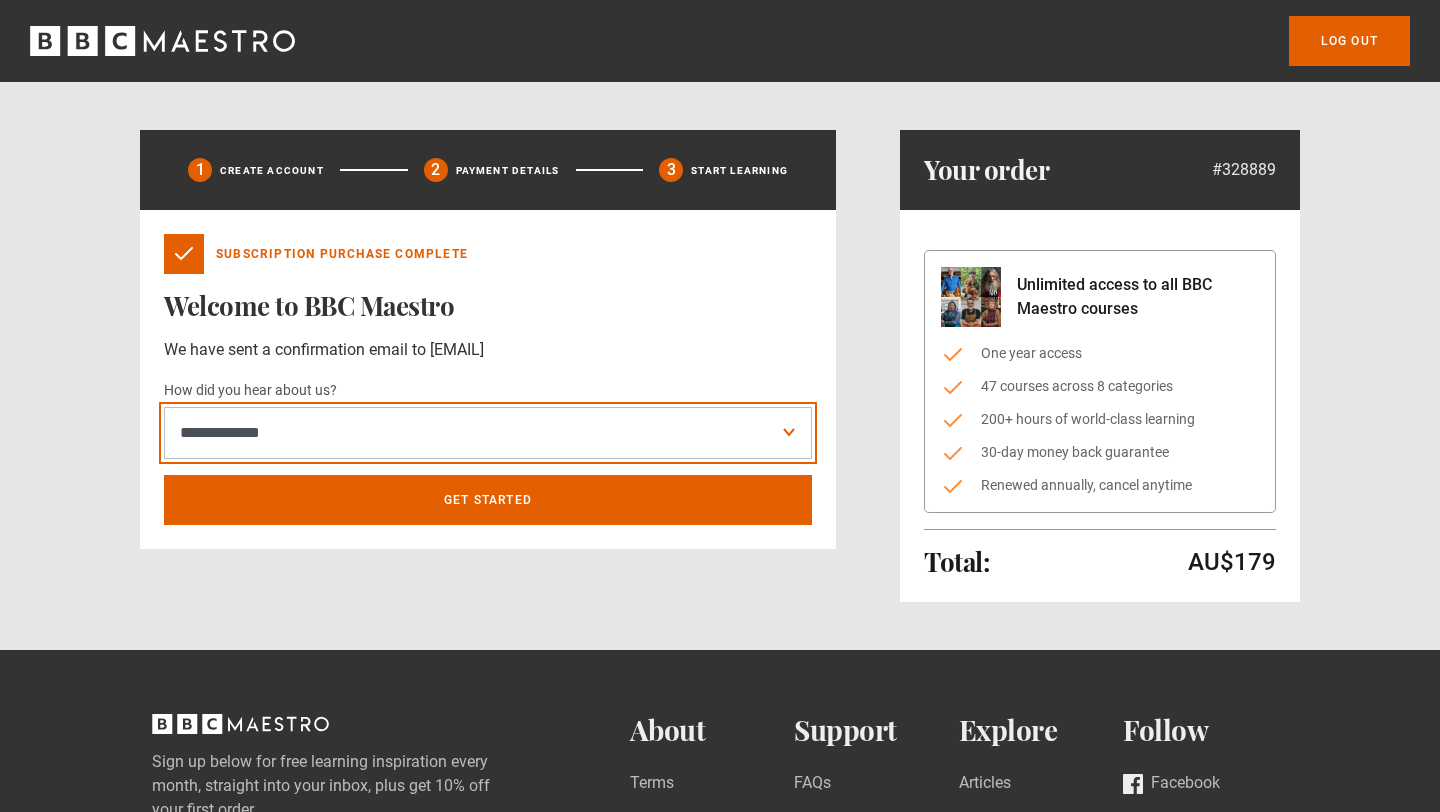 click on "**********" at bounding box center (488, 433) 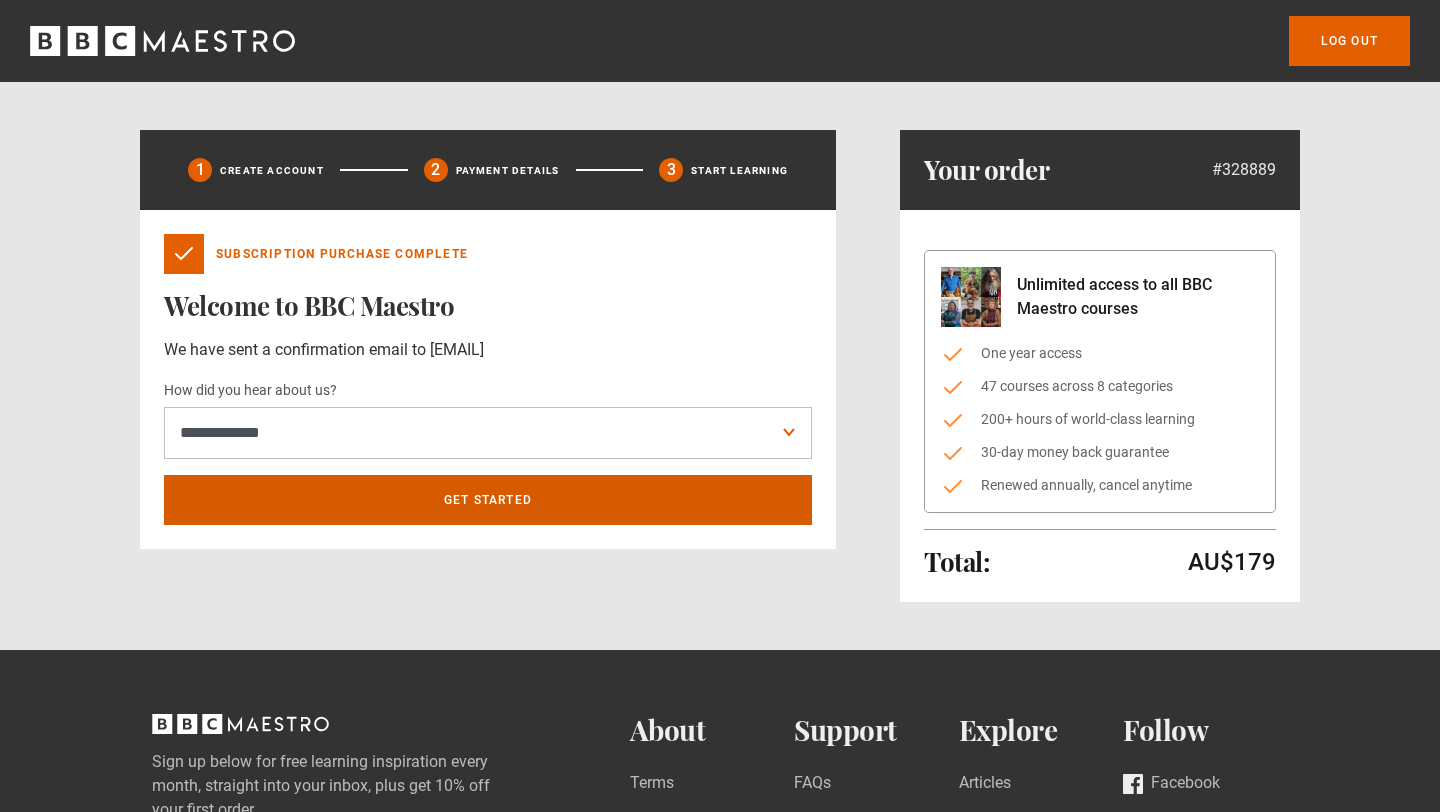 click on "Get Started" at bounding box center [488, 500] 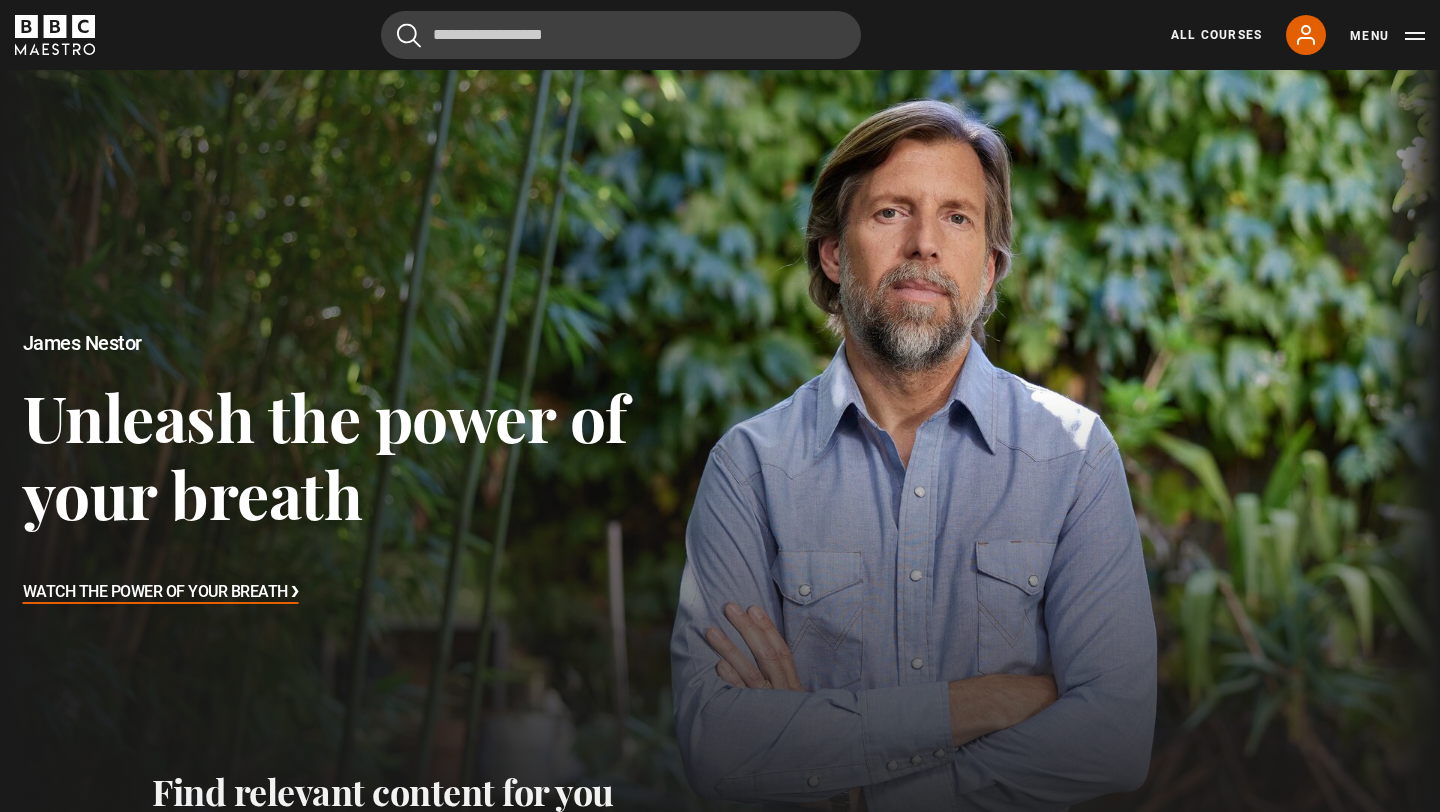 scroll, scrollTop: 694, scrollLeft: 0, axis: vertical 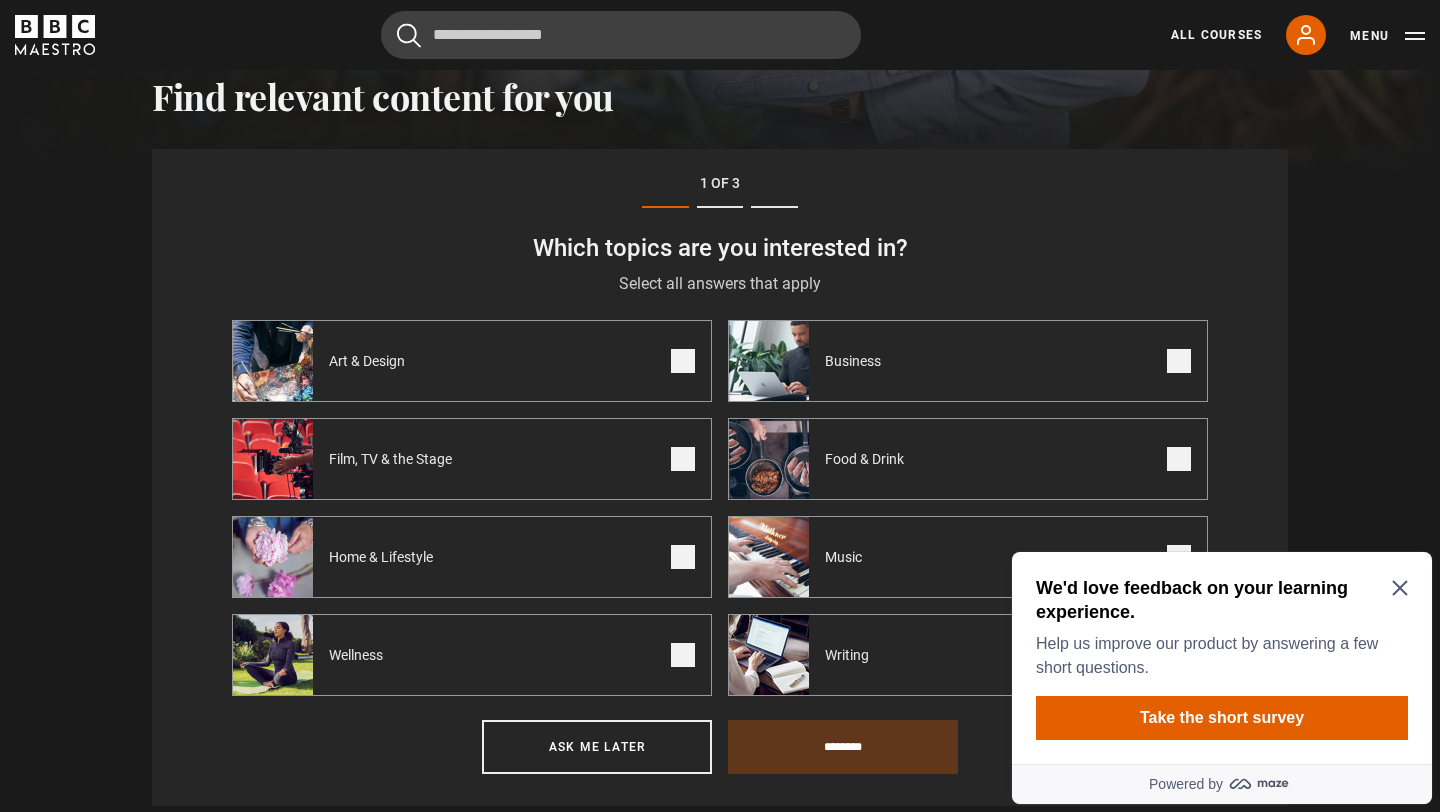 click 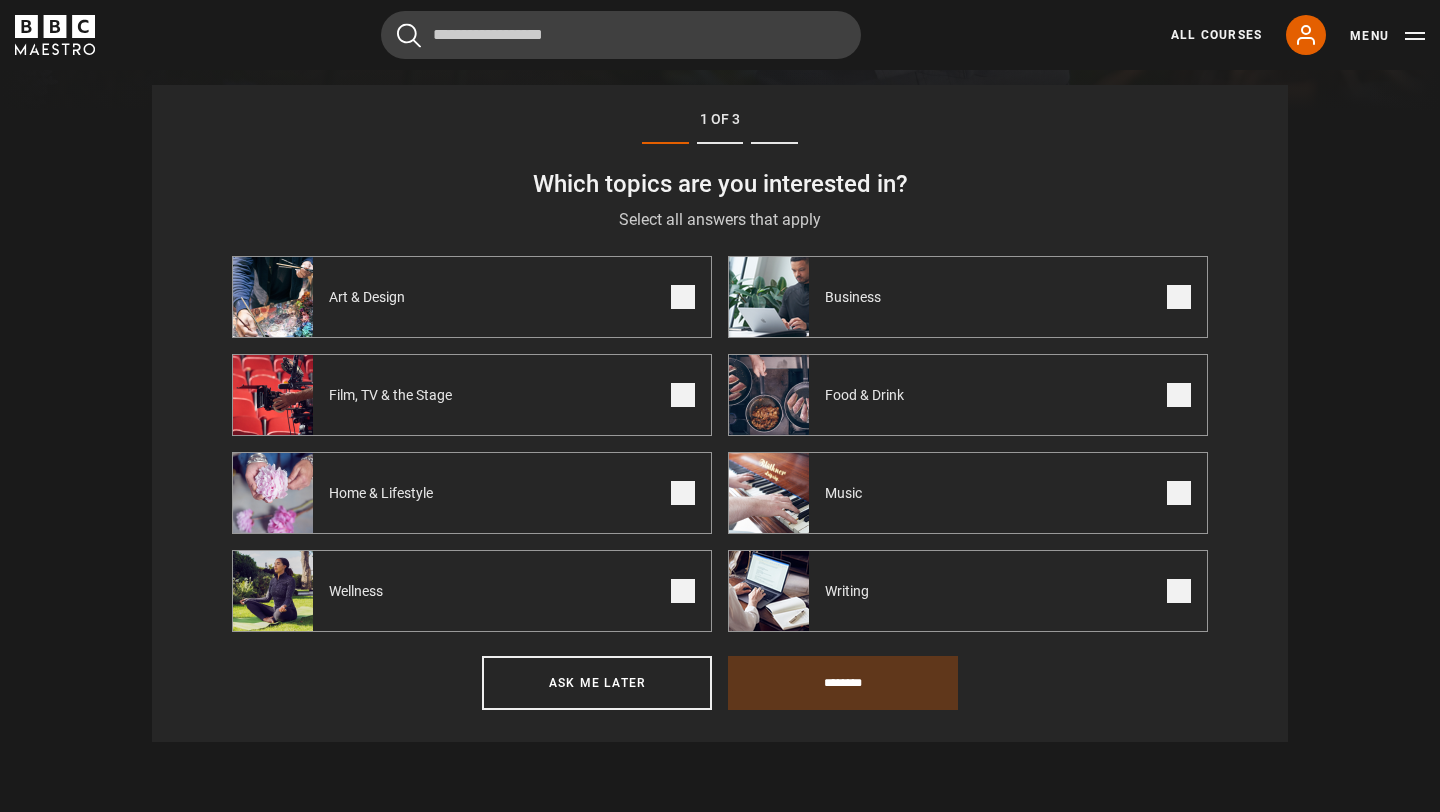 scroll, scrollTop: 760, scrollLeft: 0, axis: vertical 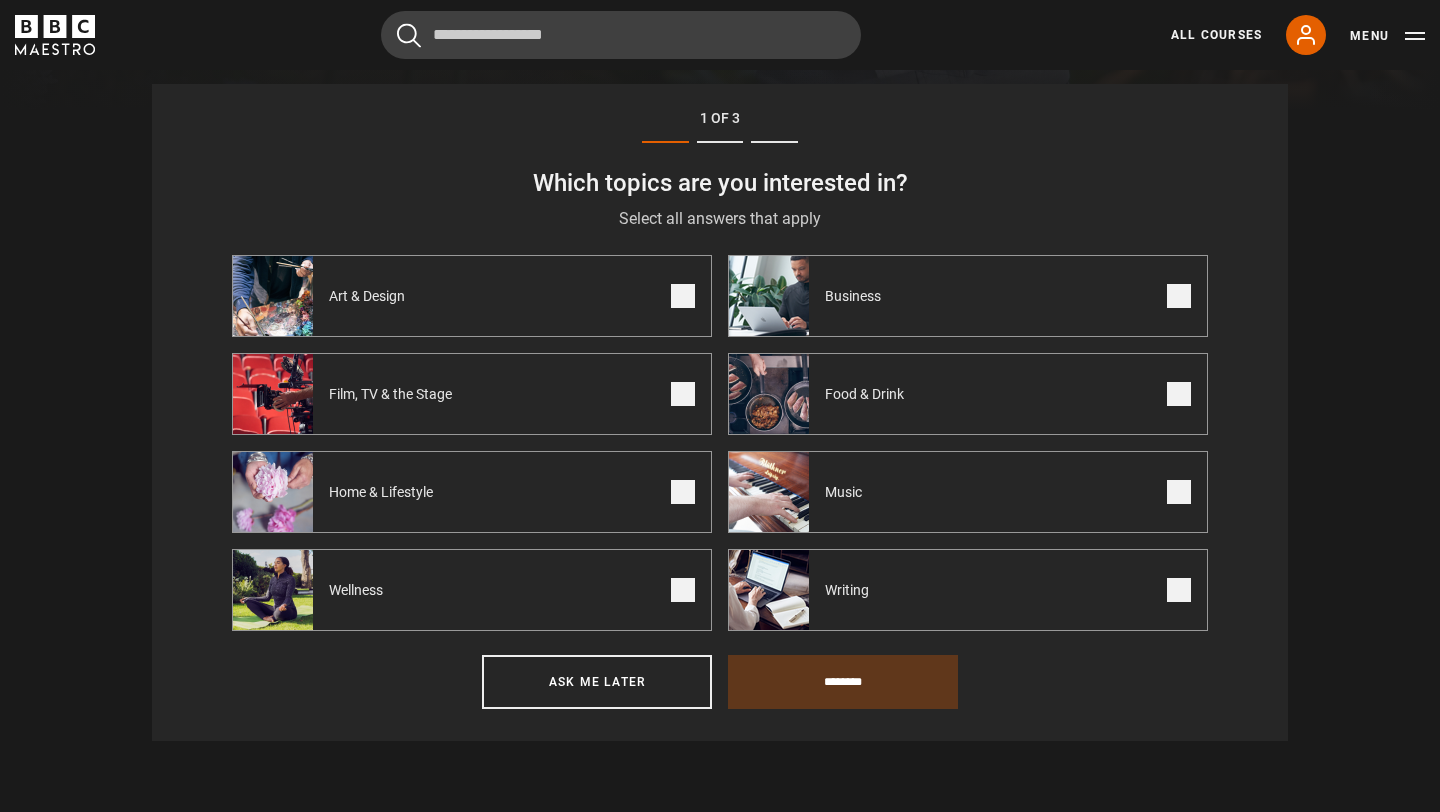 click on "Food & Drink" at bounding box center (828, 394) 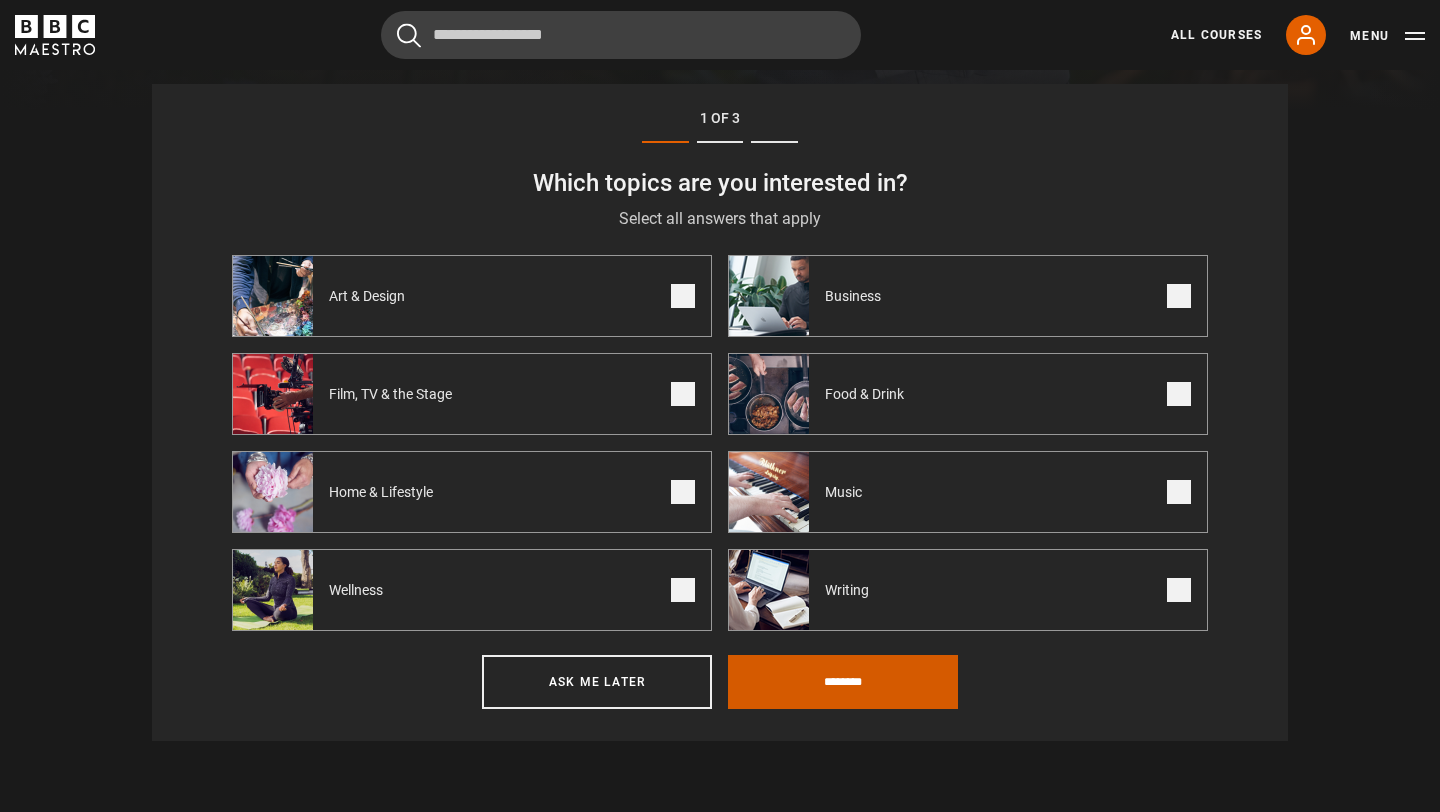 click on "********" at bounding box center (843, 682) 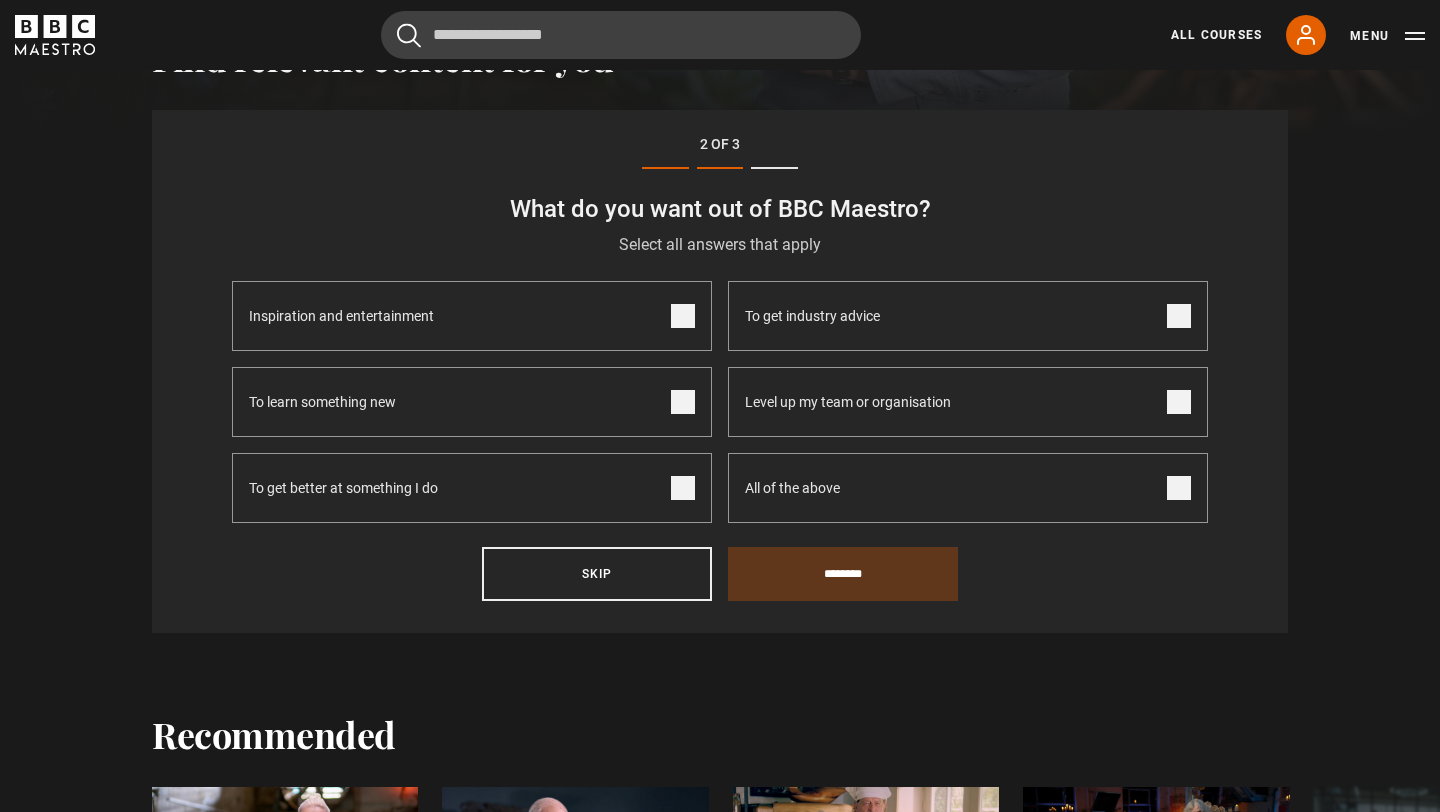scroll, scrollTop: 694, scrollLeft: 0, axis: vertical 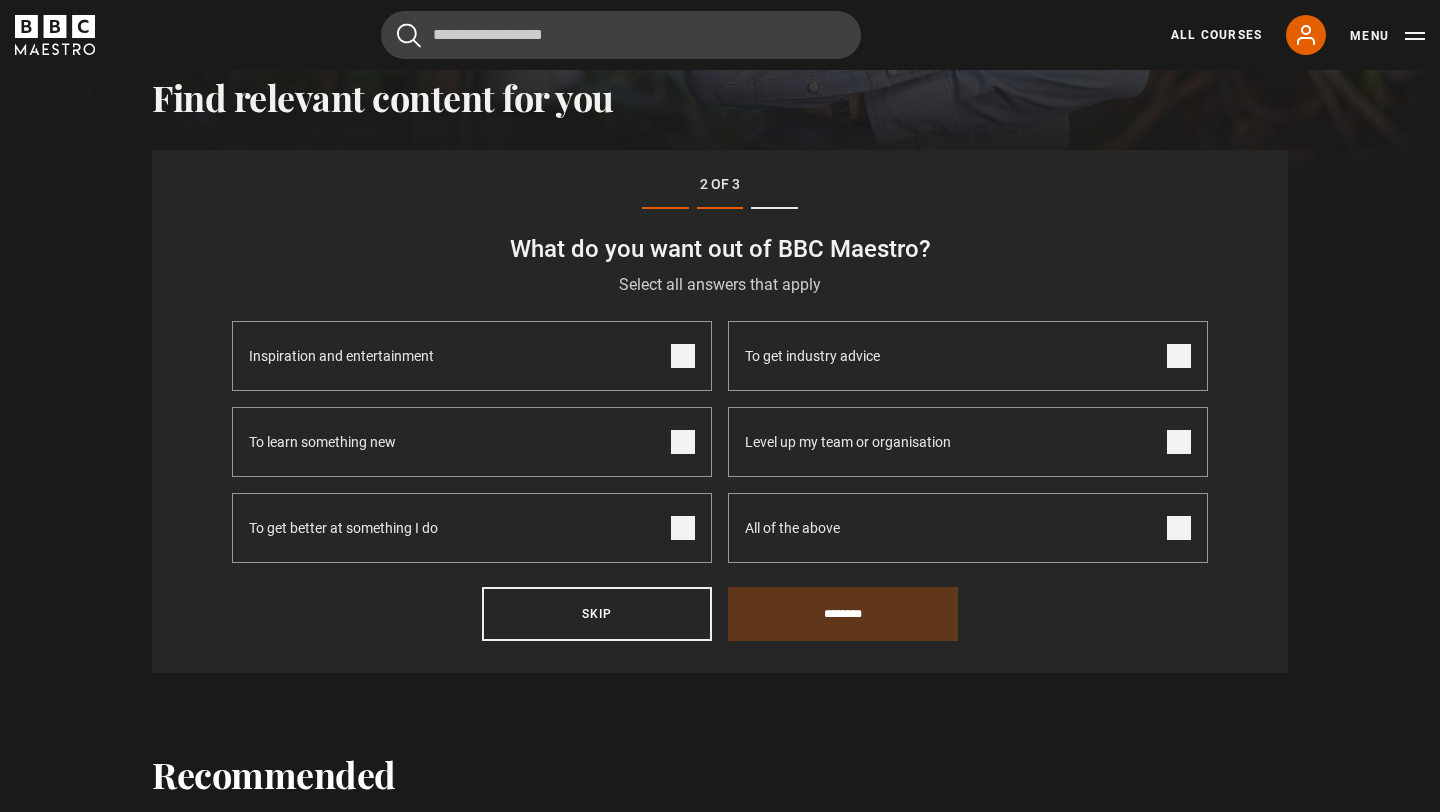 click at bounding box center [683, 356] 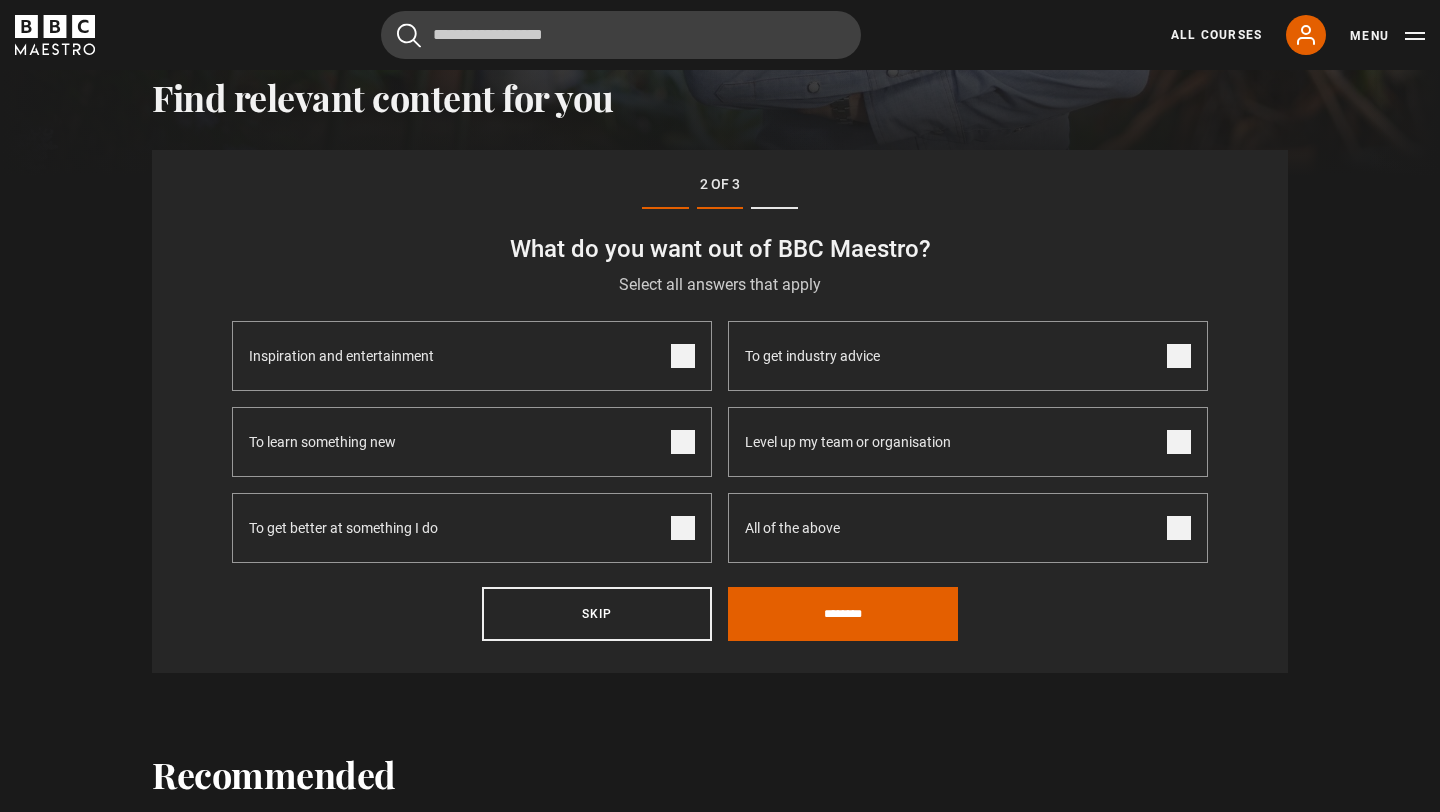 click on "To get better at something I do" at bounding box center [472, 528] 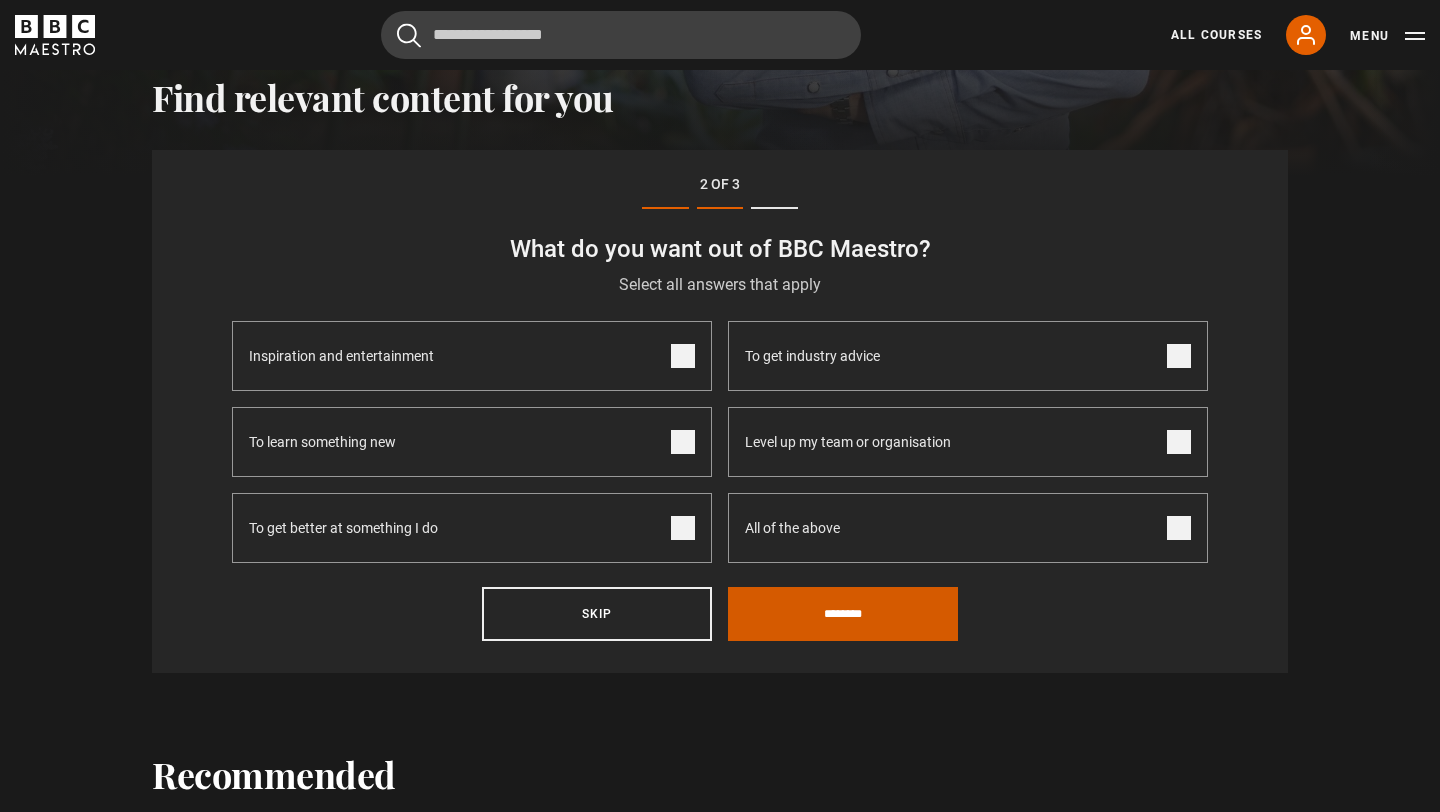 drag, startPoint x: 793, startPoint y: 604, endPoint x: 657, endPoint y: 441, distance: 212.28519 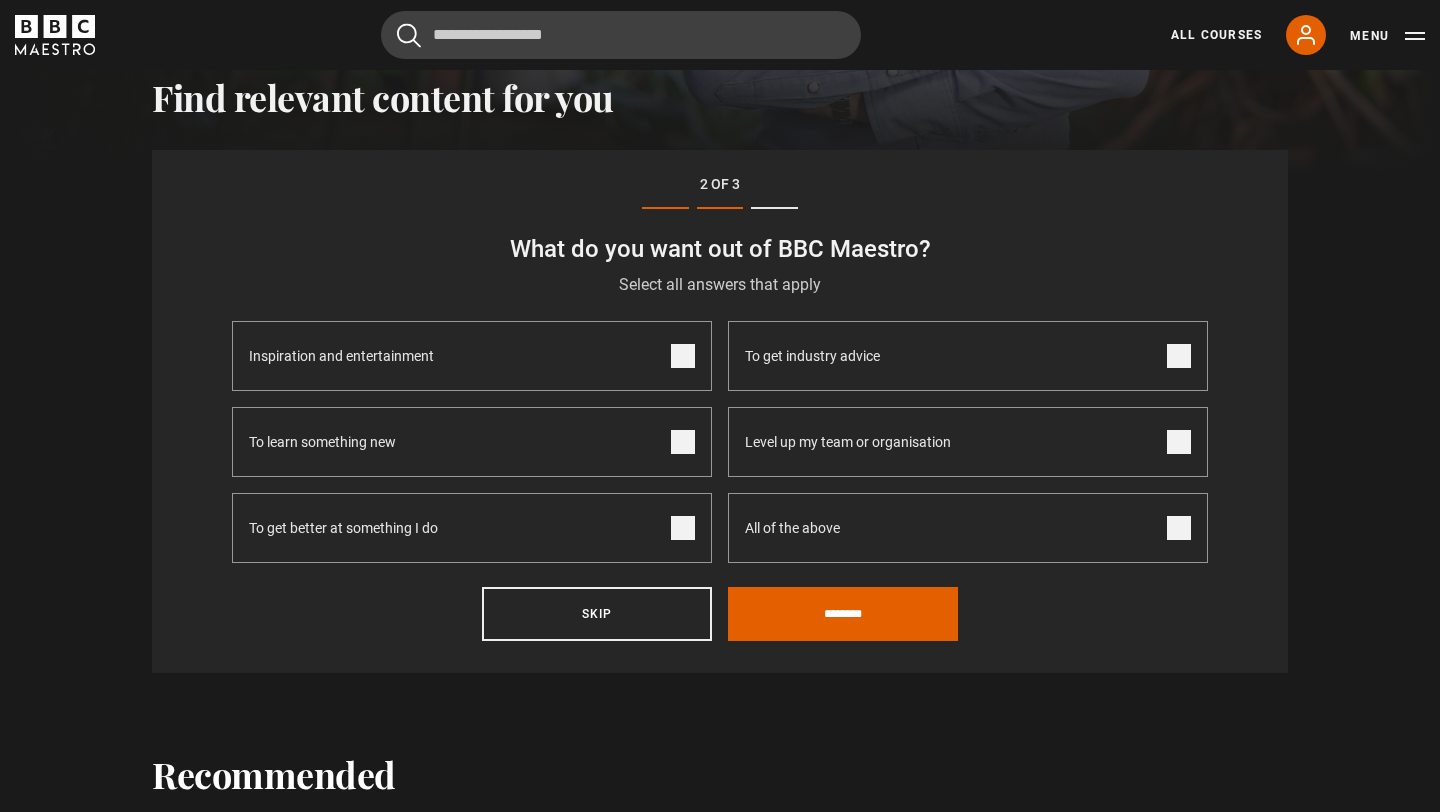 click on "To learn something new" at bounding box center (472, 442) 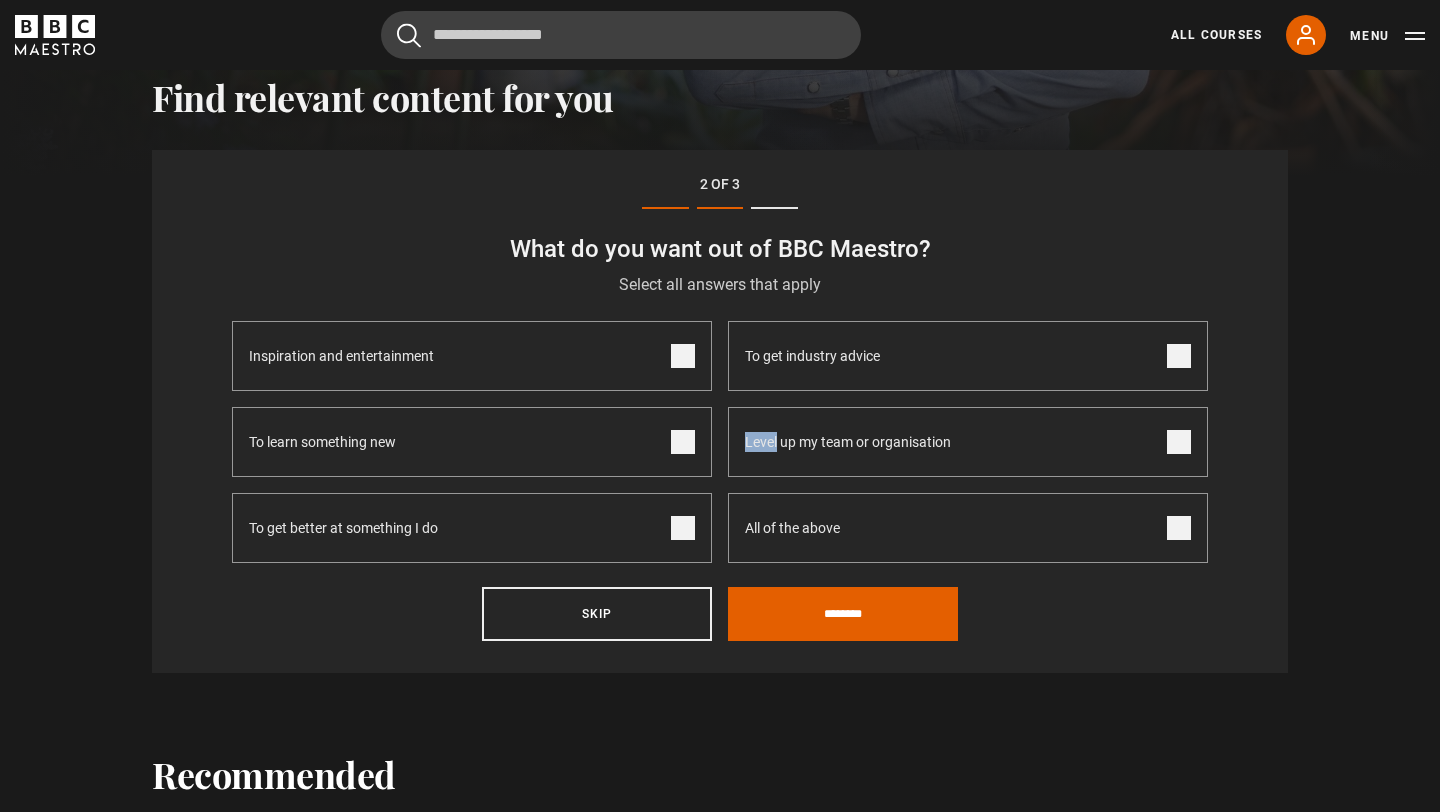 click on "To learn something new" at bounding box center (472, 442) 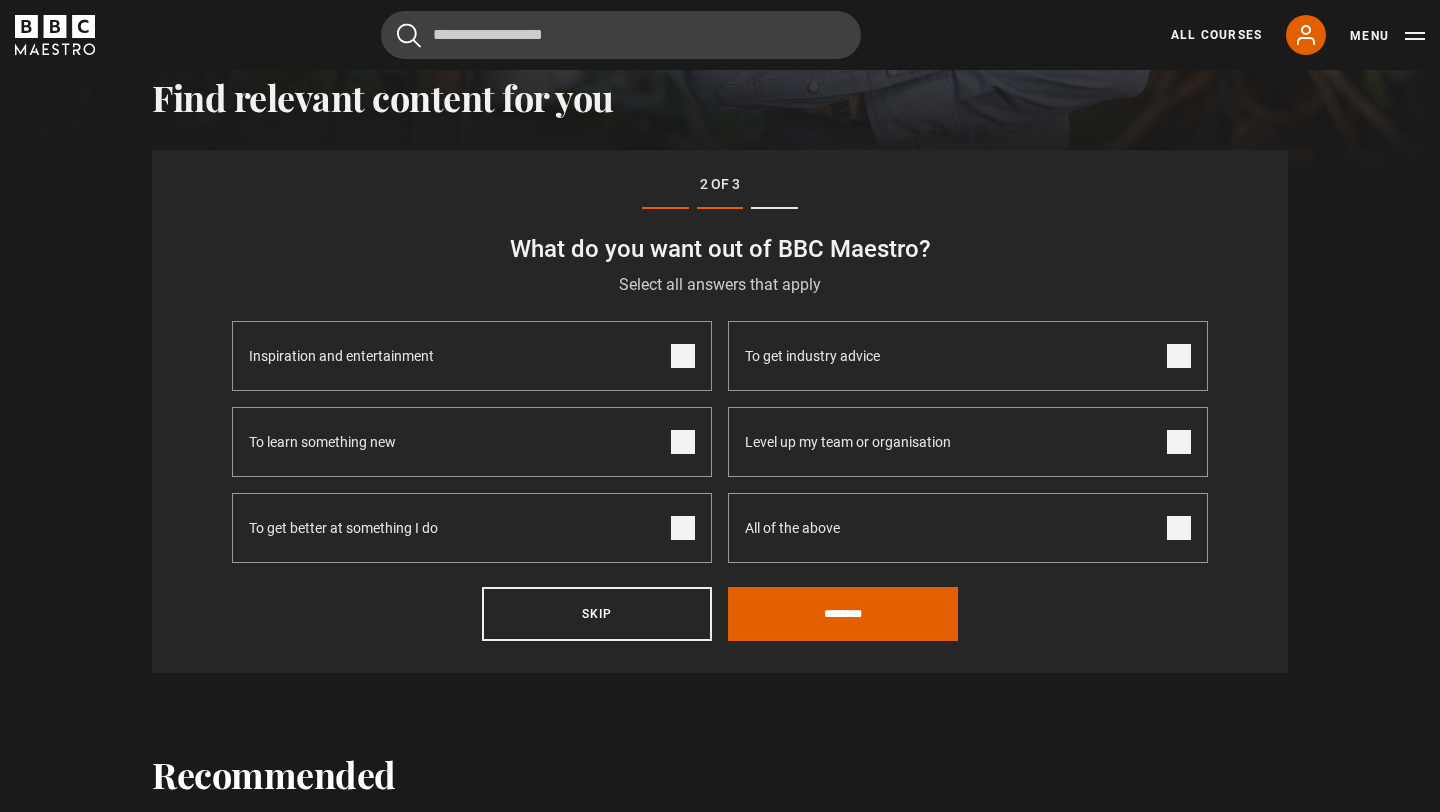 click on "To learn something new" at bounding box center [472, 442] 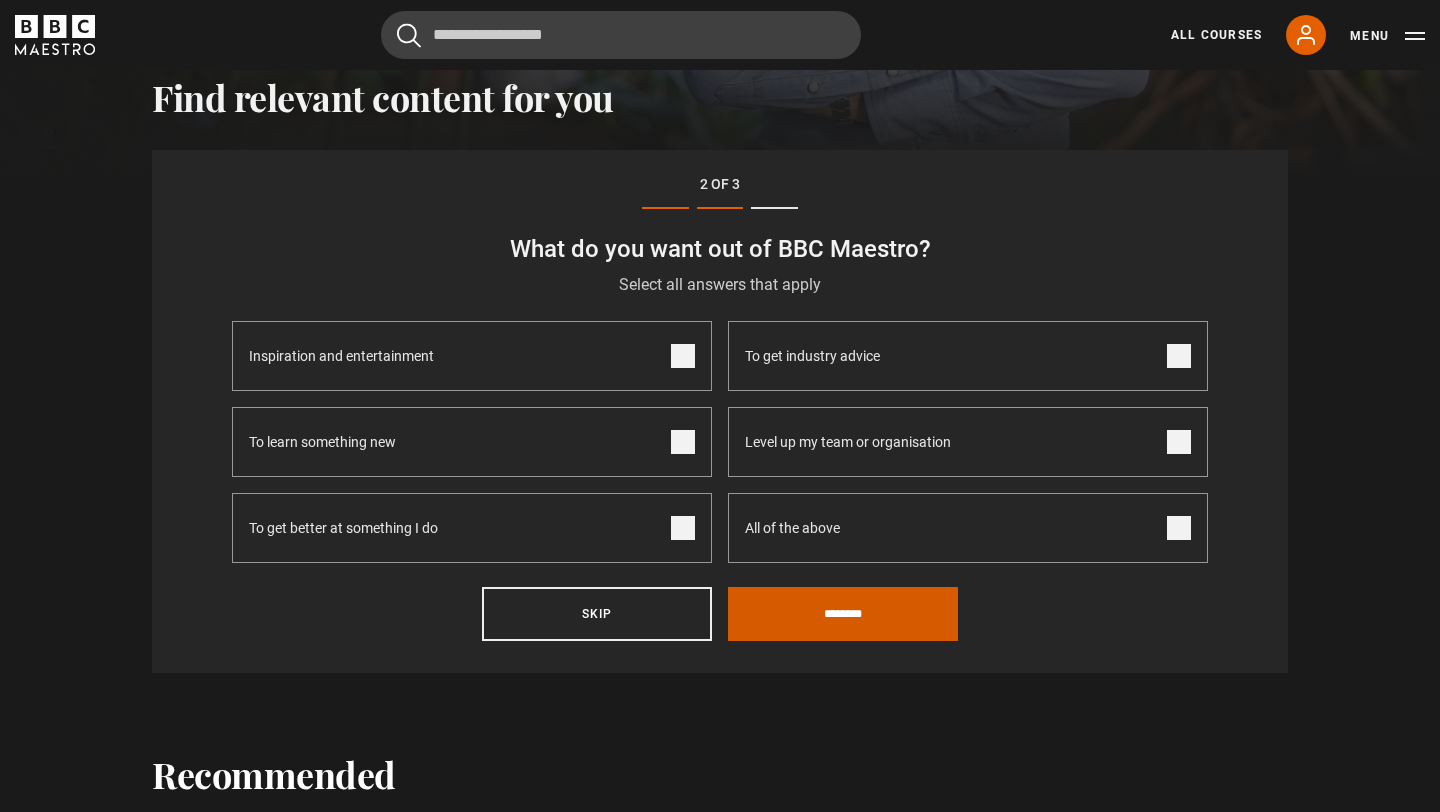 click on "********" at bounding box center [843, 614] 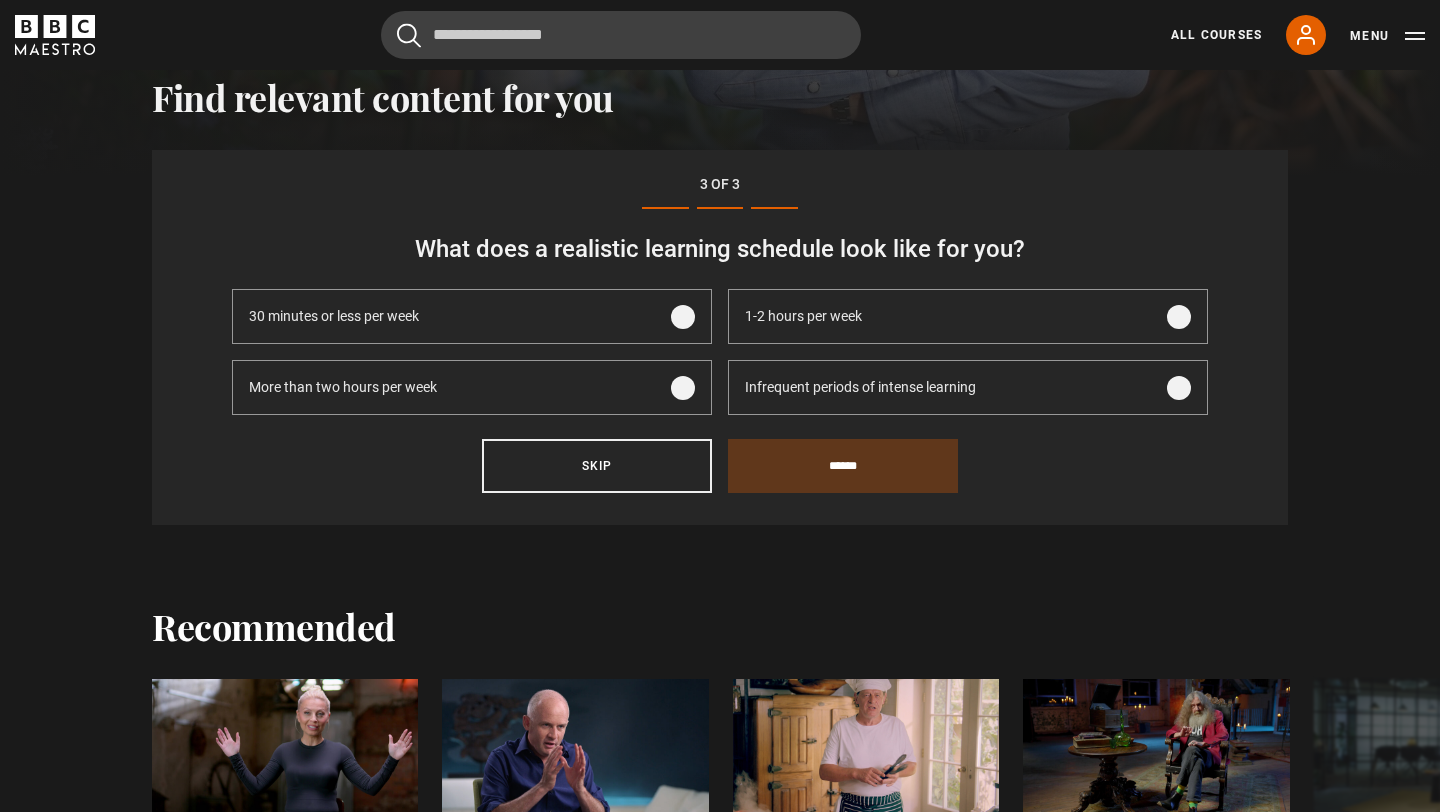 click on "1-2 hours per week" at bounding box center (968, 316) 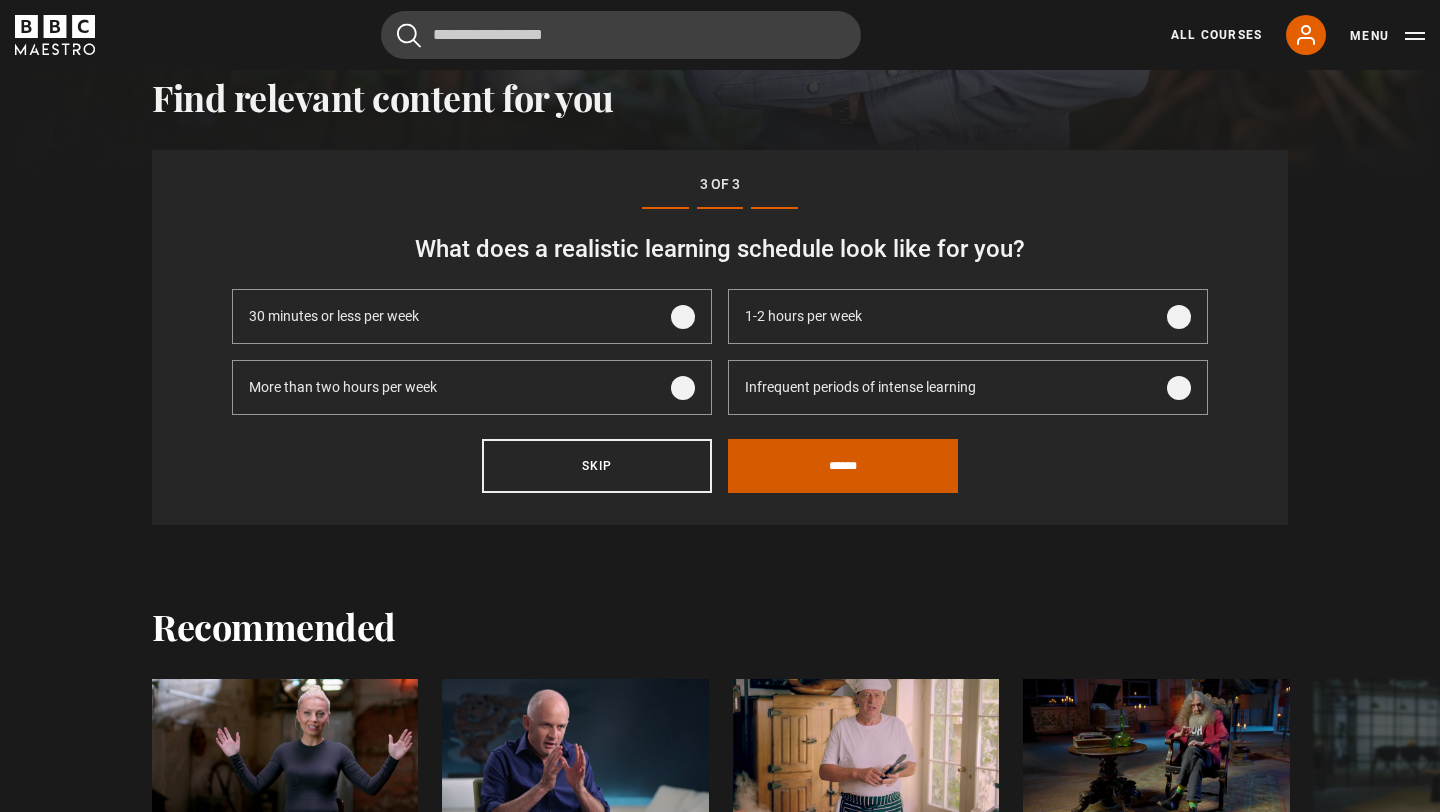 click on "******" at bounding box center (843, 466) 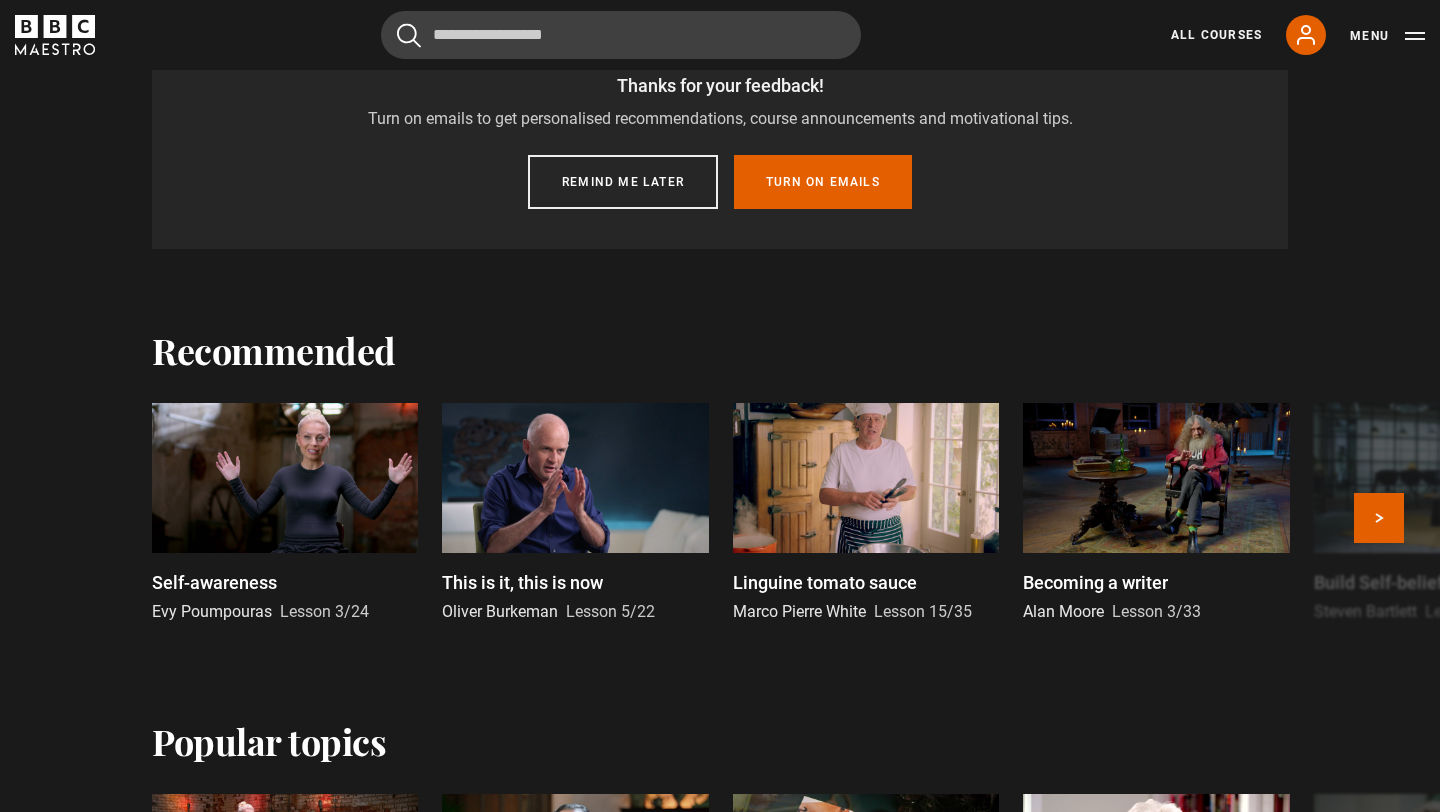 scroll, scrollTop: 814, scrollLeft: 0, axis: vertical 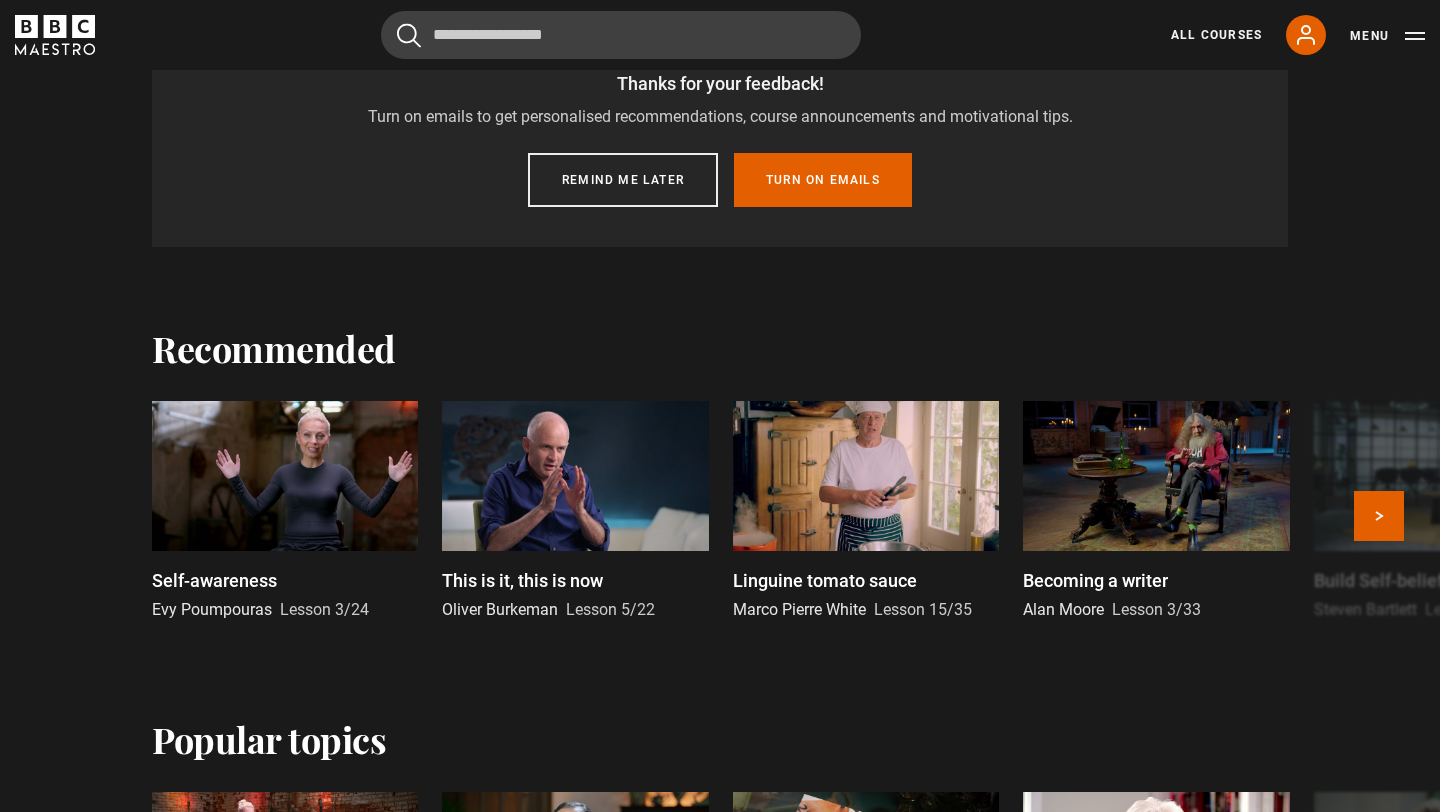 click on "Linguine tomato sauce" at bounding box center [825, 580] 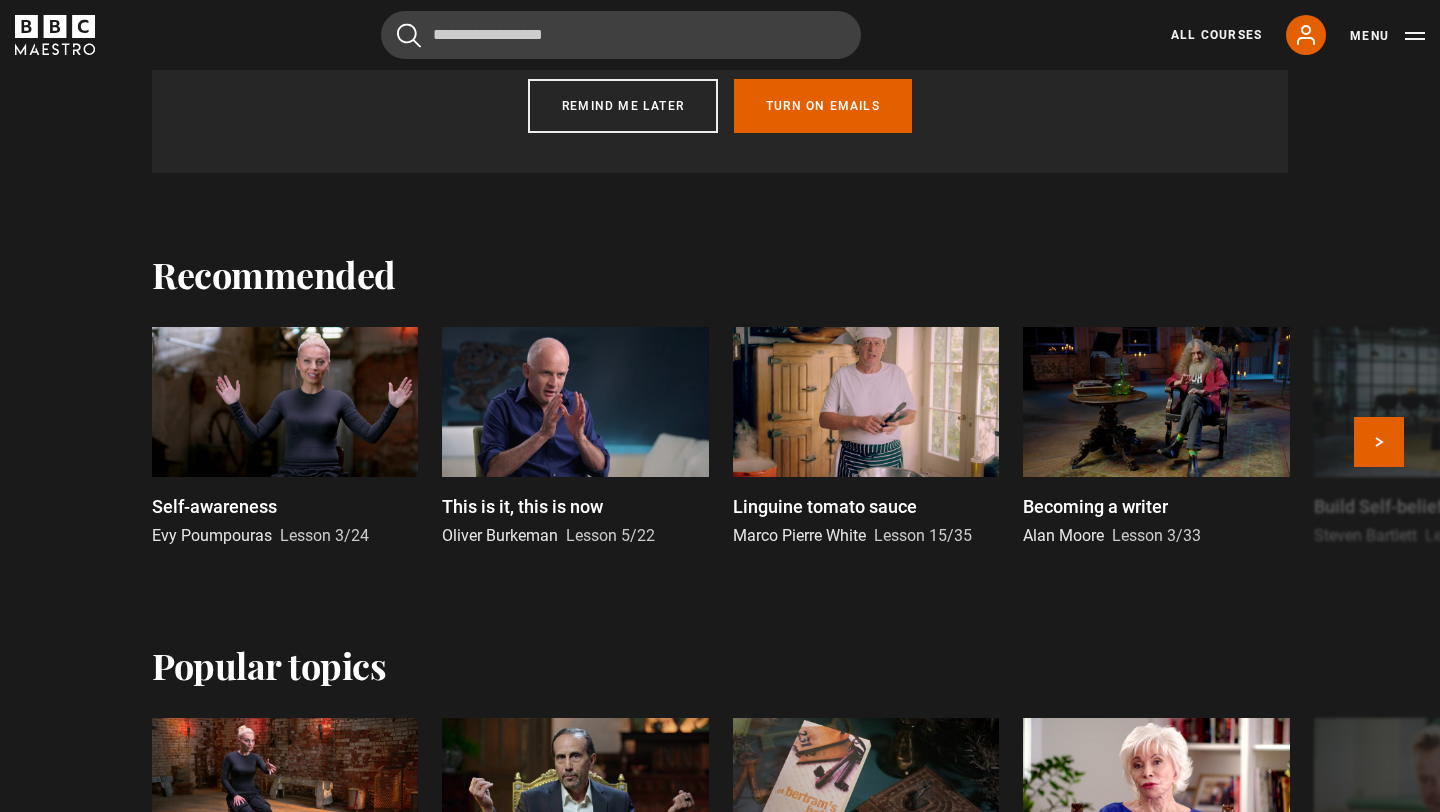 scroll, scrollTop: 941, scrollLeft: 0, axis: vertical 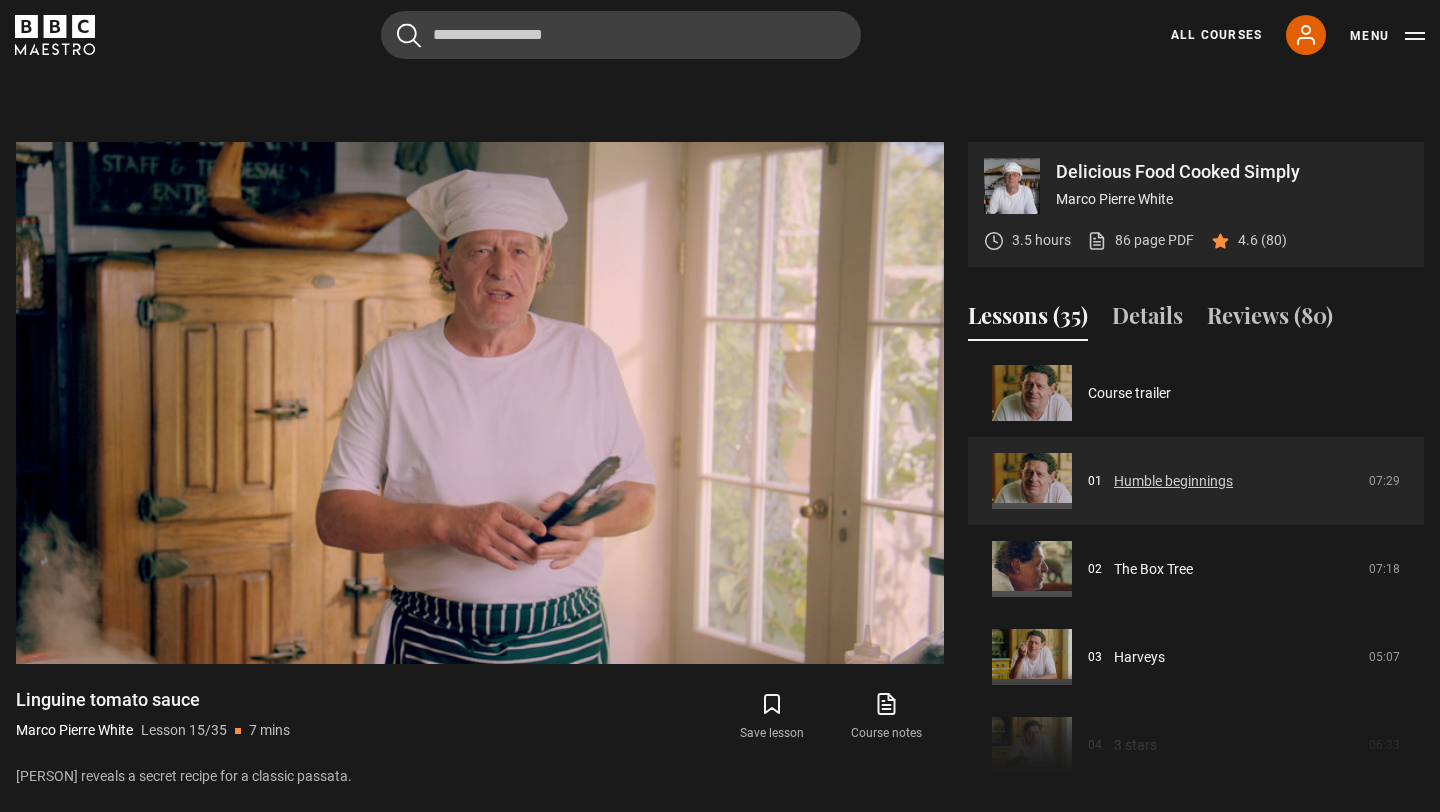 click on "Humble beginnings" at bounding box center [1173, 481] 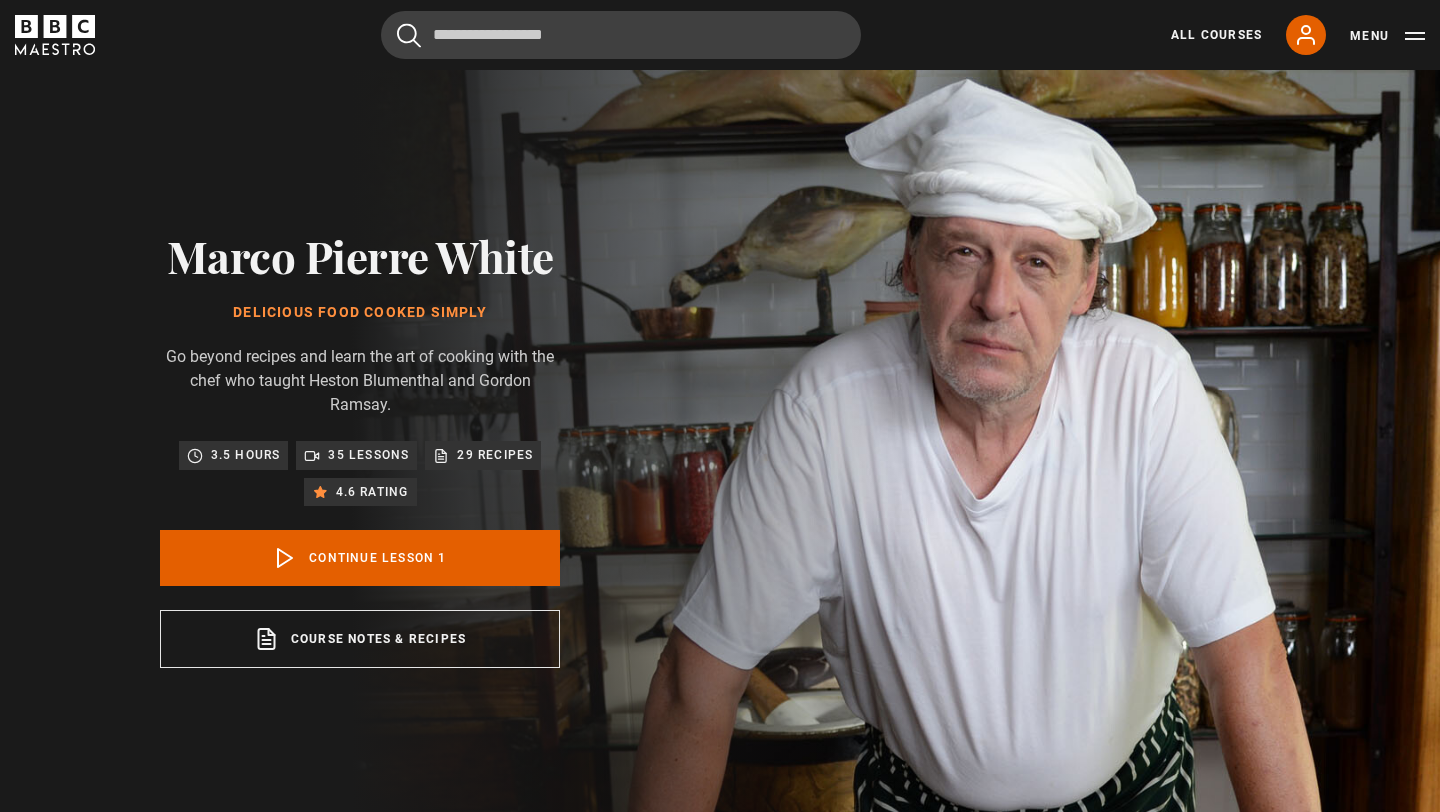 scroll, scrollTop: 828, scrollLeft: 0, axis: vertical 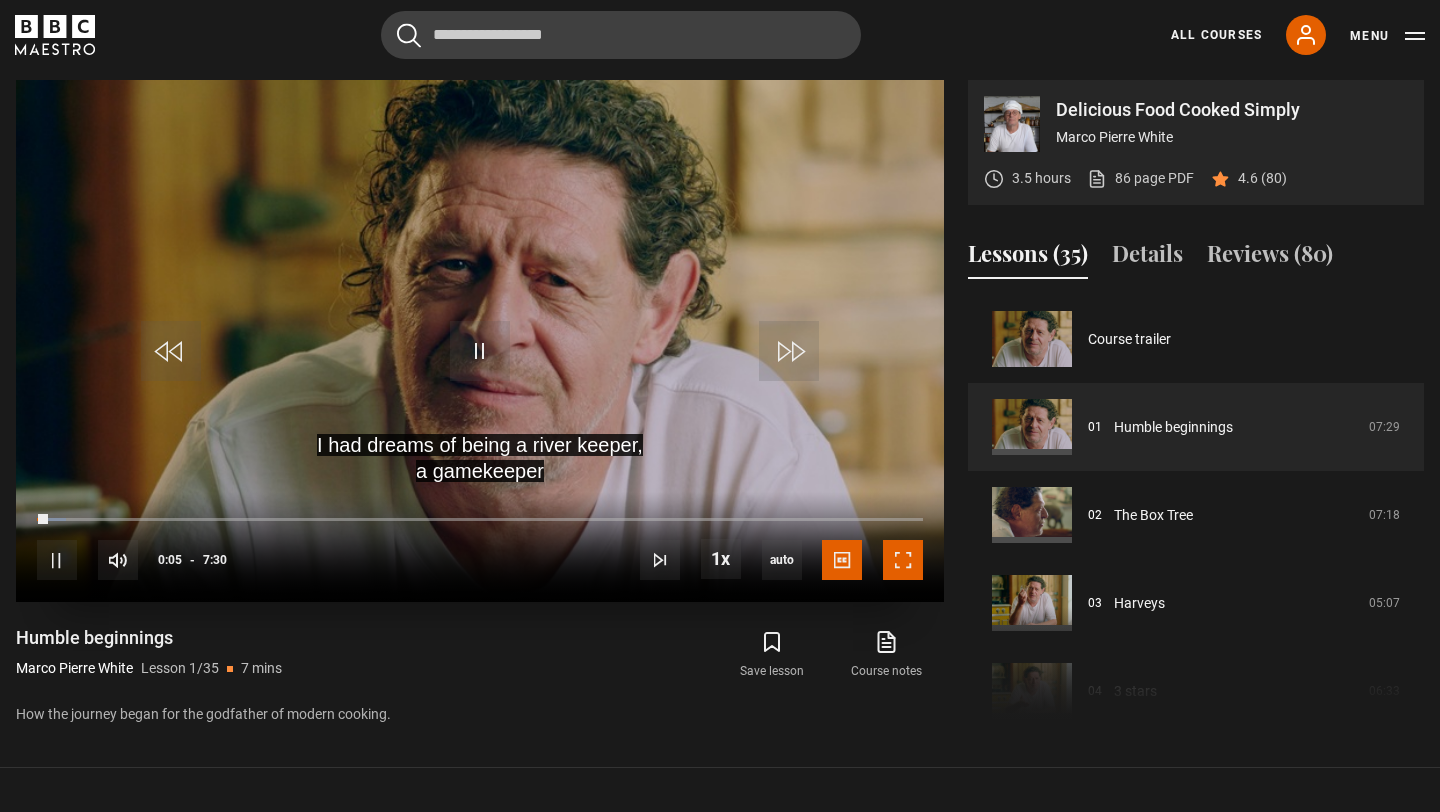 click at bounding box center [903, 560] 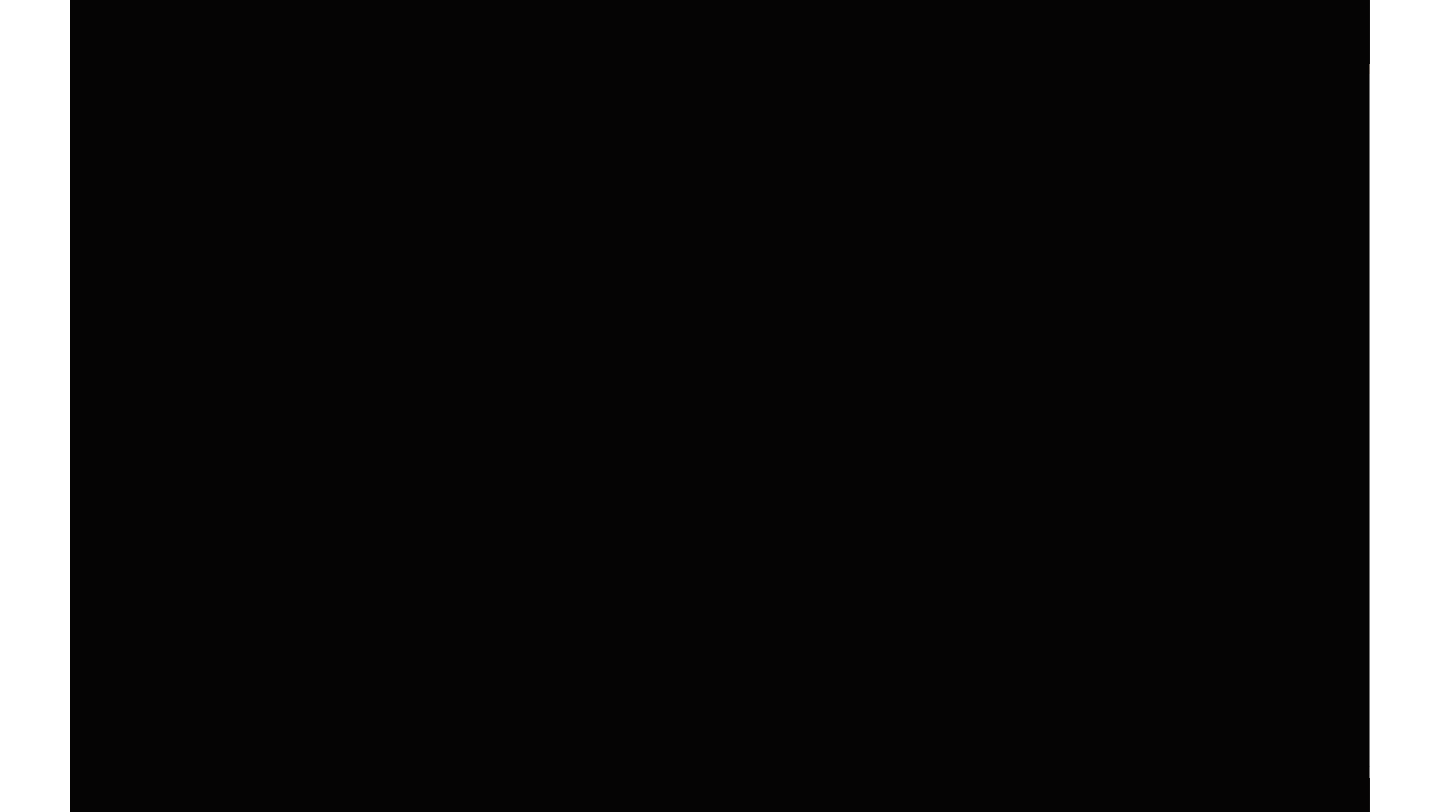 scroll, scrollTop: 910, scrollLeft: 0, axis: vertical 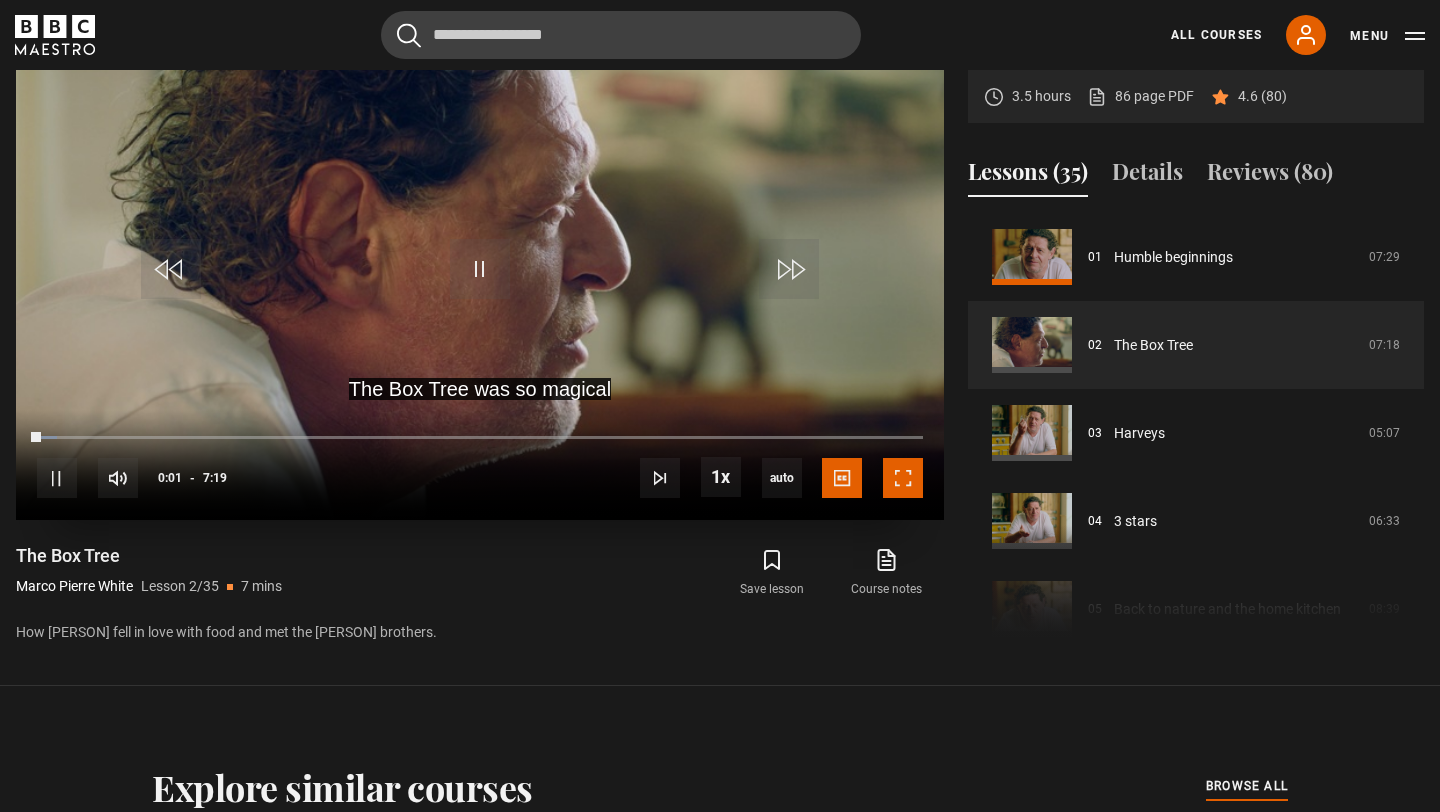 click at bounding box center [903, 478] 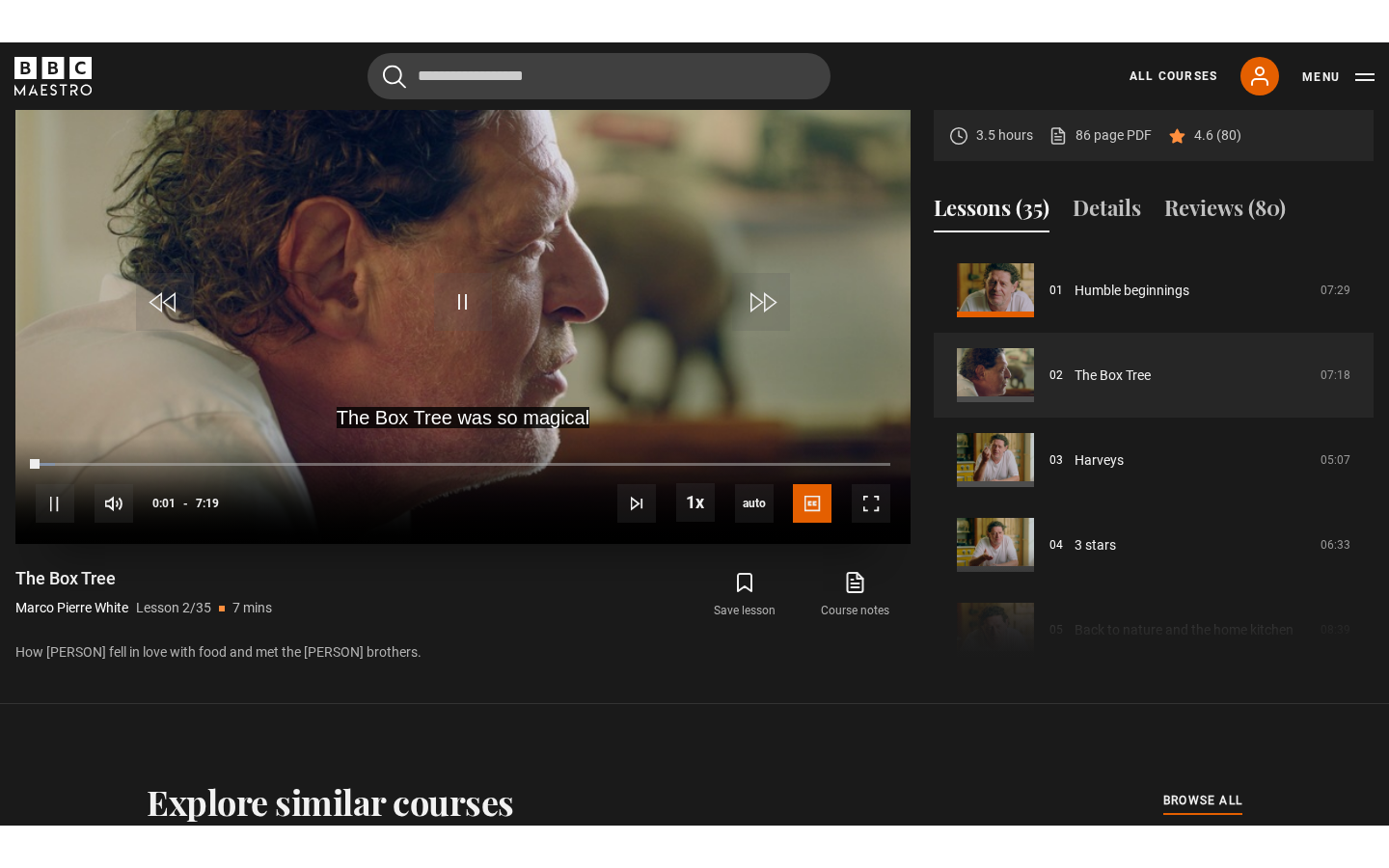 scroll, scrollTop: 876, scrollLeft: 0, axis: vertical 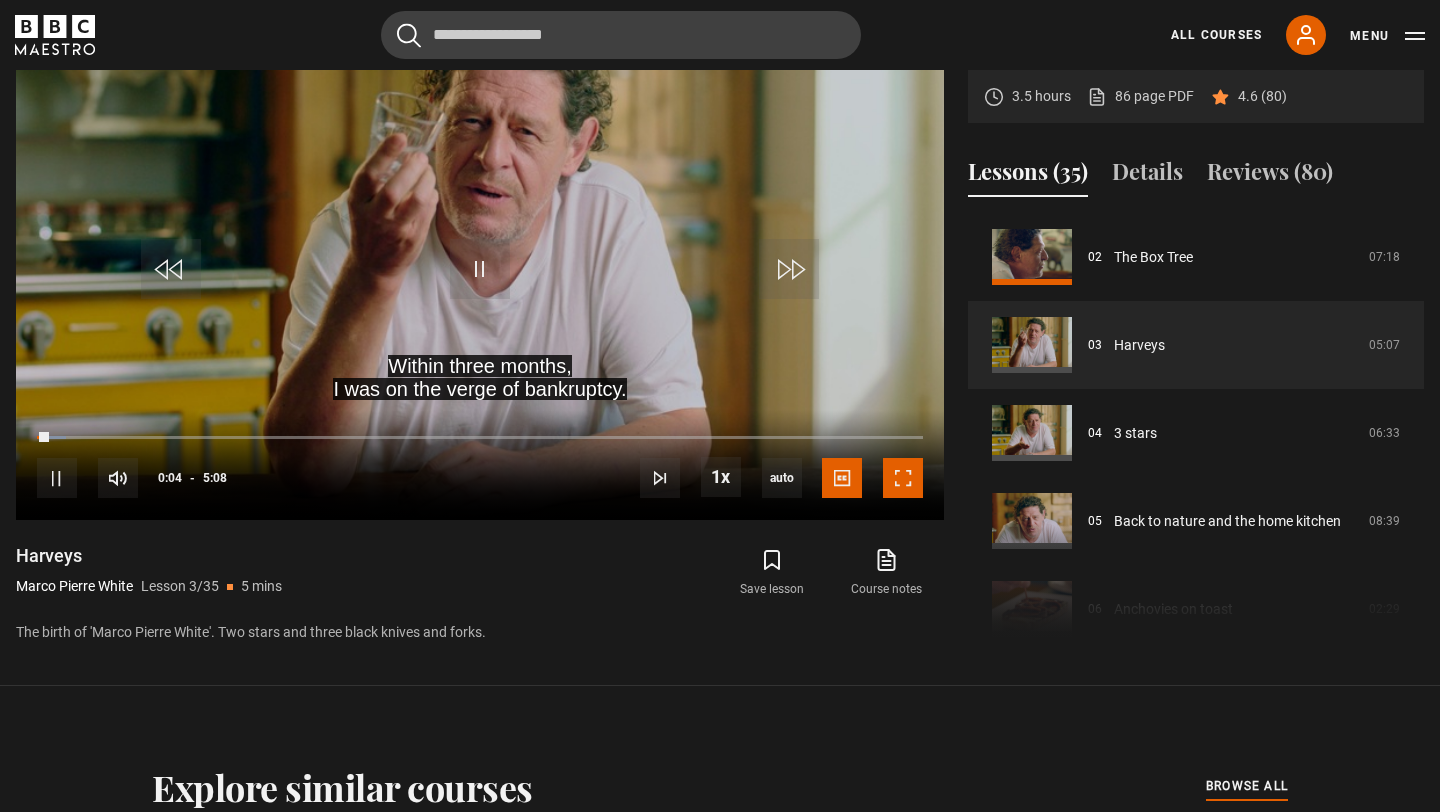 click at bounding box center [903, 478] 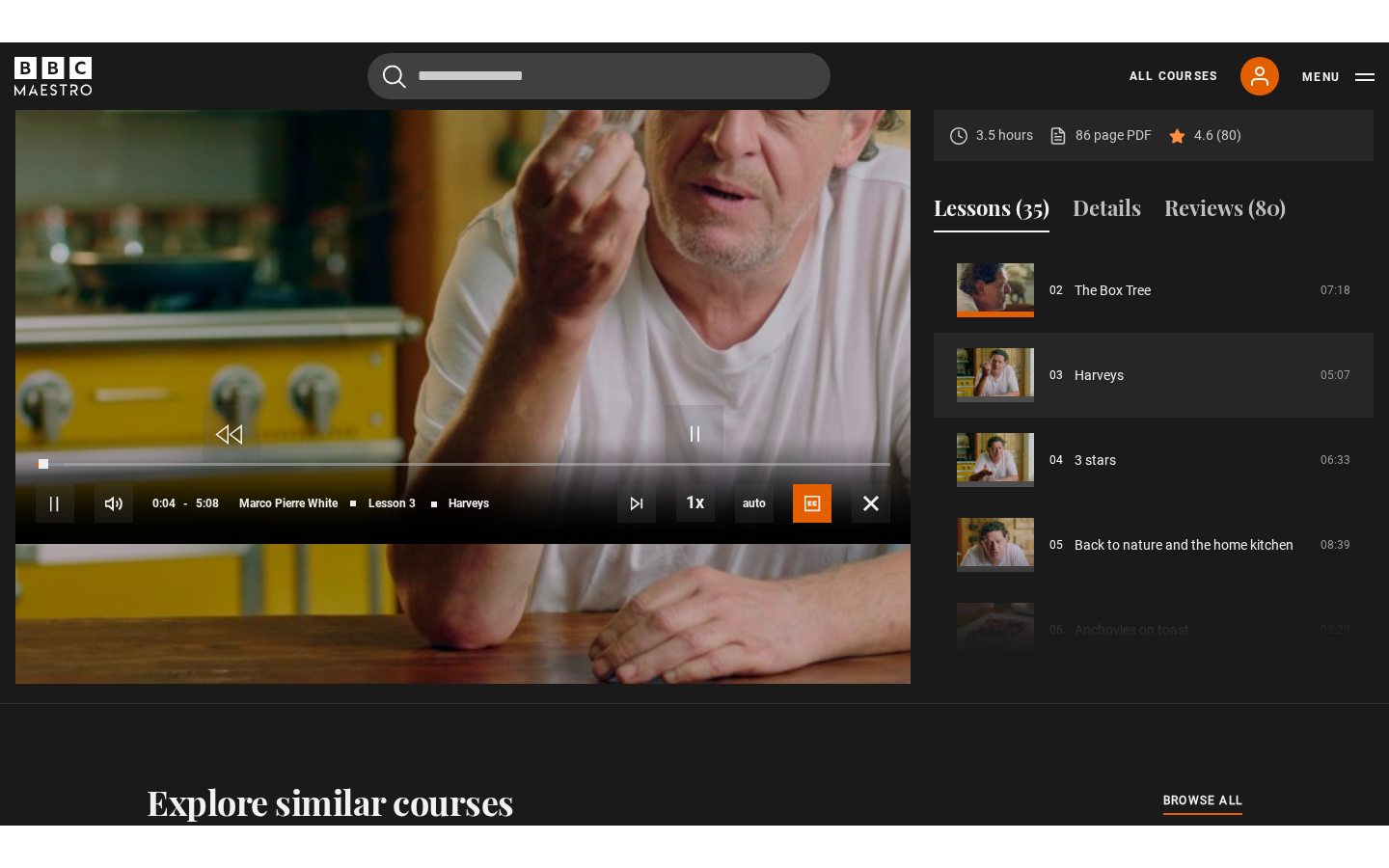 scroll, scrollTop: 876, scrollLeft: 0, axis: vertical 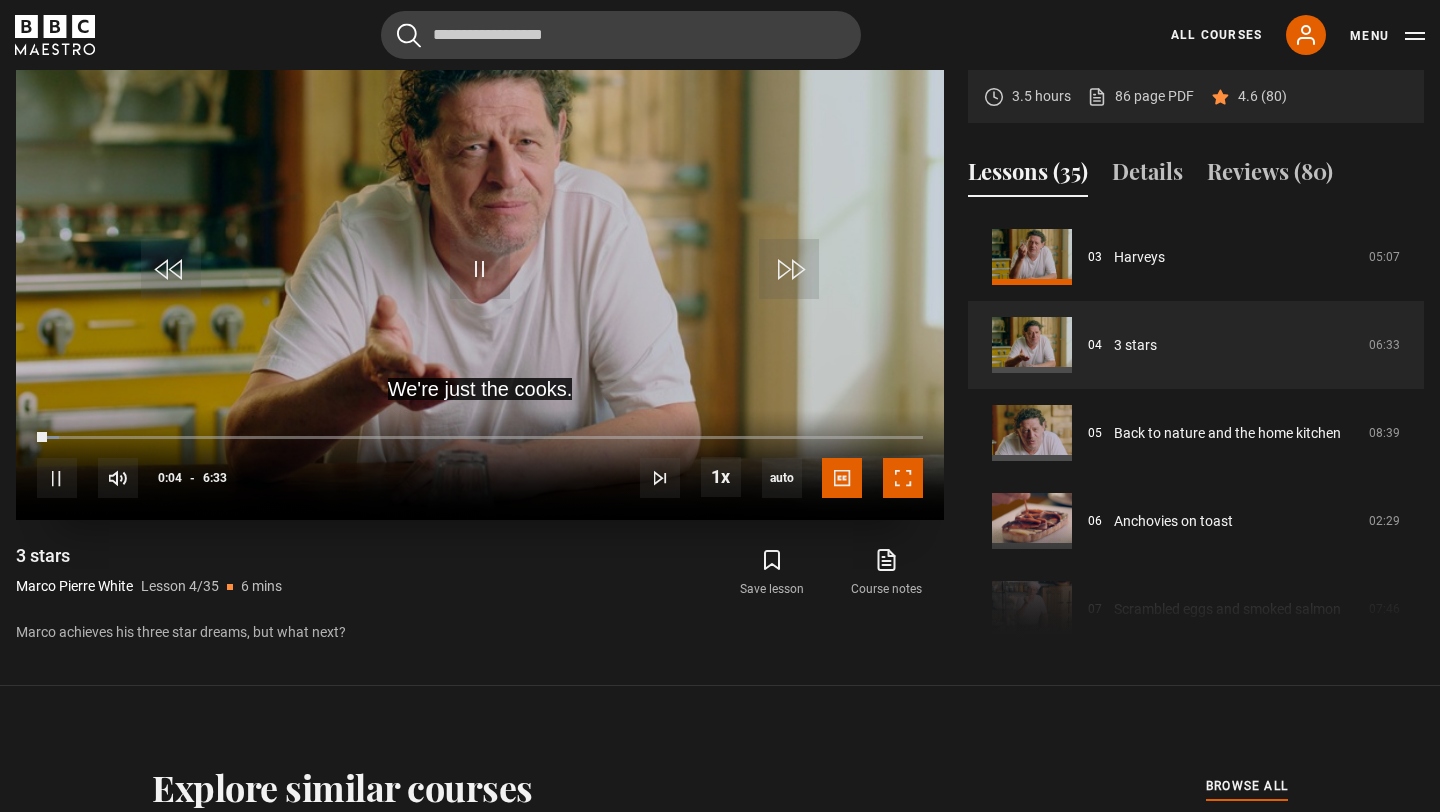 click at bounding box center [903, 478] 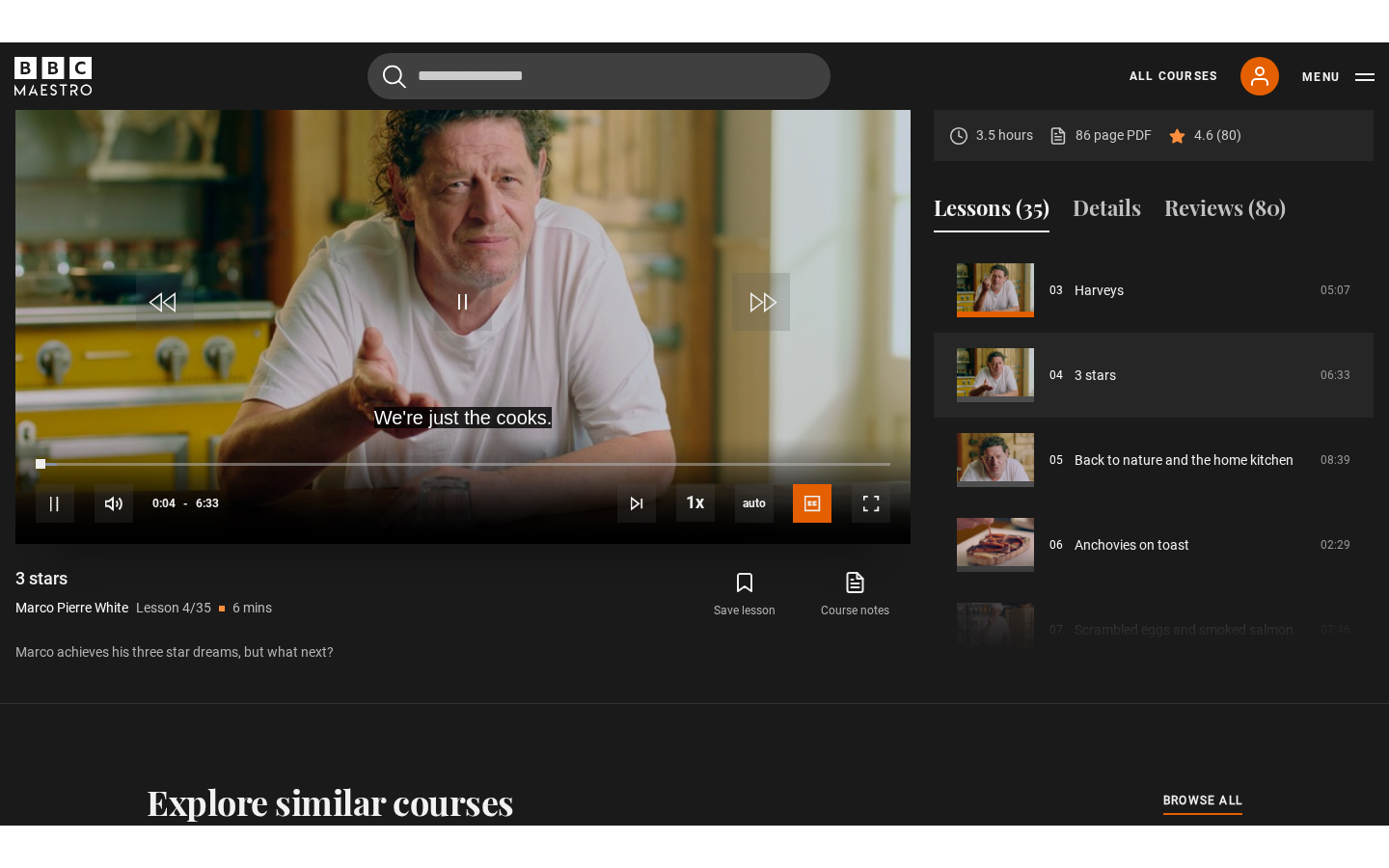 scroll, scrollTop: 876, scrollLeft: 0, axis: vertical 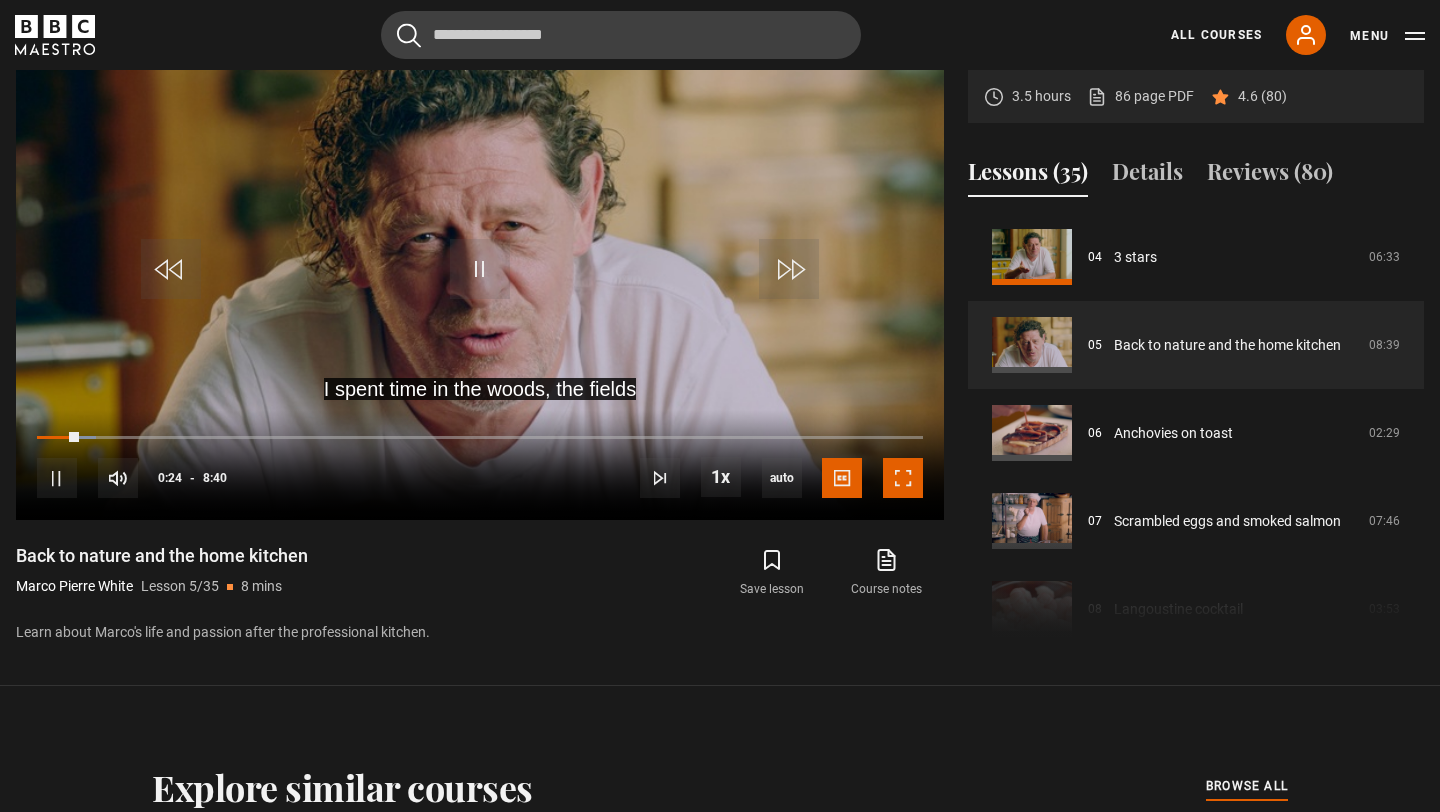 click at bounding box center [903, 478] 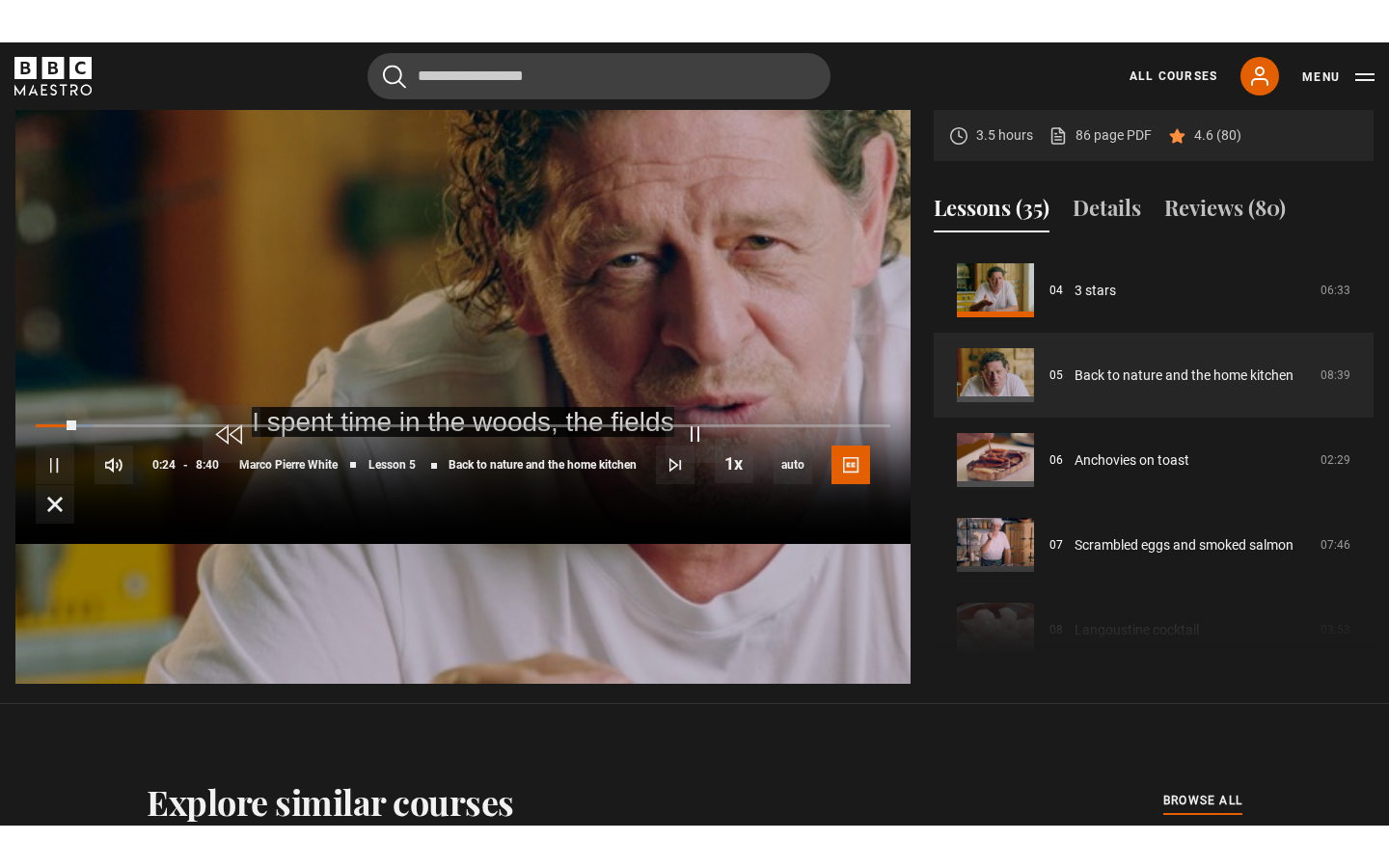 scroll, scrollTop: 876, scrollLeft: 0, axis: vertical 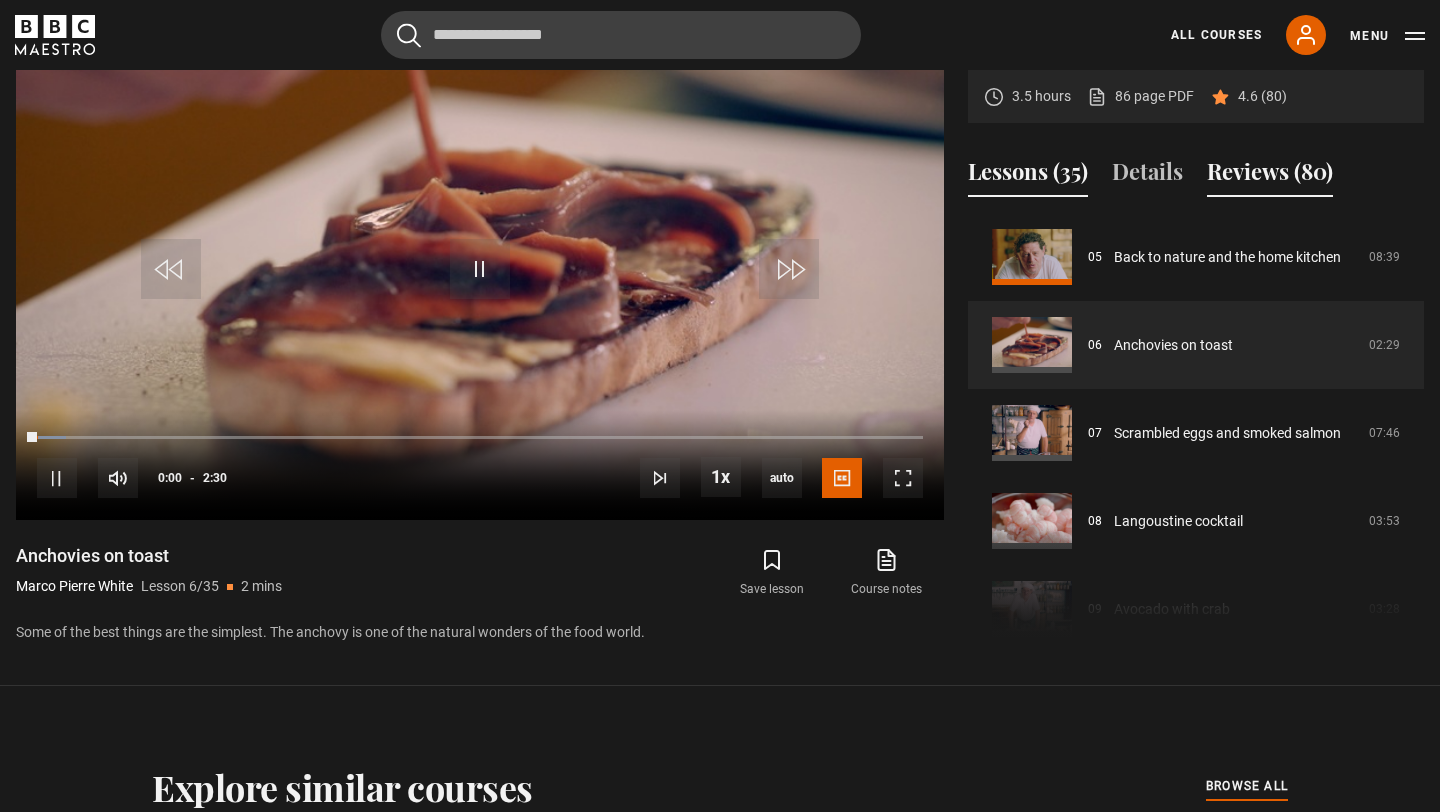 click on "Reviews (80)" at bounding box center [1270, 176] 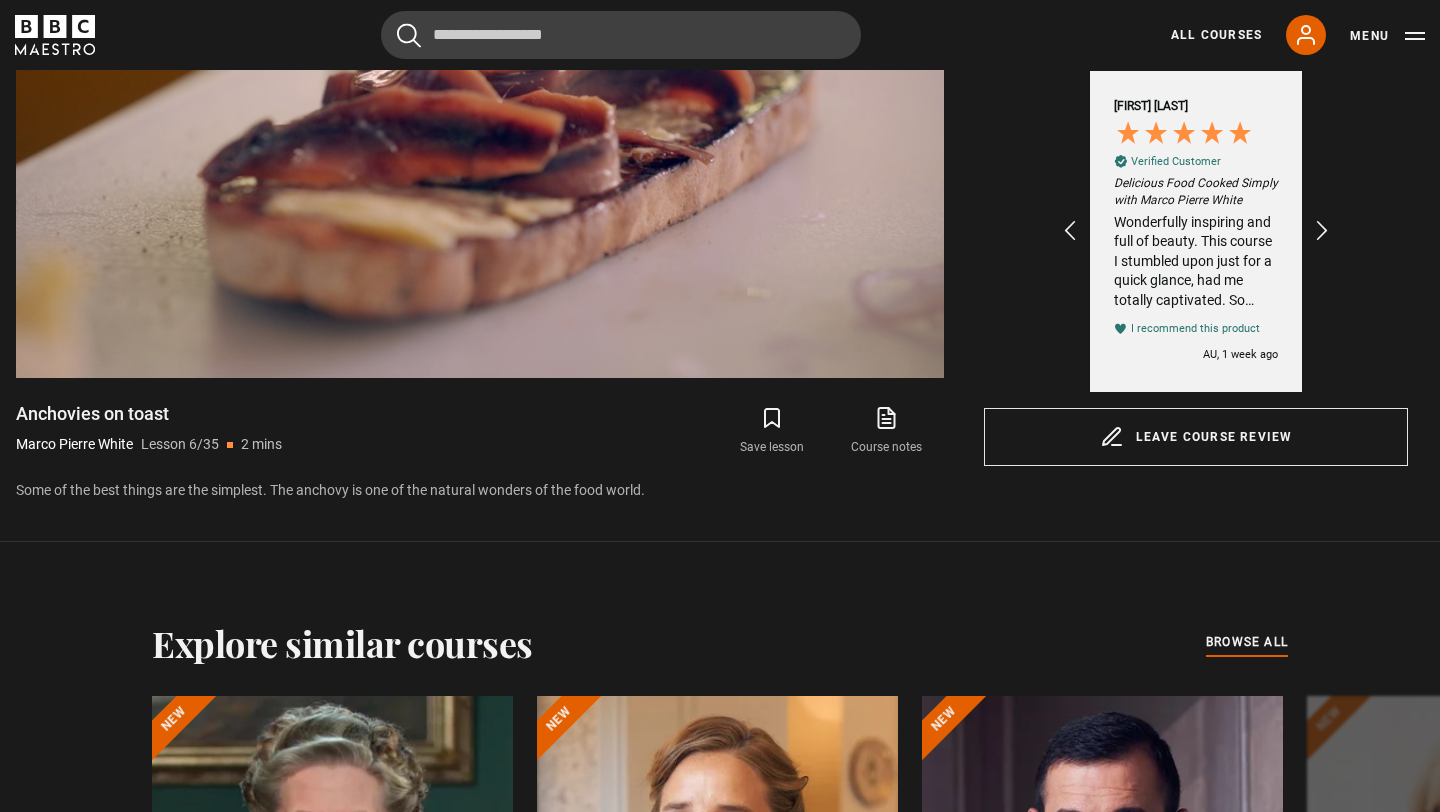 scroll, scrollTop: 1069, scrollLeft: 0, axis: vertical 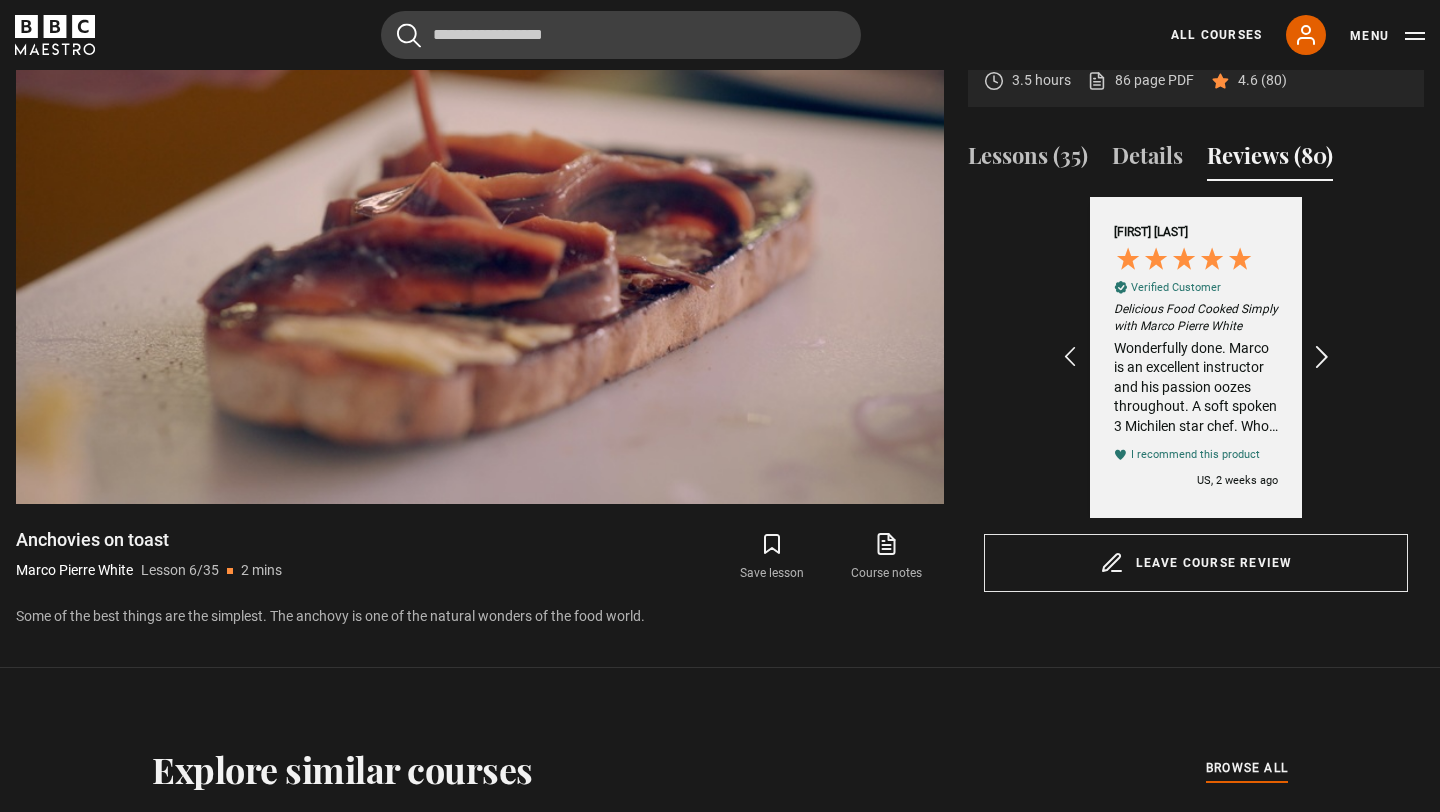 click at bounding box center (1323, 358) 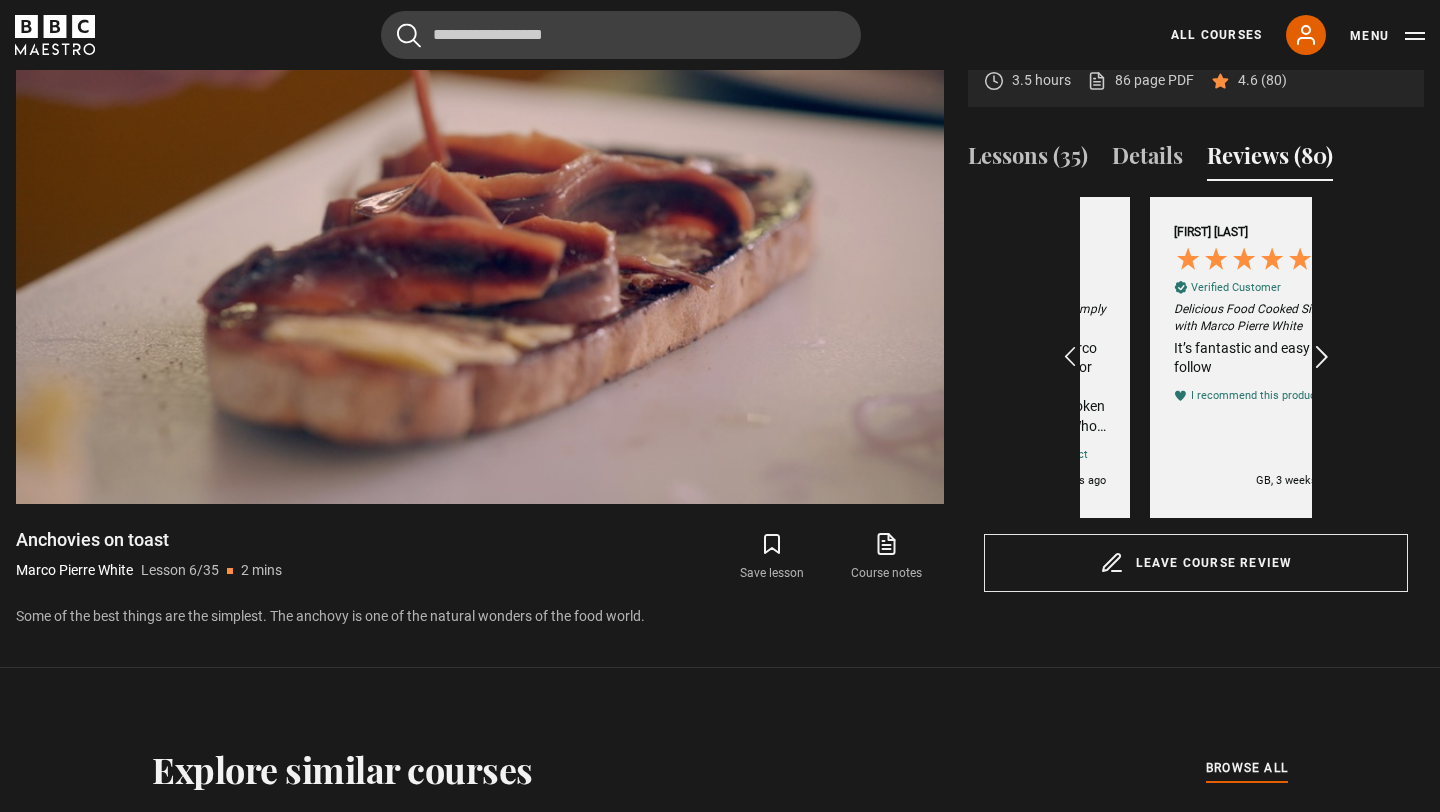 scroll, scrollTop: 0, scrollLeft: 464, axis: horizontal 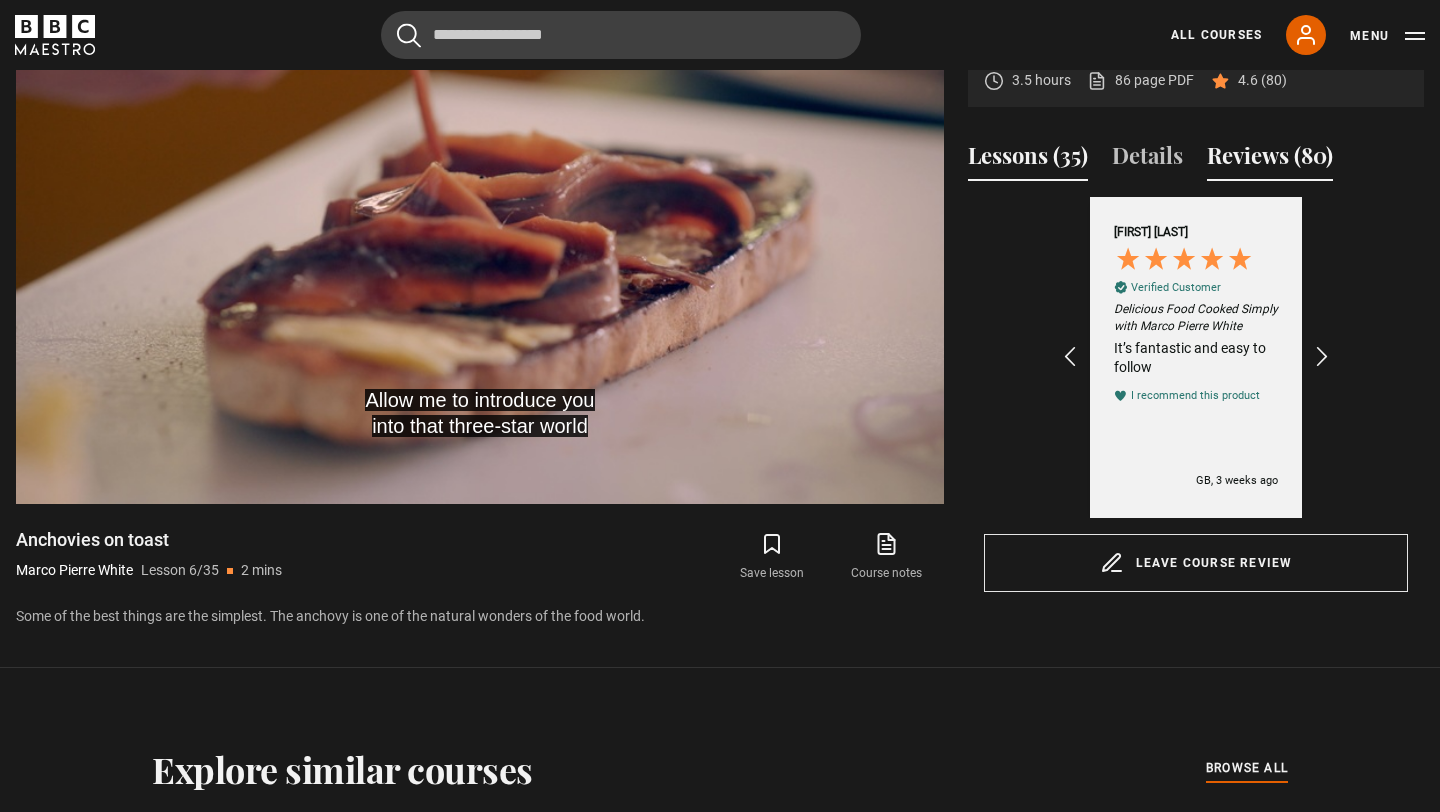 click on "Lessons (35)" at bounding box center (1028, 160) 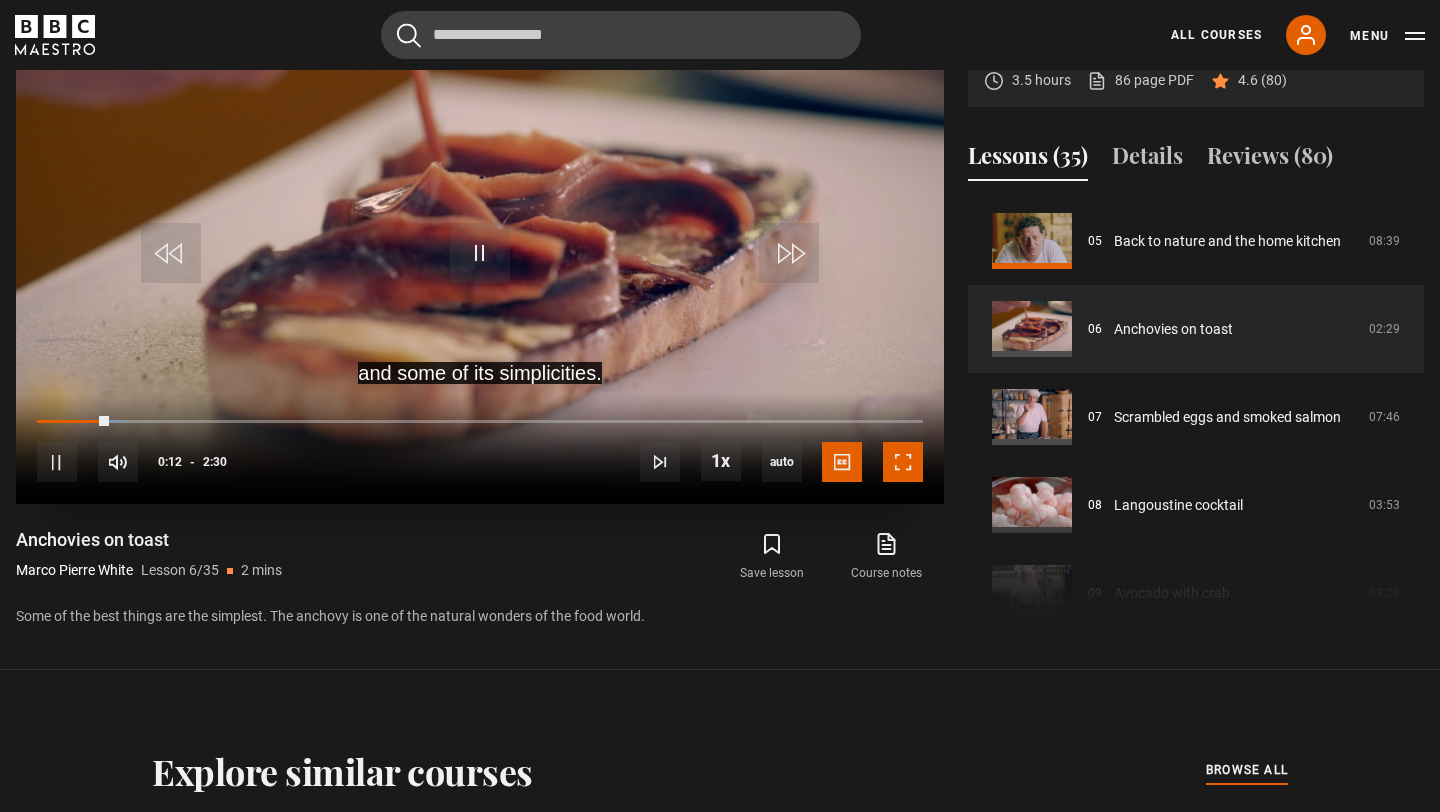click at bounding box center [903, 462] 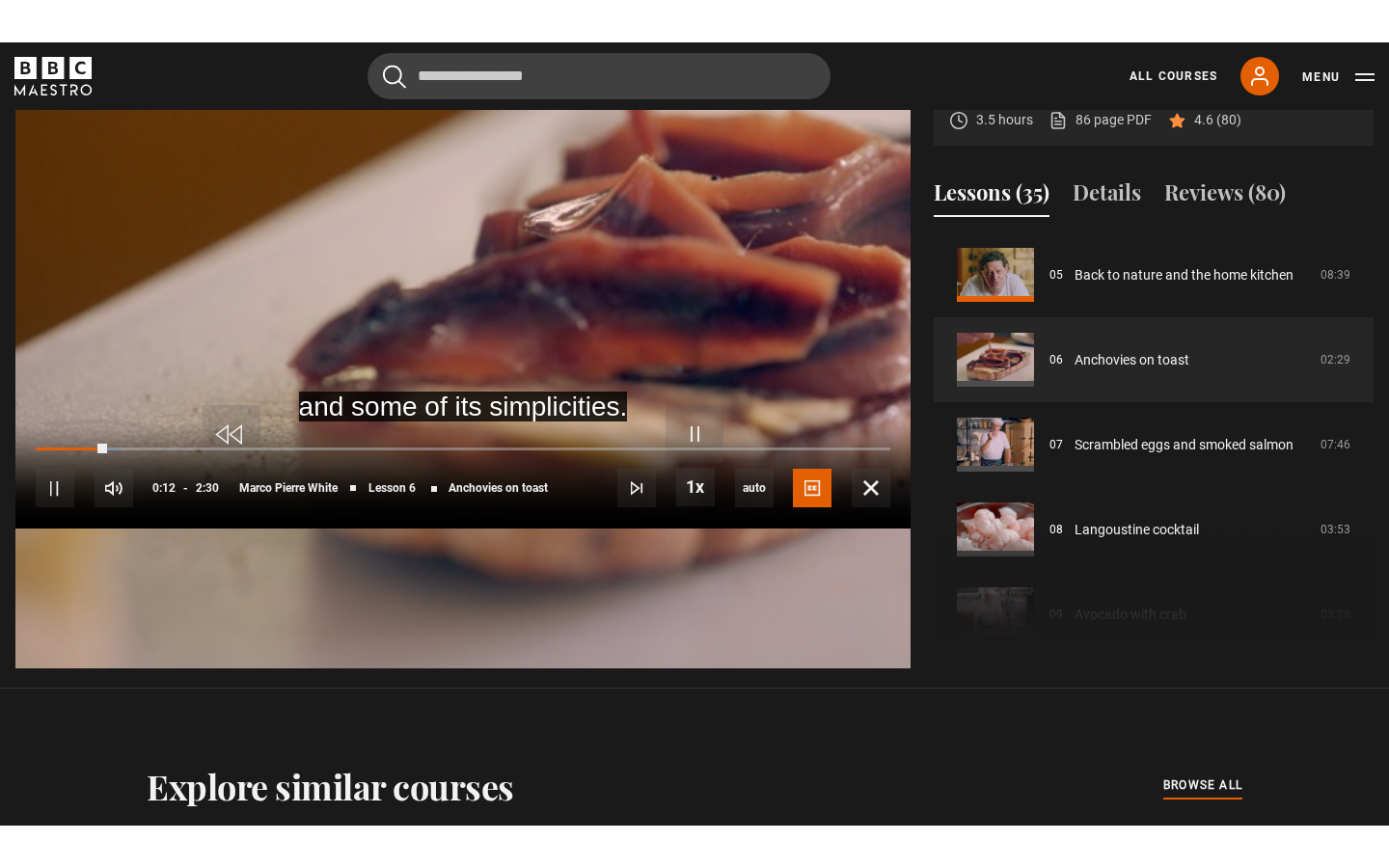 scroll, scrollTop: 876, scrollLeft: 0, axis: vertical 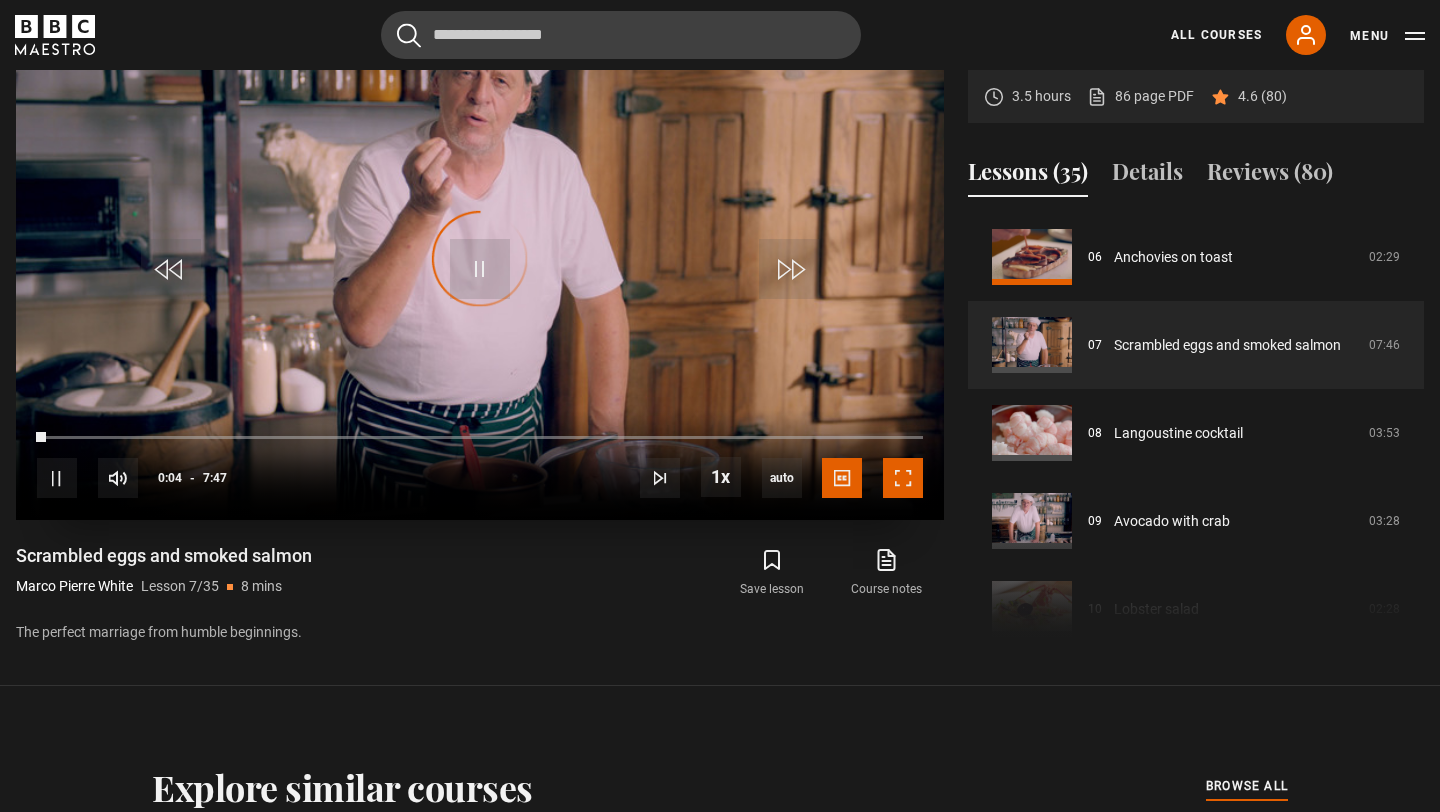 click at bounding box center (903, 478) 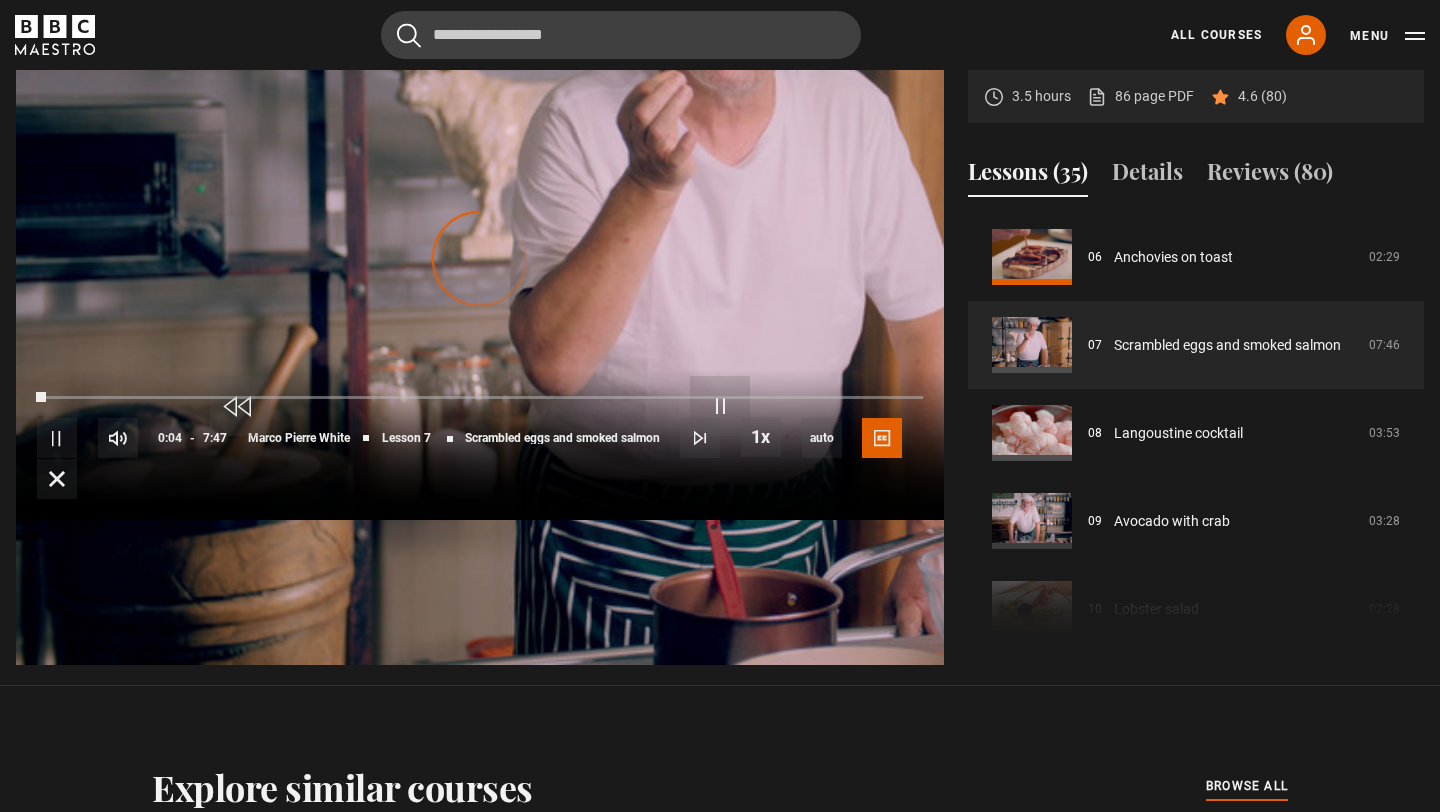 scroll, scrollTop: 908, scrollLeft: 0, axis: vertical 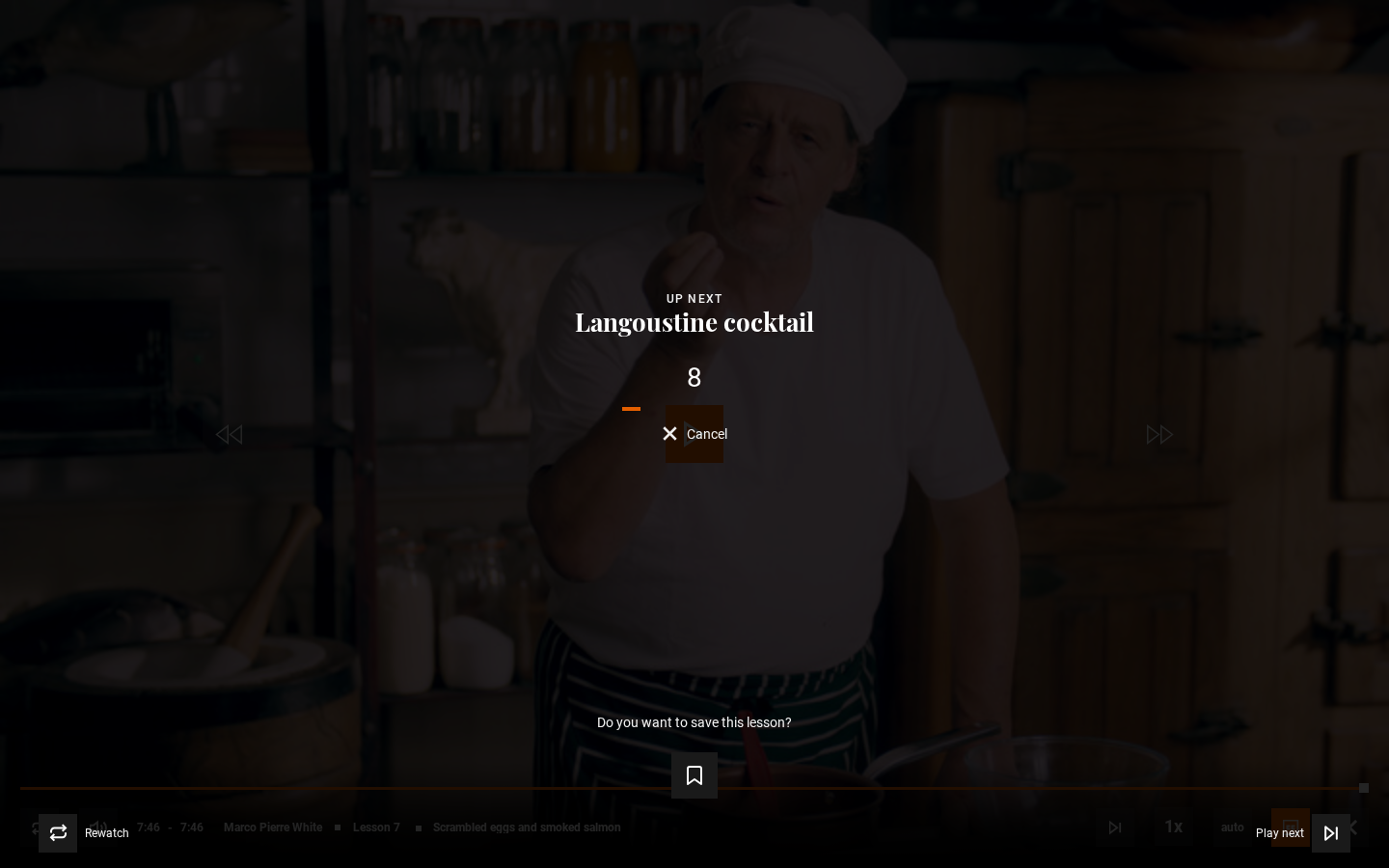 click on "Lesson Completed
Up next
Langoustine cocktail
8
Cancel
Do you want to save this lesson?
Save lesson
Rewatch
Rewatch
Play next
Play next" at bounding box center [694, 434] 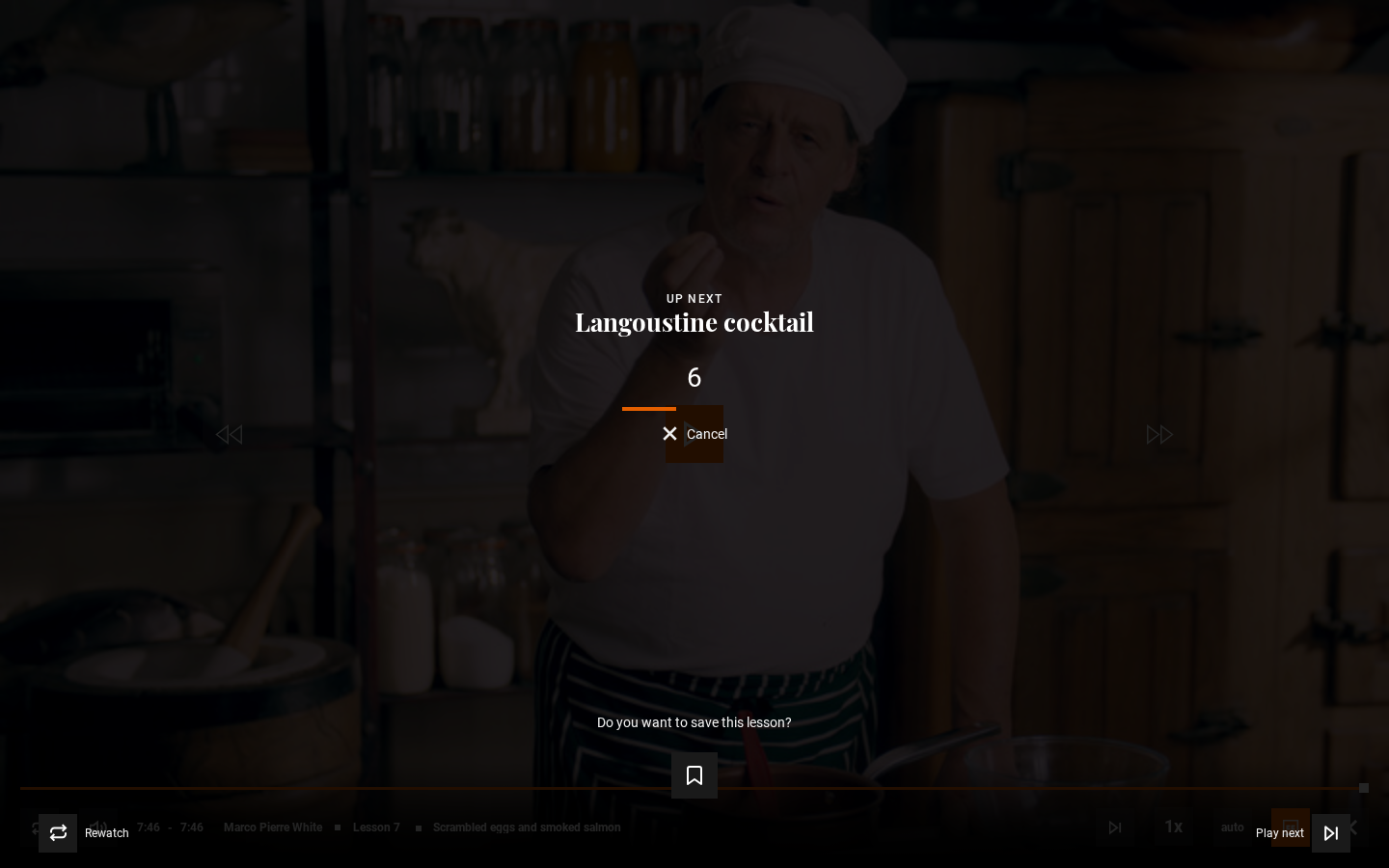click on "Cancel" at bounding box center [707, 434] 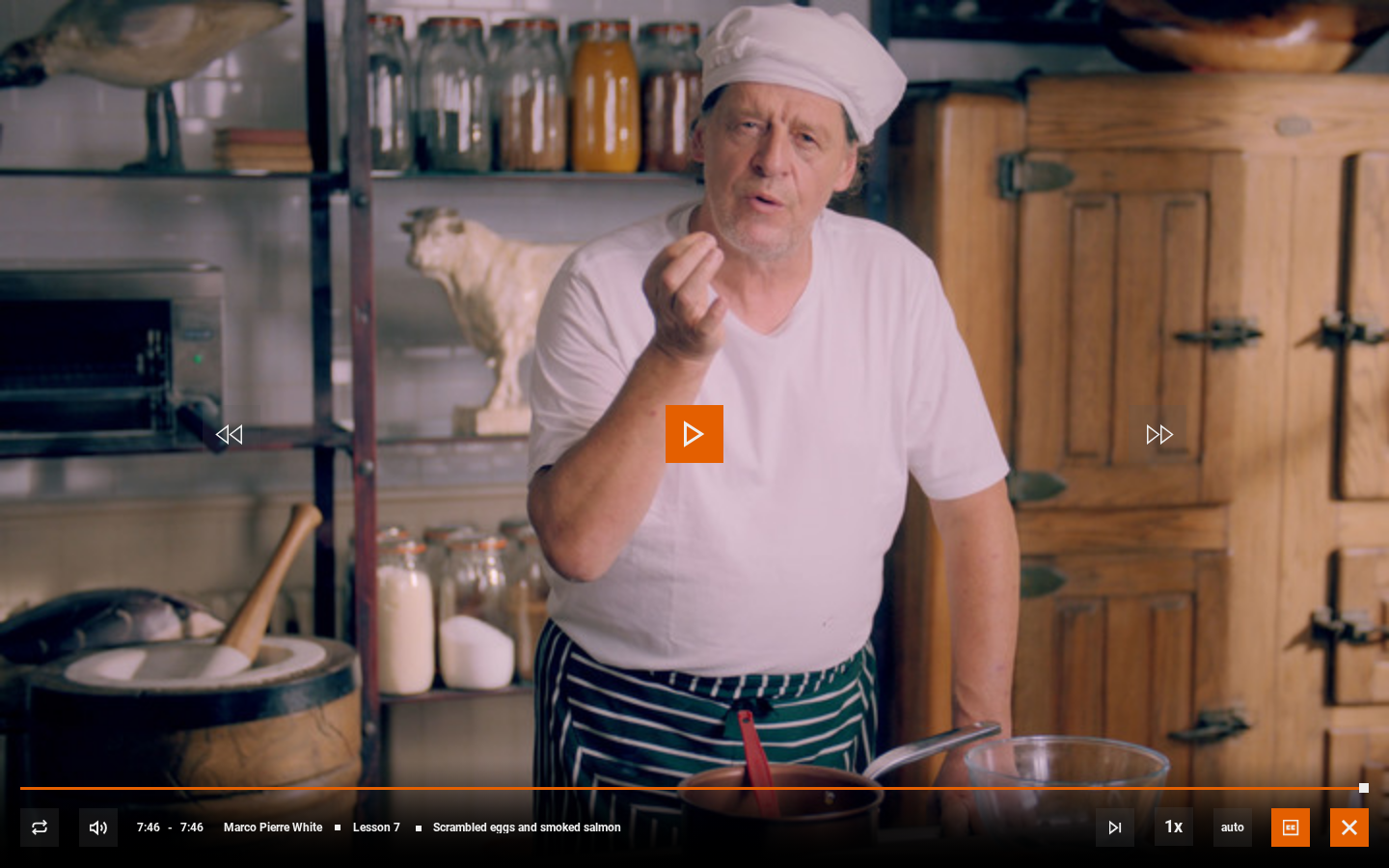 click at bounding box center (1349, 827) 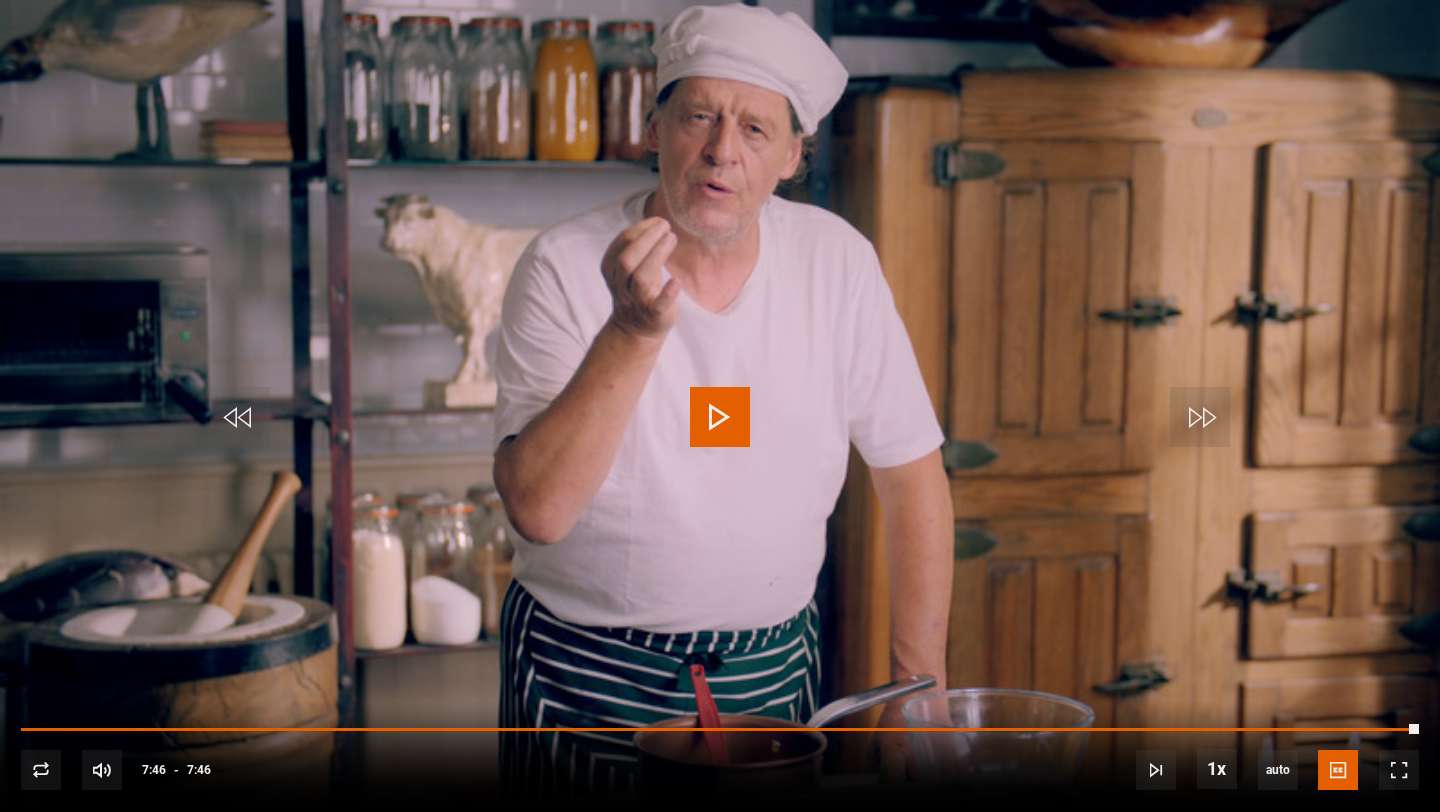 scroll, scrollTop: 1069, scrollLeft: 0, axis: vertical 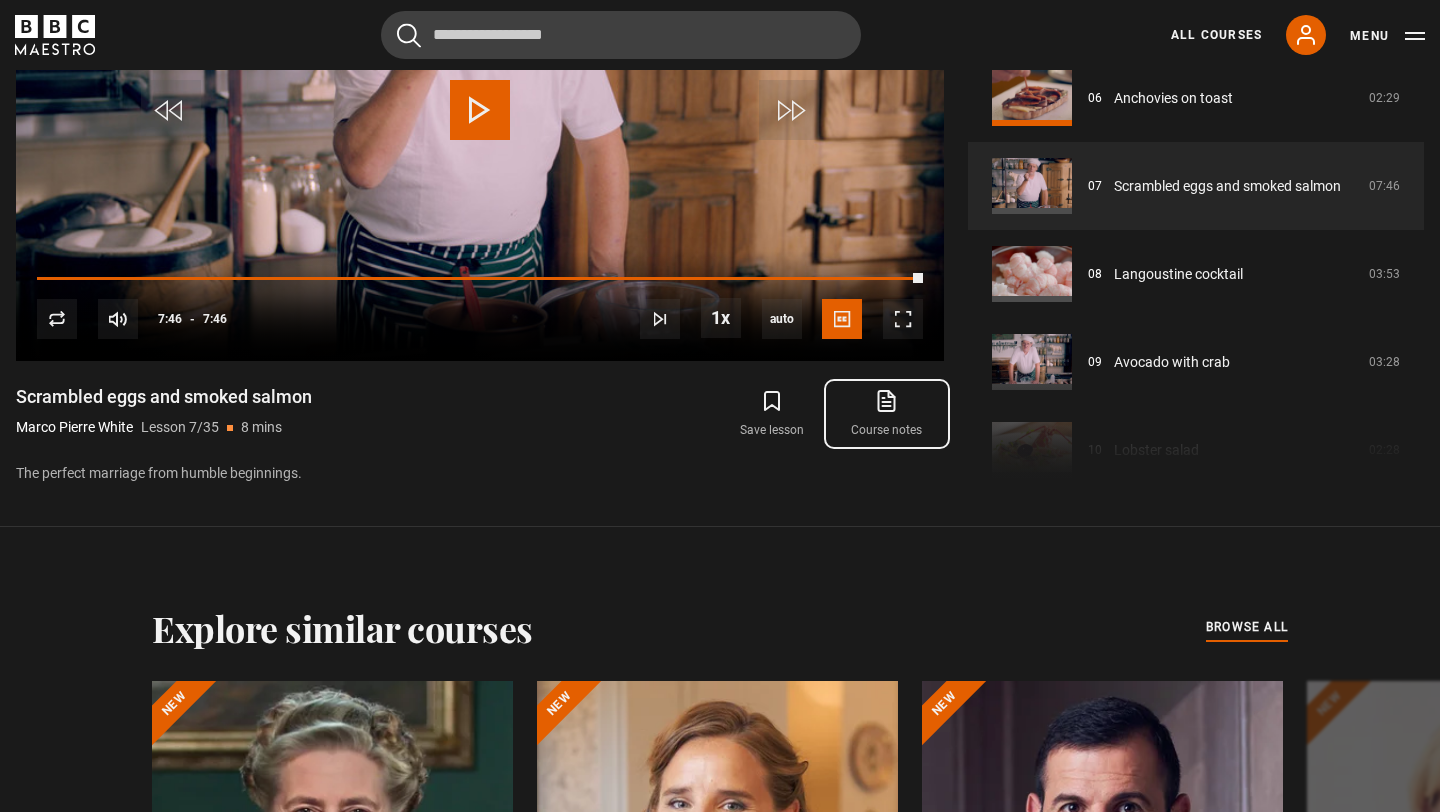 click on "Course notes
opens in new tab" at bounding box center [887, 414] 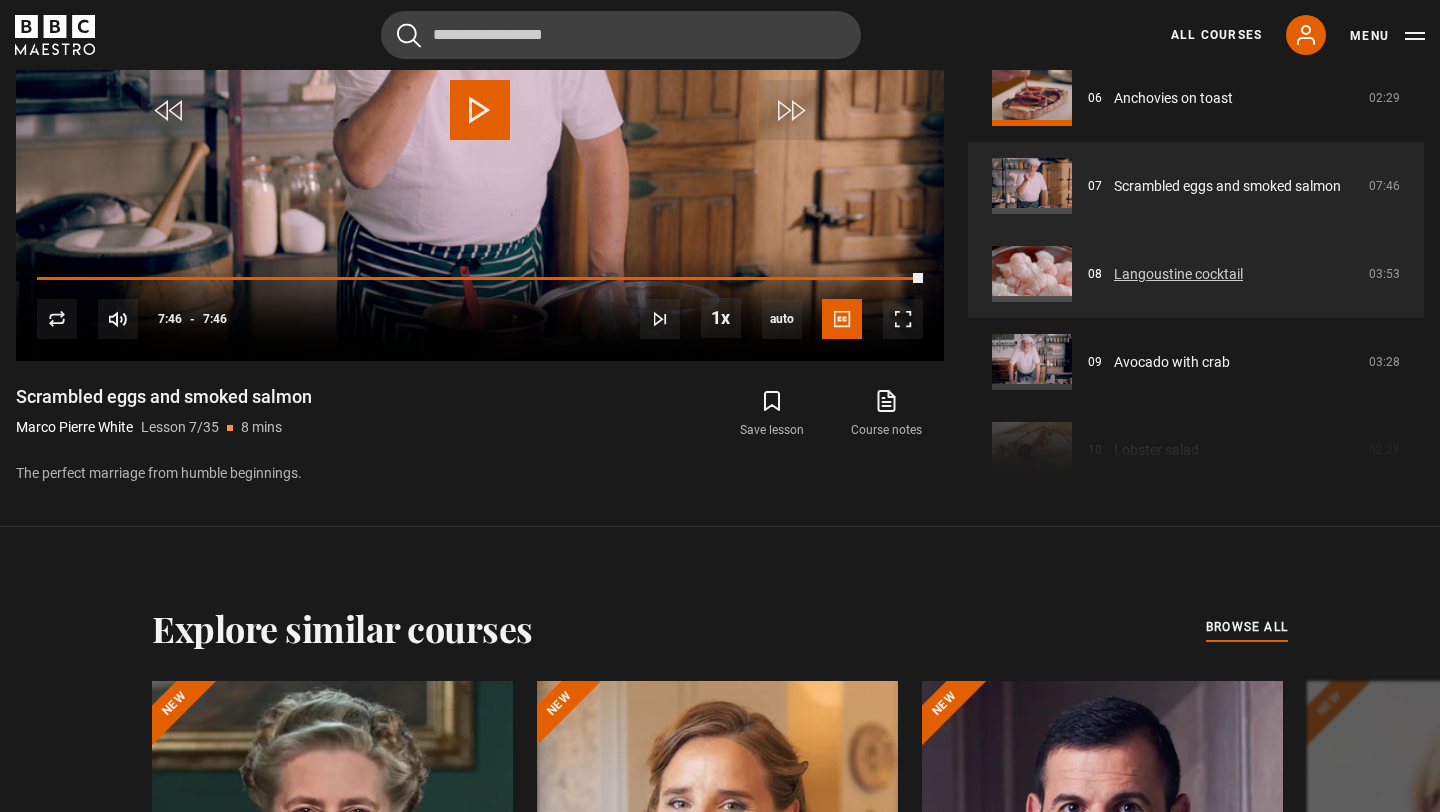 click on "Langoustine cocktail" at bounding box center [1178, 274] 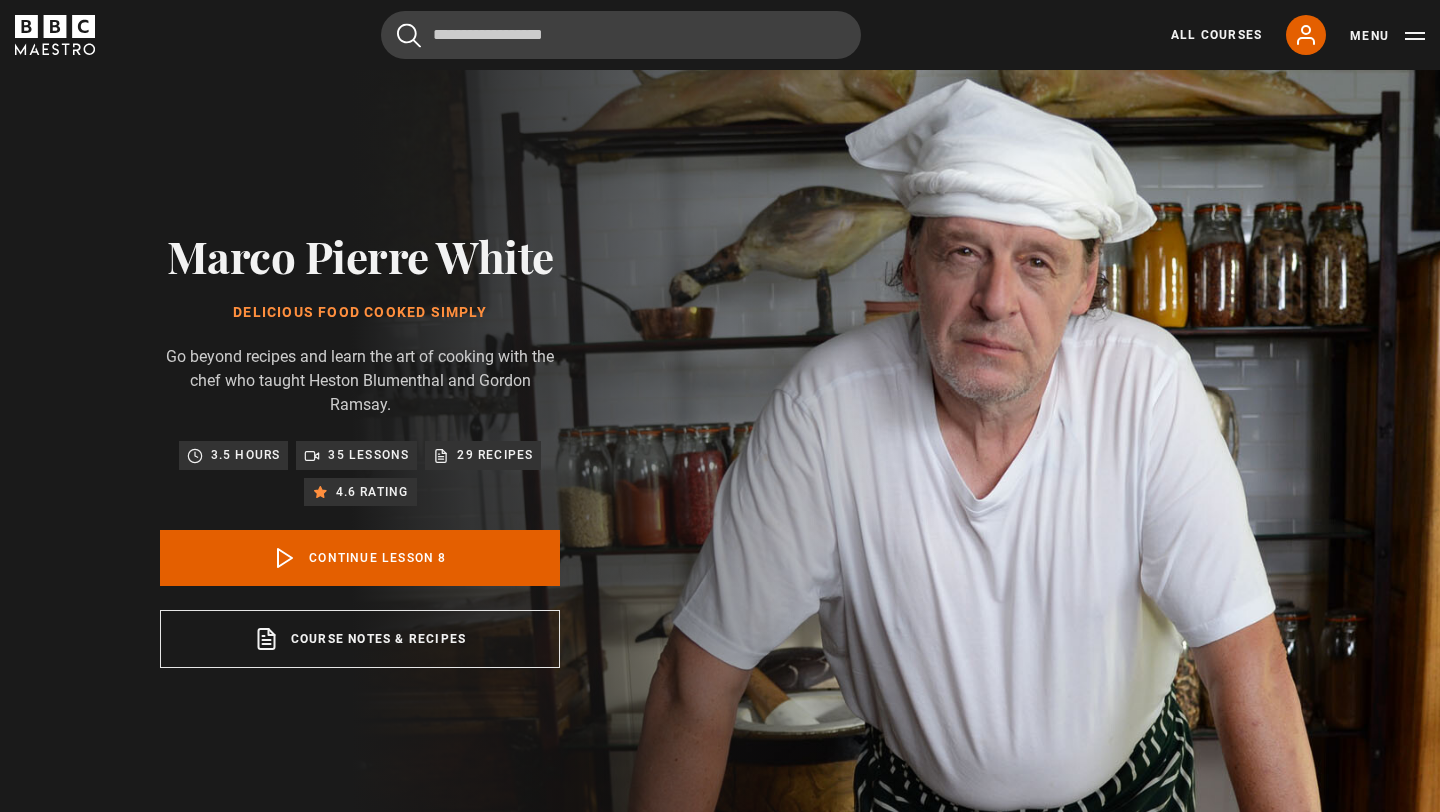 scroll, scrollTop: 828, scrollLeft: 0, axis: vertical 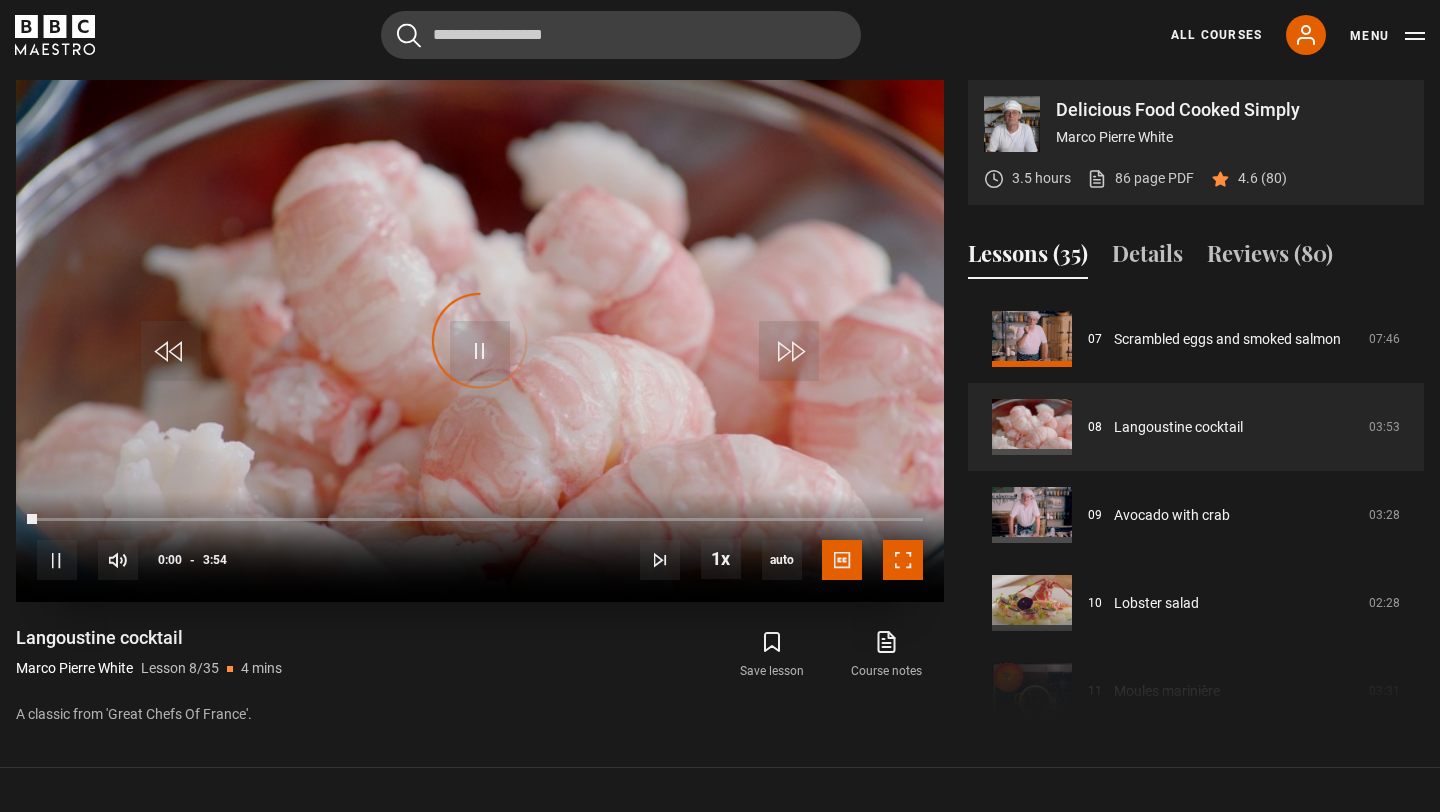 click at bounding box center (903, 560) 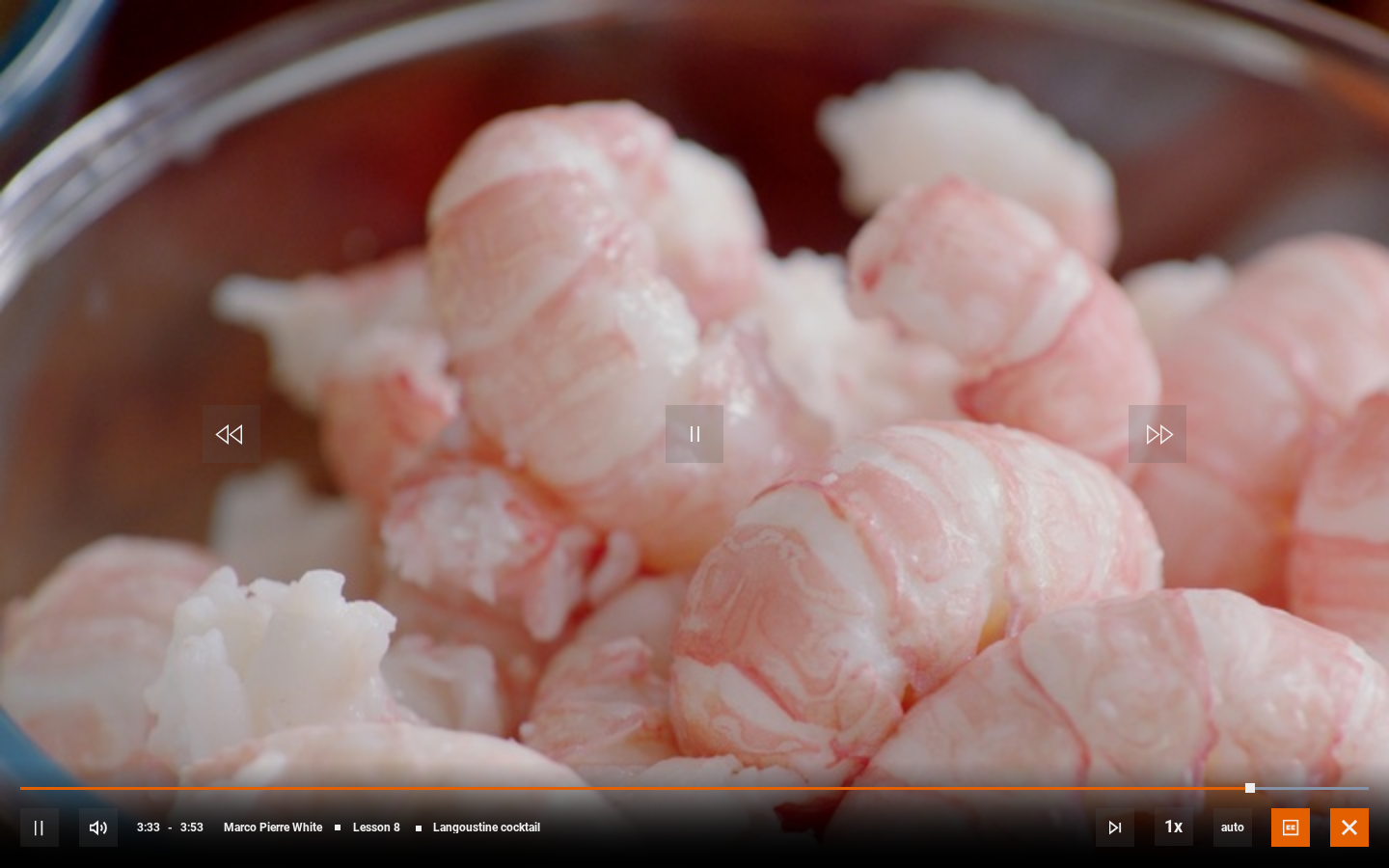 click at bounding box center [1349, 827] 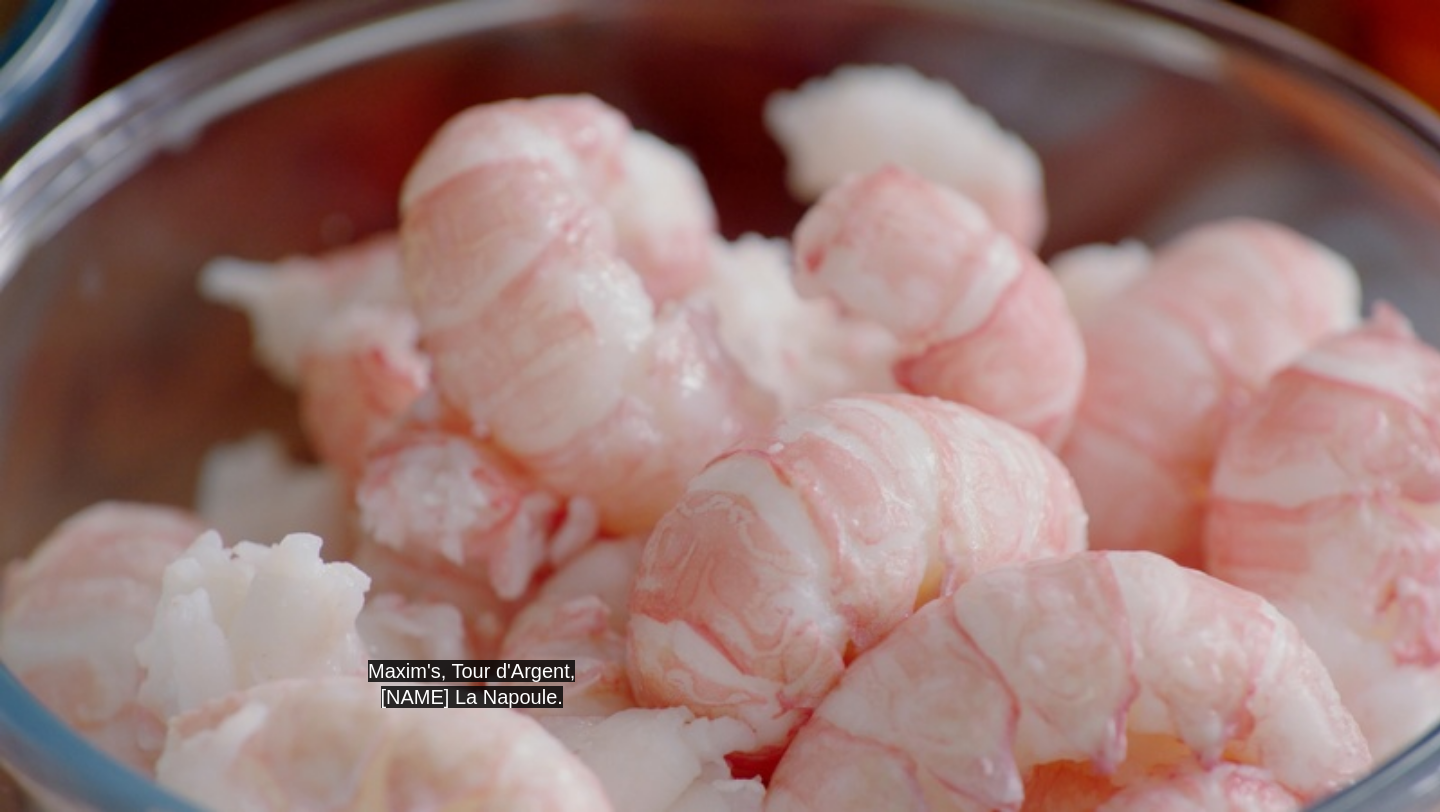 scroll, scrollTop: 649, scrollLeft: 0, axis: vertical 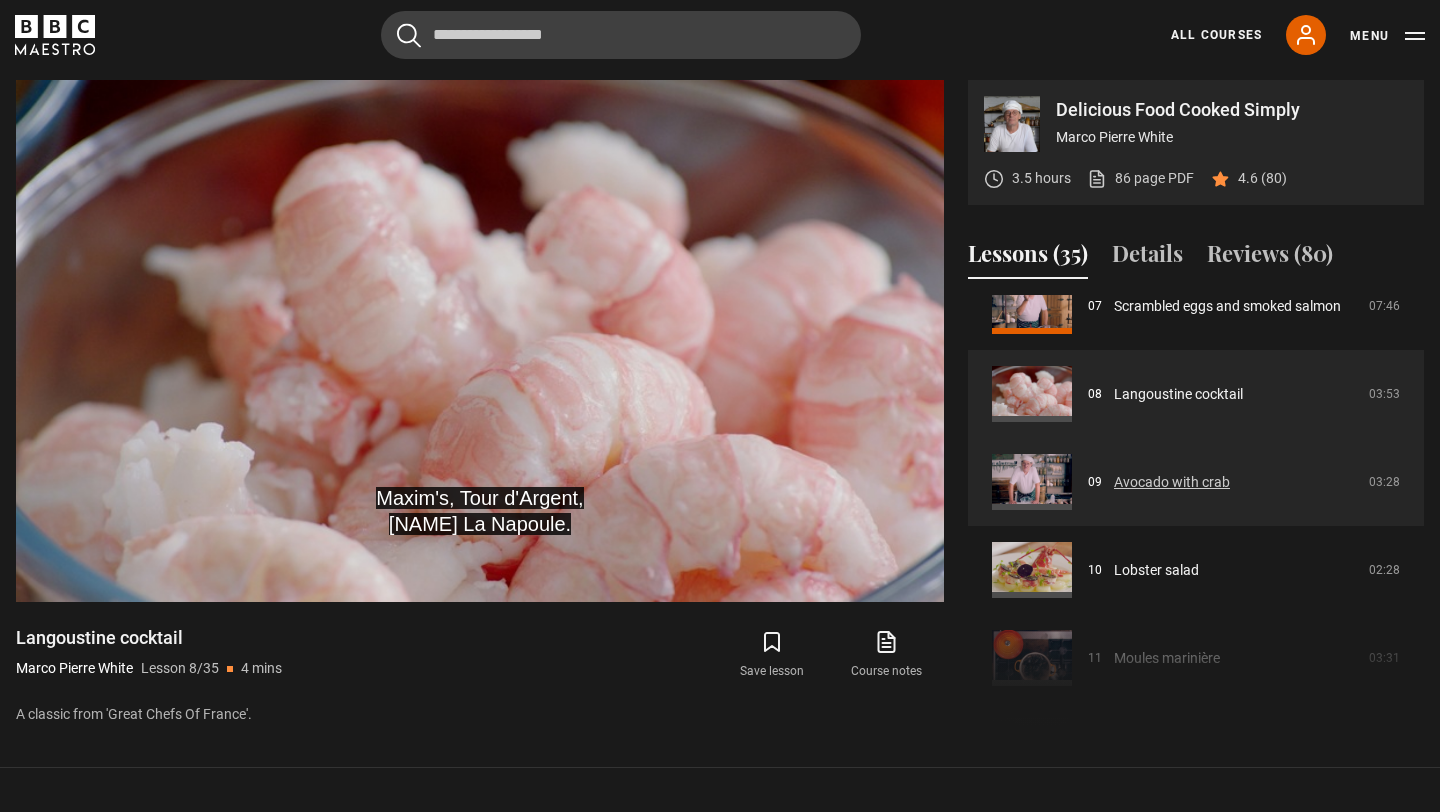 click on "Avocado with crab" at bounding box center (1172, 482) 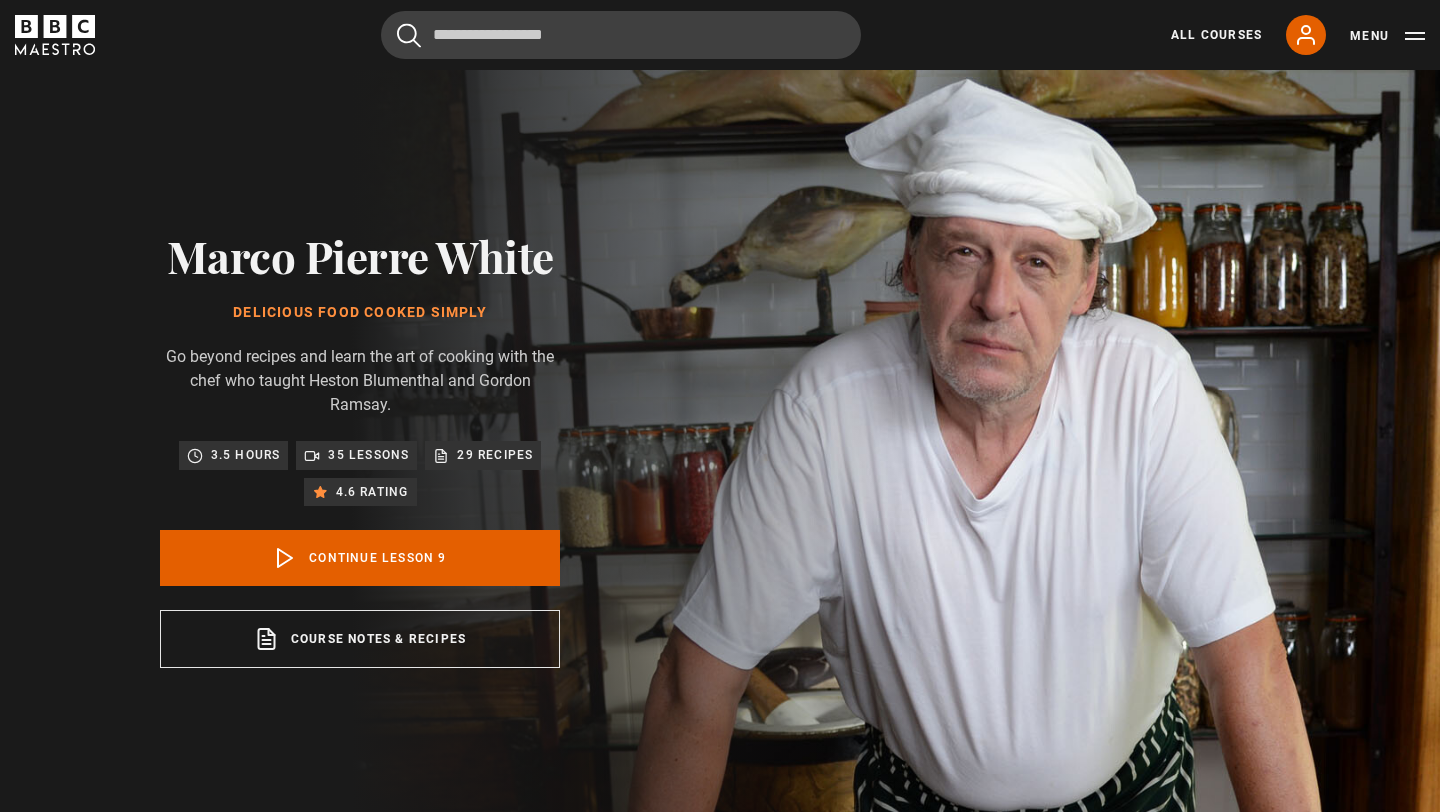 scroll, scrollTop: 828, scrollLeft: 0, axis: vertical 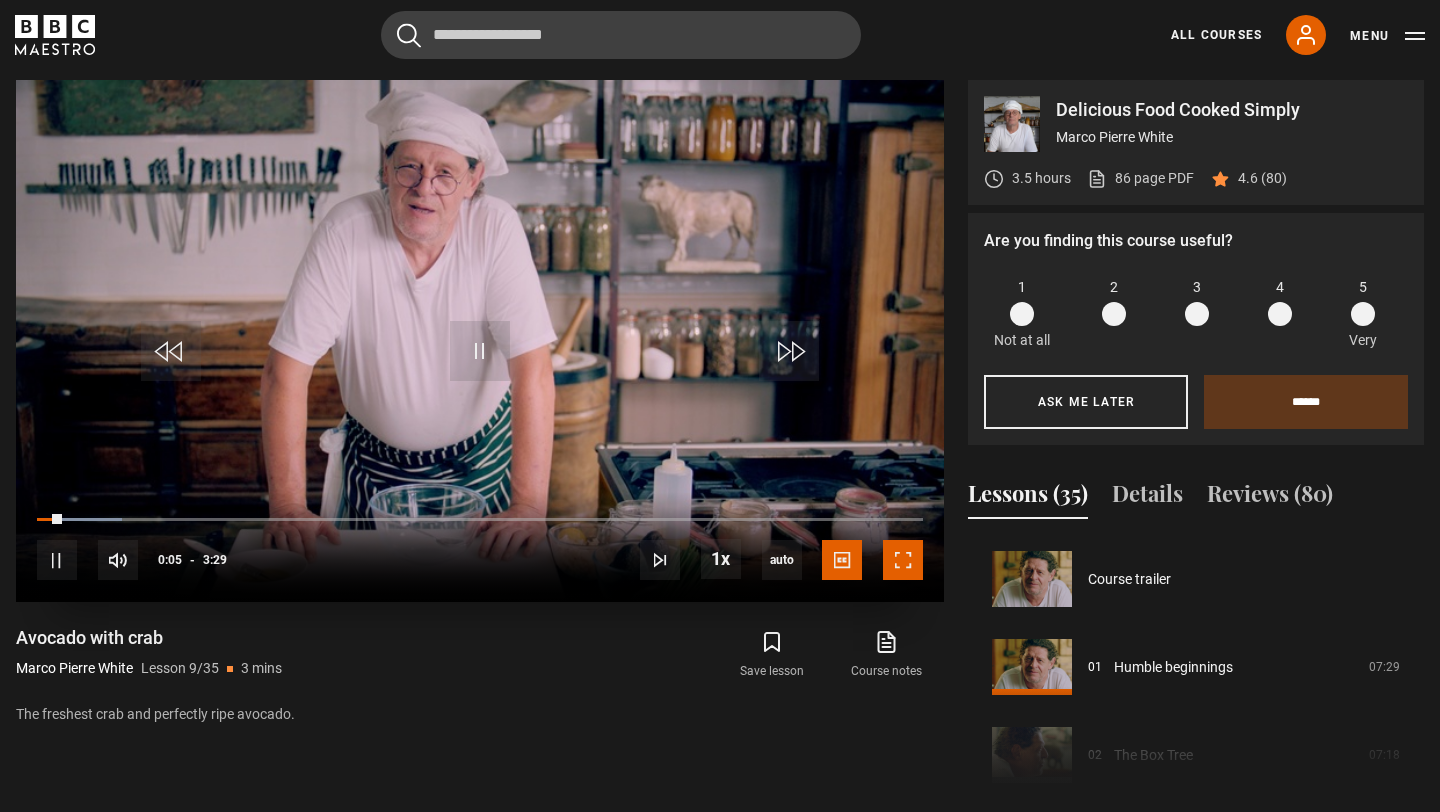 click at bounding box center (903, 560) 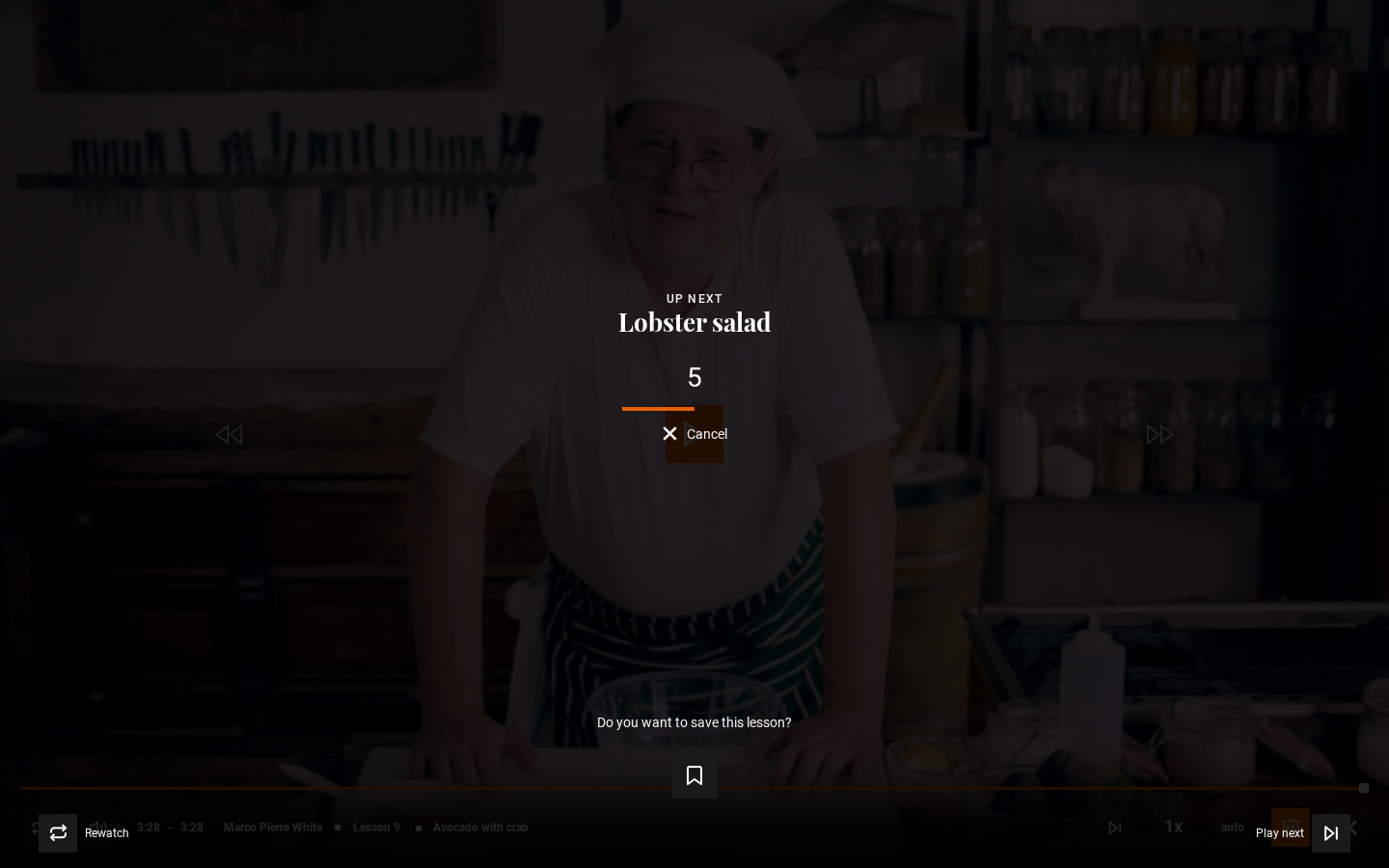 click on "Cancel" at bounding box center (707, 434) 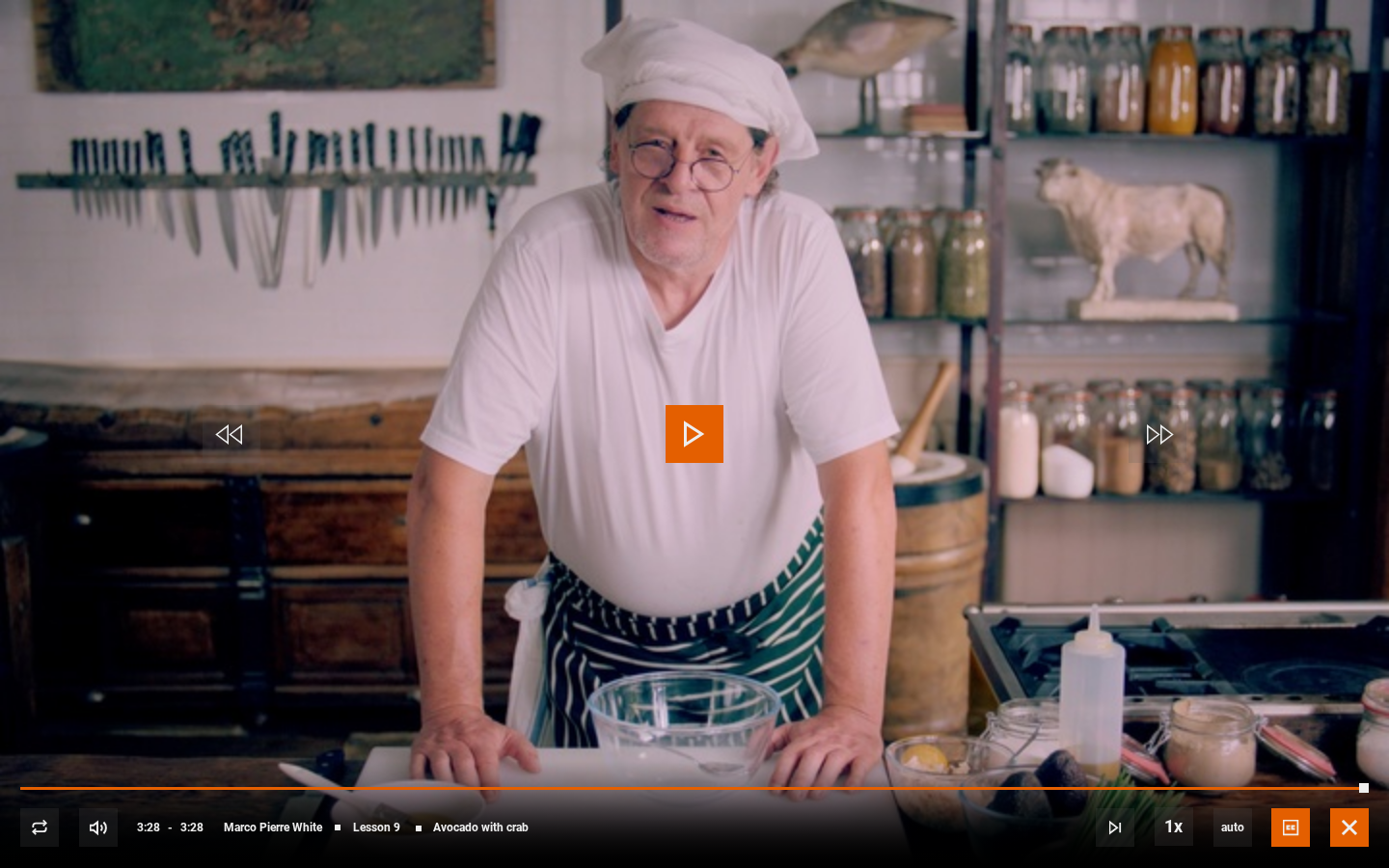 click at bounding box center [1349, 827] 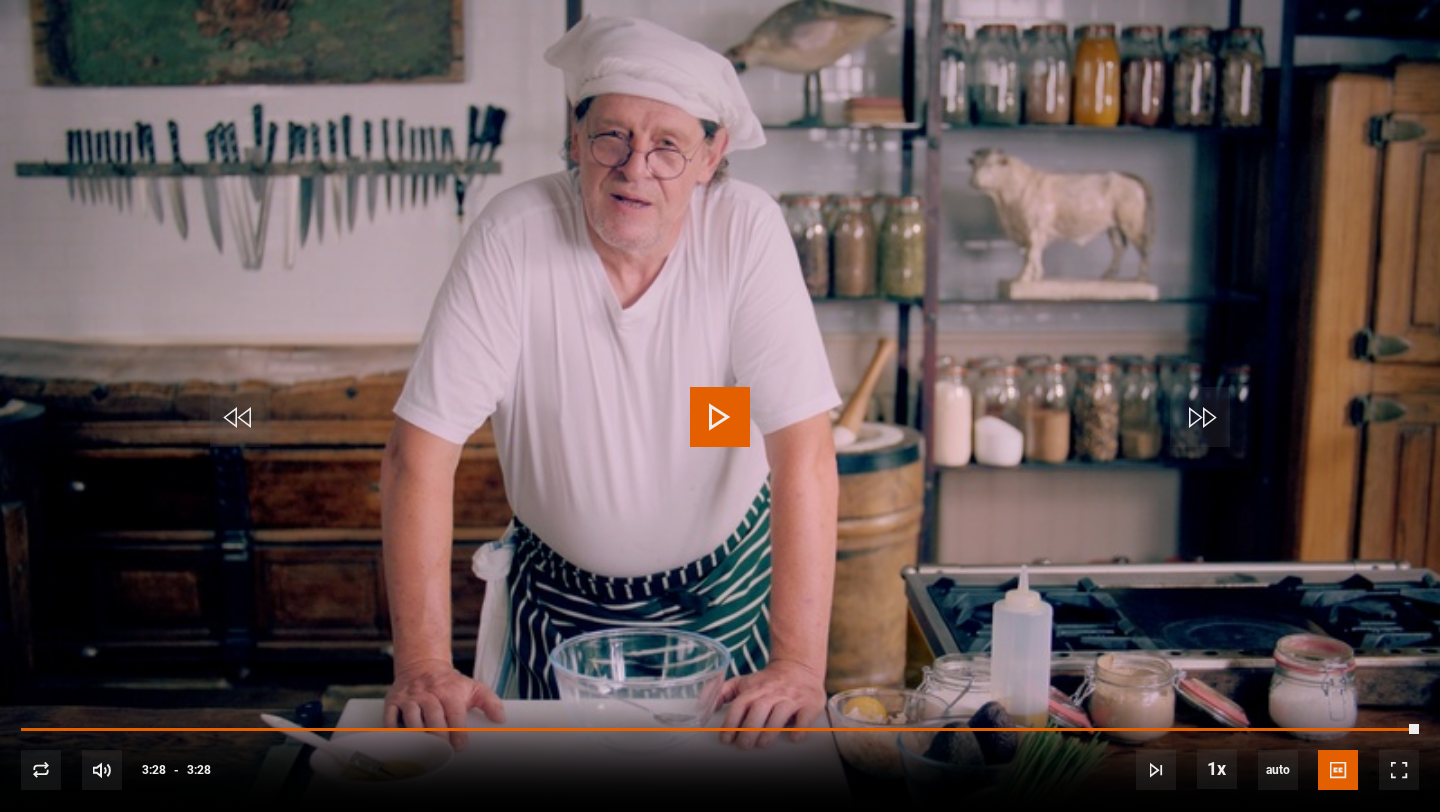 scroll, scrollTop: 979, scrollLeft: 0, axis: vertical 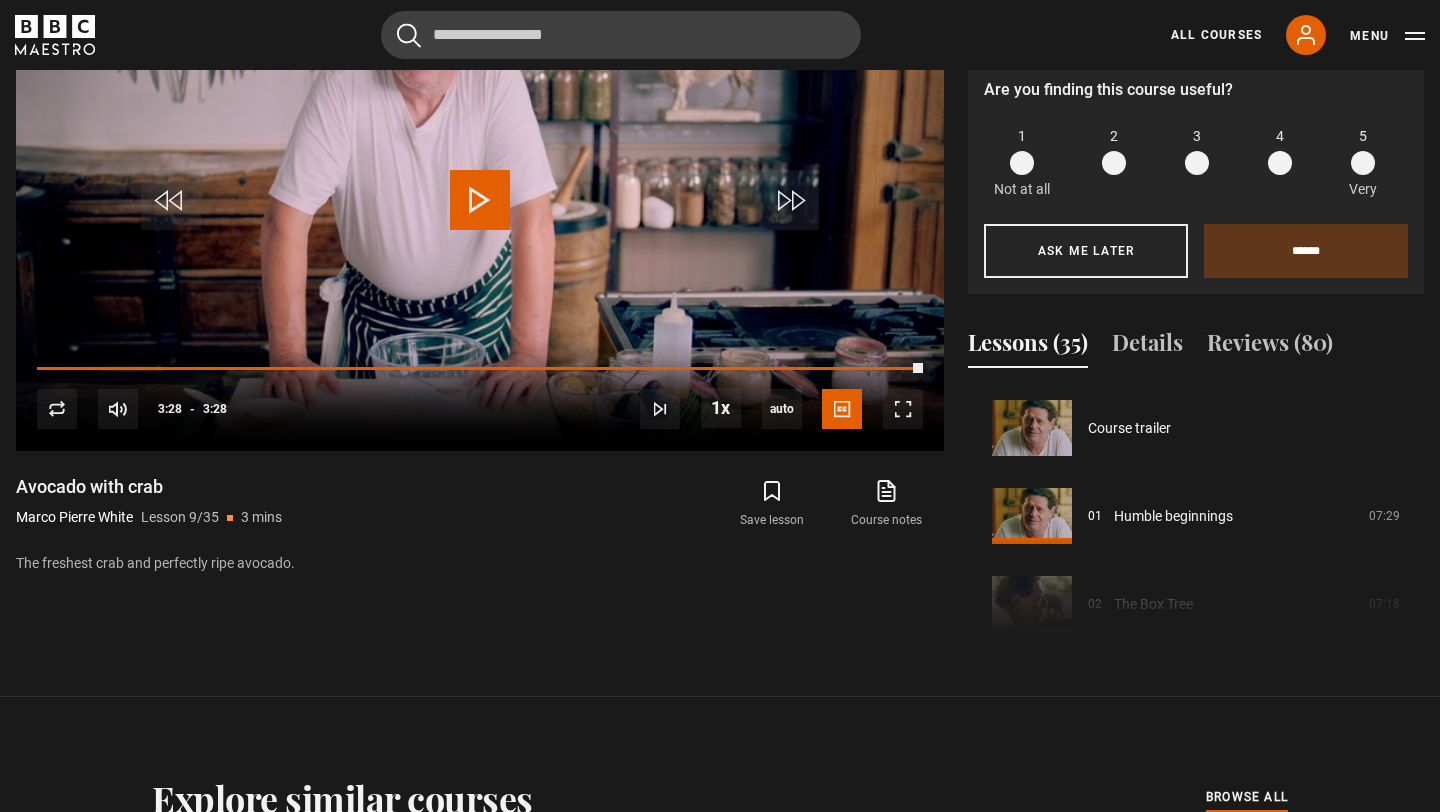 click on "Lessons (35)
Details
Reviews (80)" at bounding box center (1196, 351) 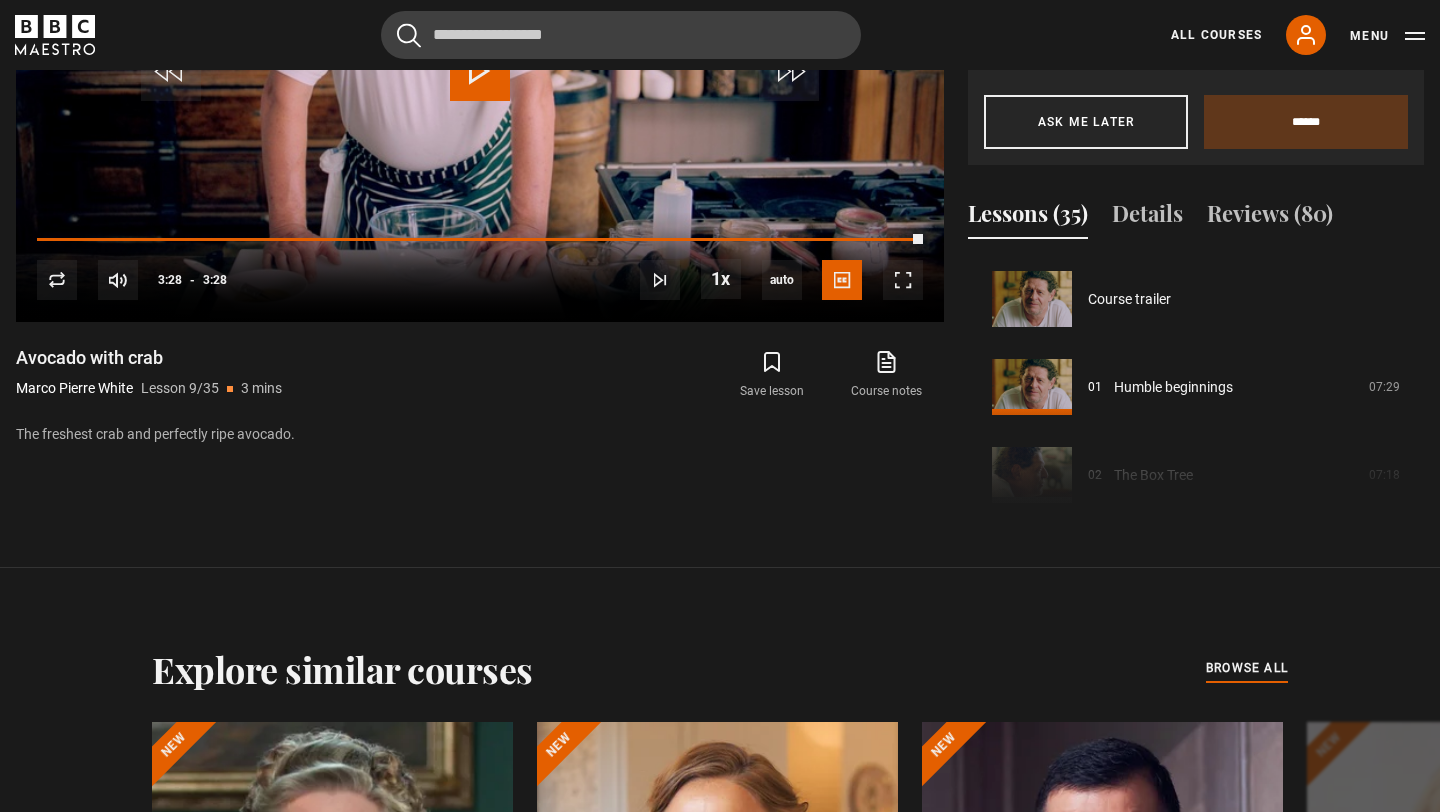 scroll, scrollTop: 1120, scrollLeft: 0, axis: vertical 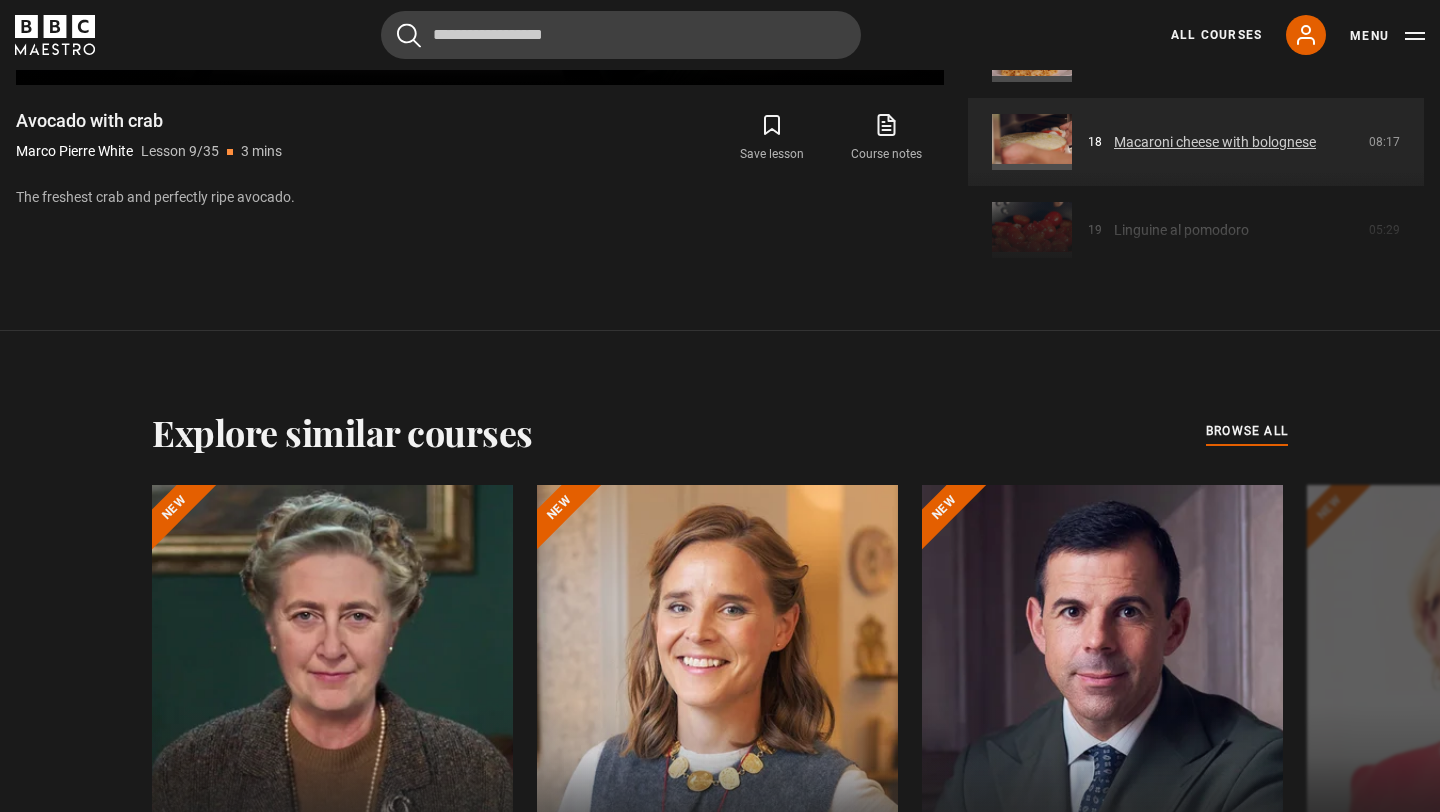 click on "Macaroni cheese with bolognese" at bounding box center (1215, 142) 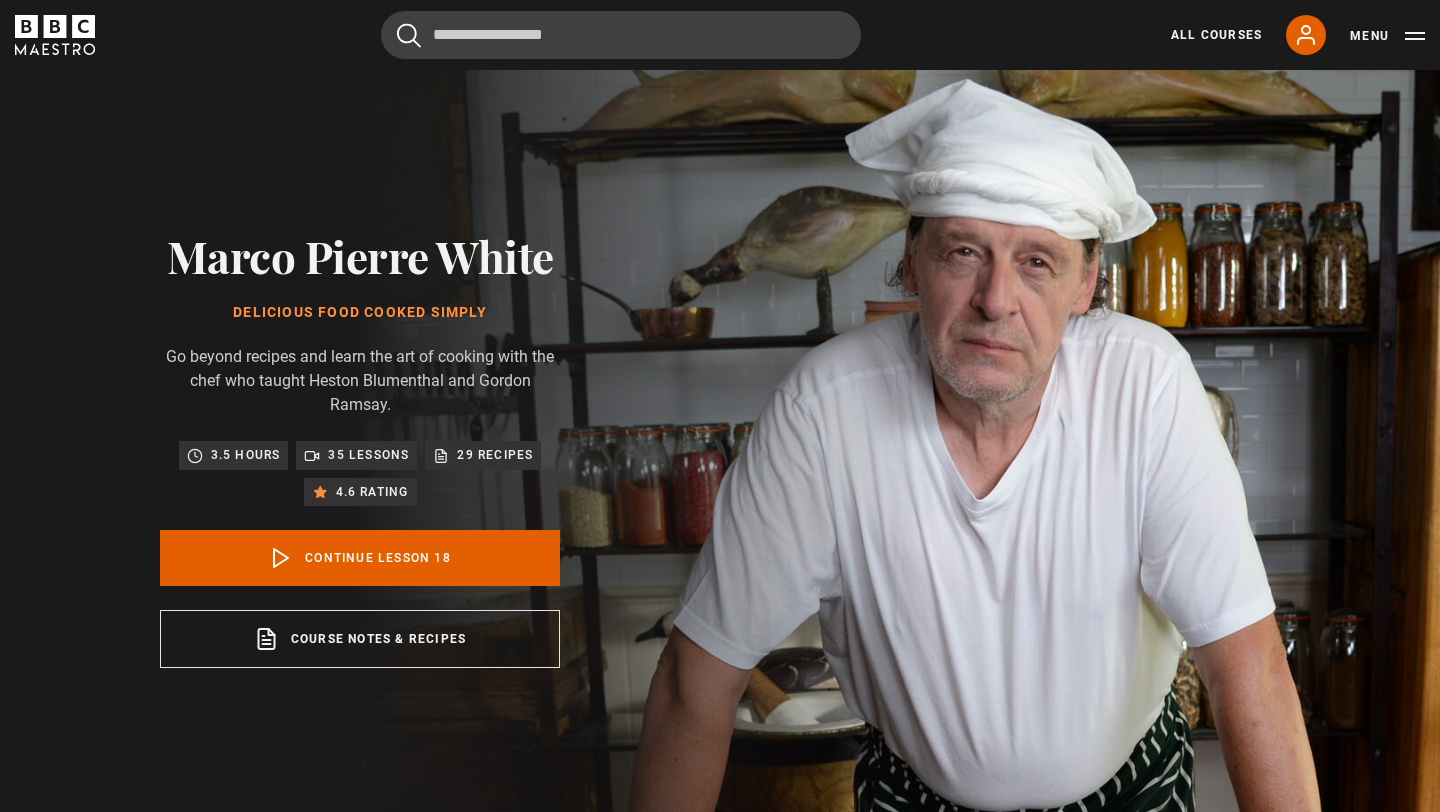 scroll, scrollTop: 828, scrollLeft: 0, axis: vertical 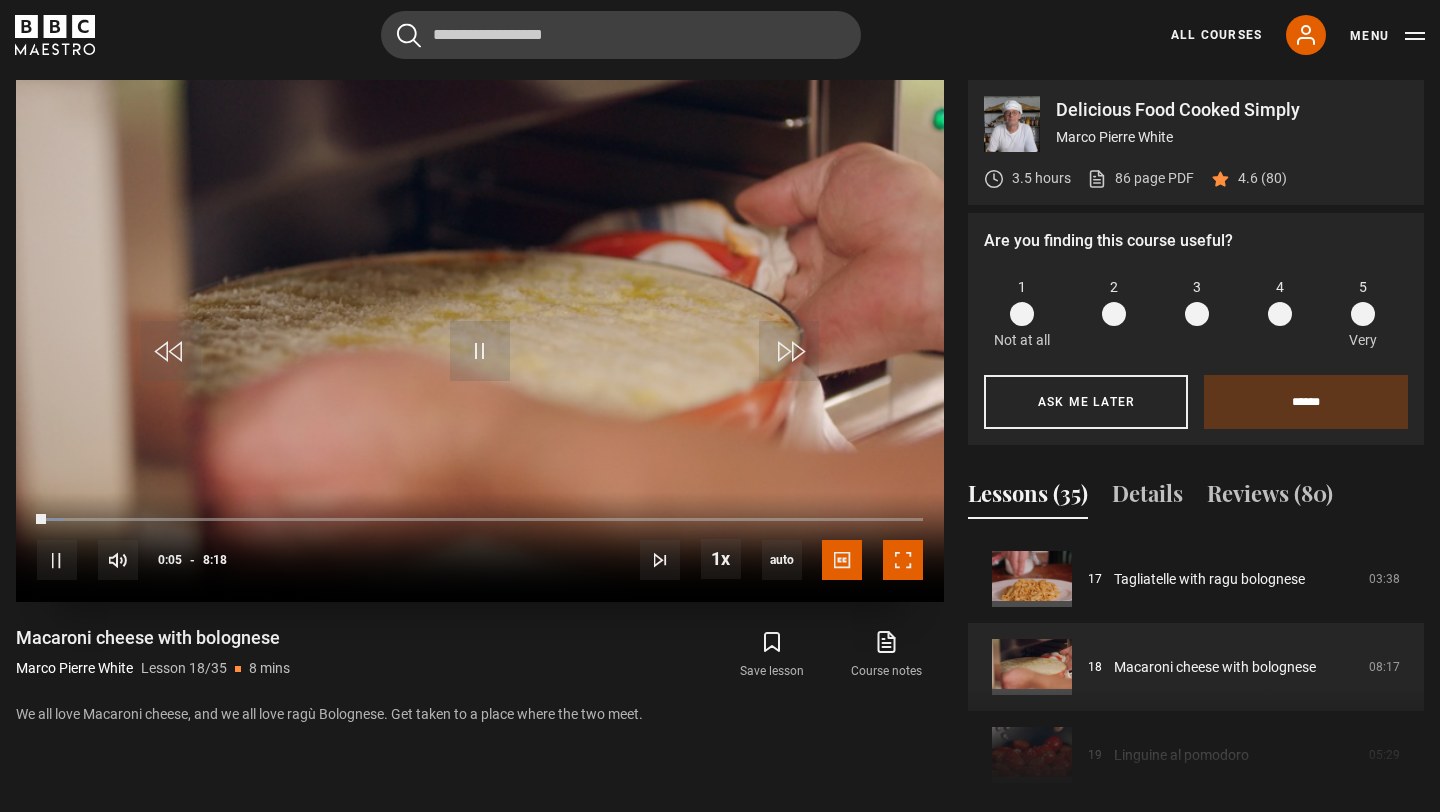 click at bounding box center (903, 560) 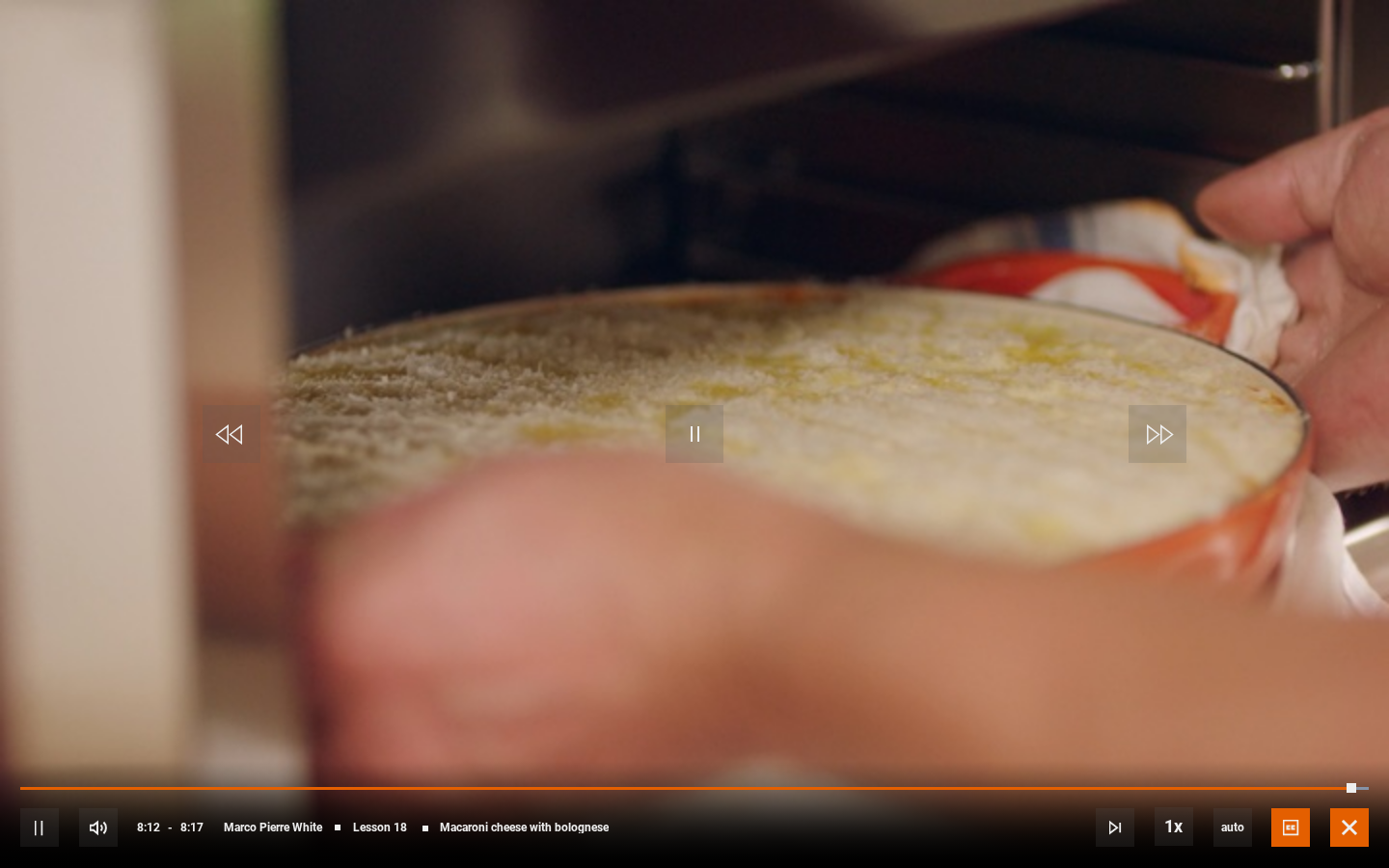 click at bounding box center (1349, 827) 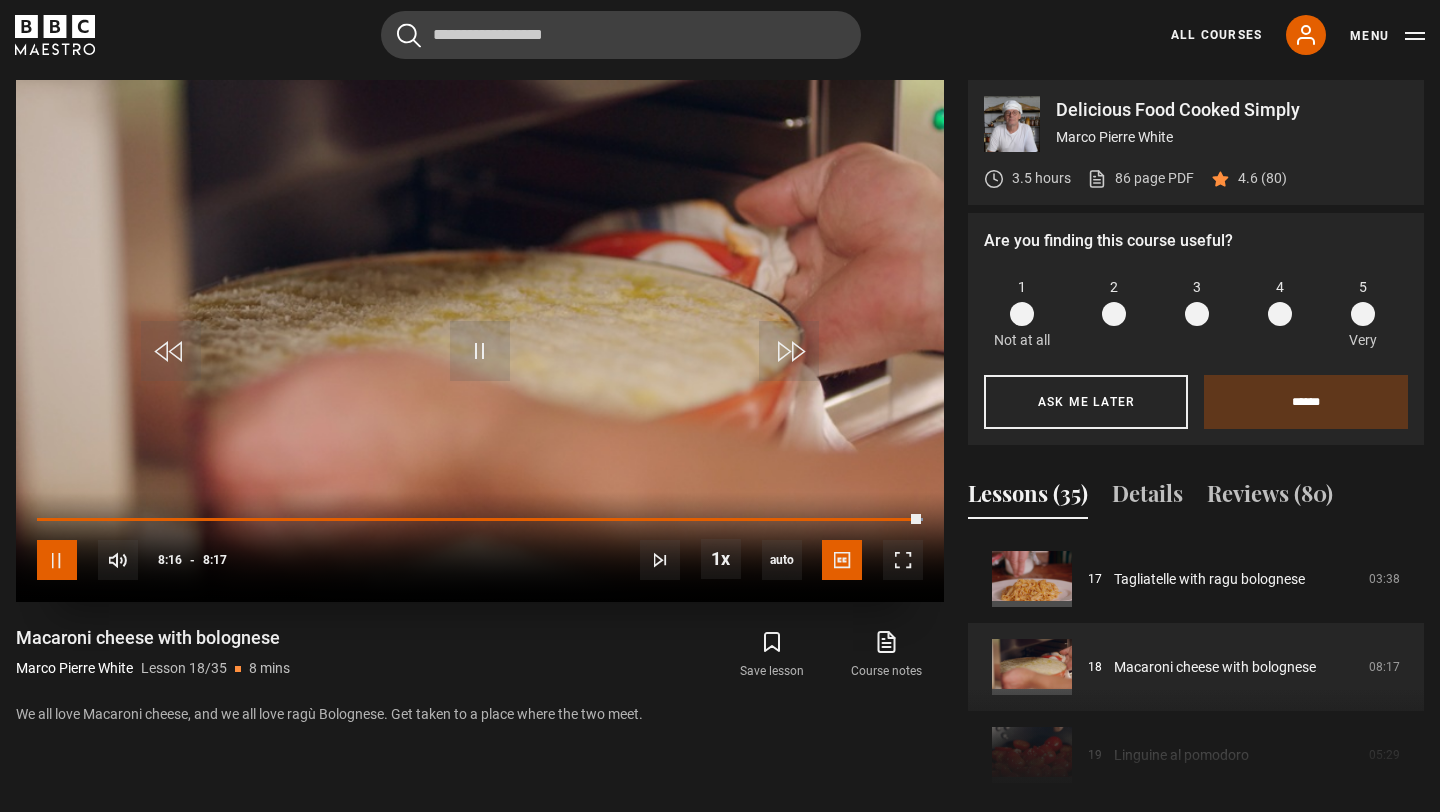 click at bounding box center [57, 560] 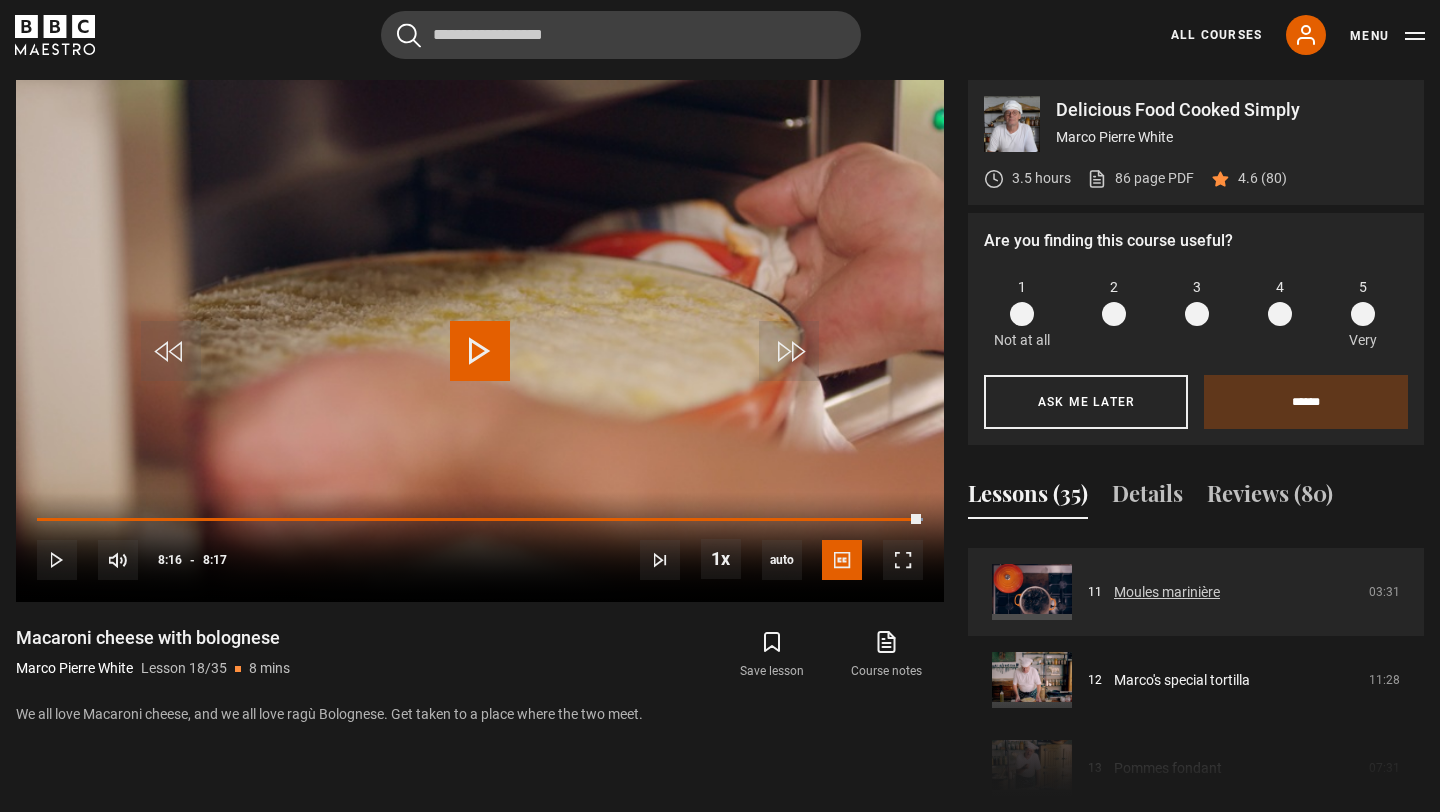 scroll, scrollTop: 958, scrollLeft: 0, axis: vertical 